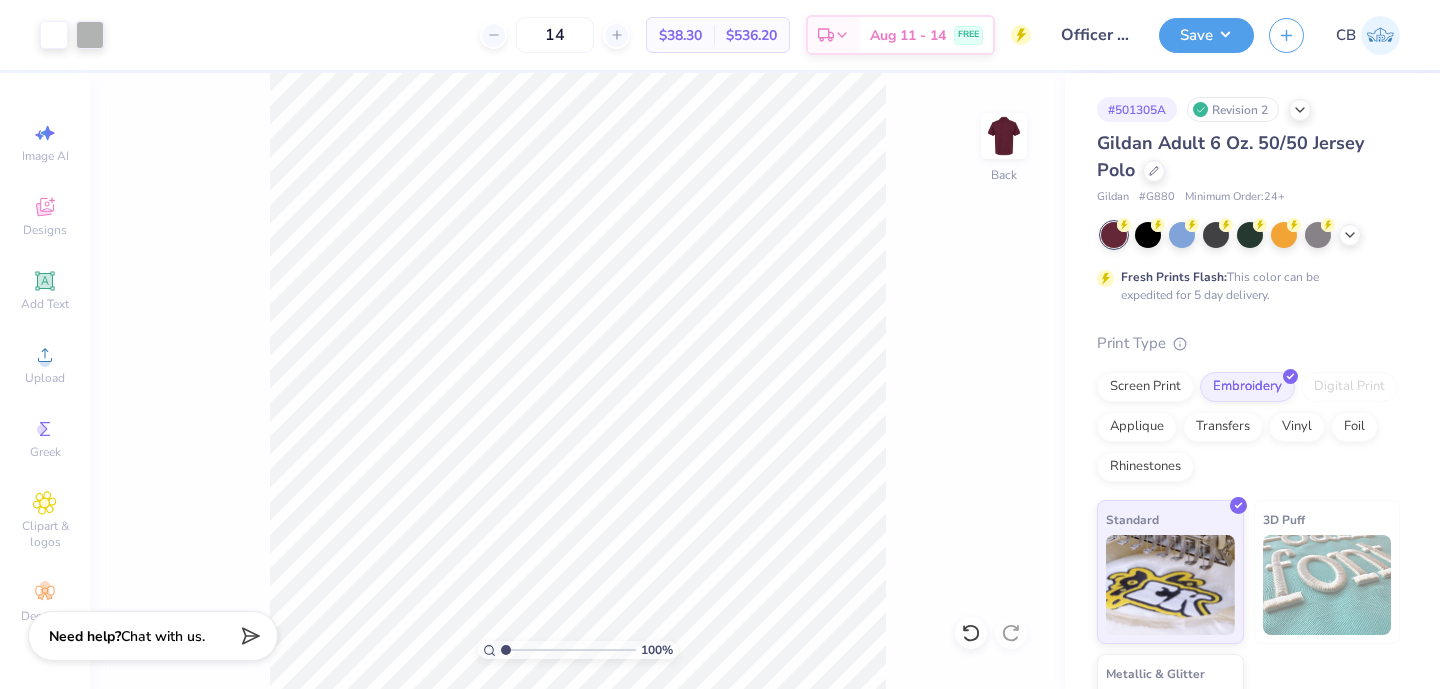 scroll, scrollTop: 0, scrollLeft: 0, axis: both 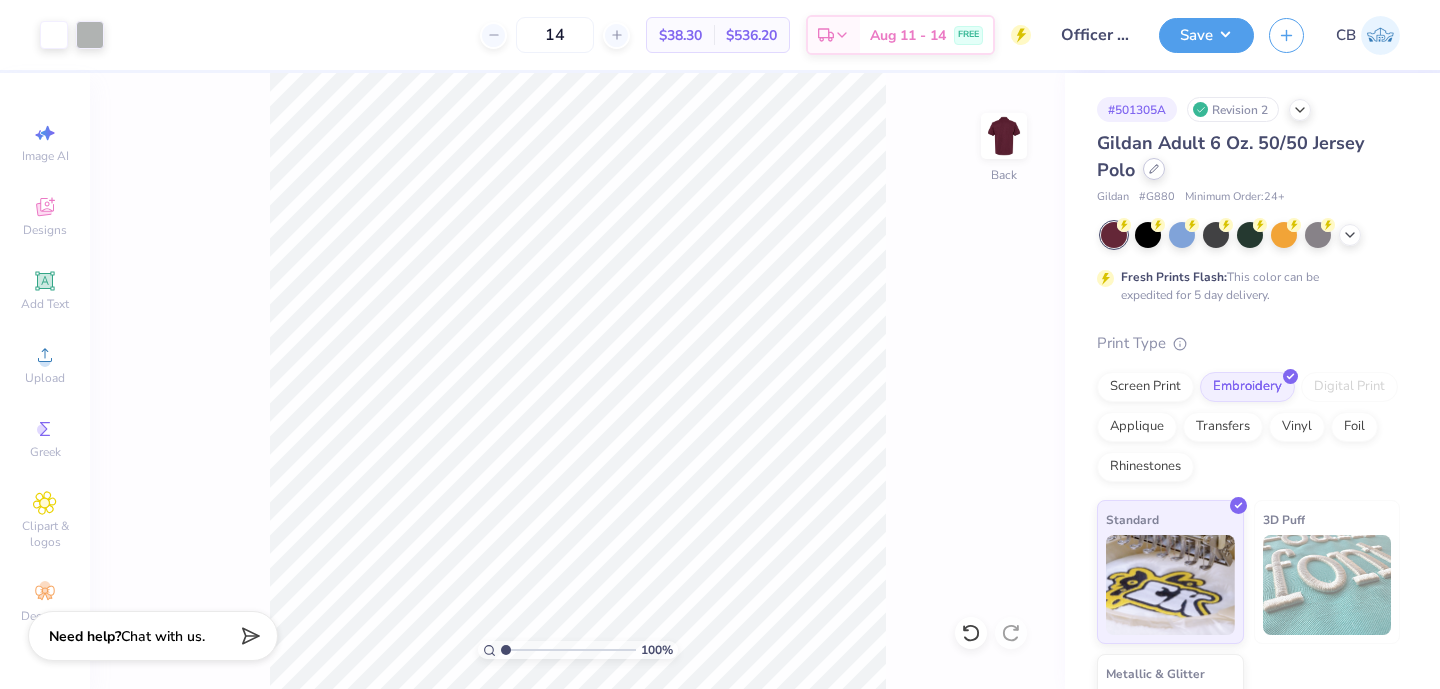 click 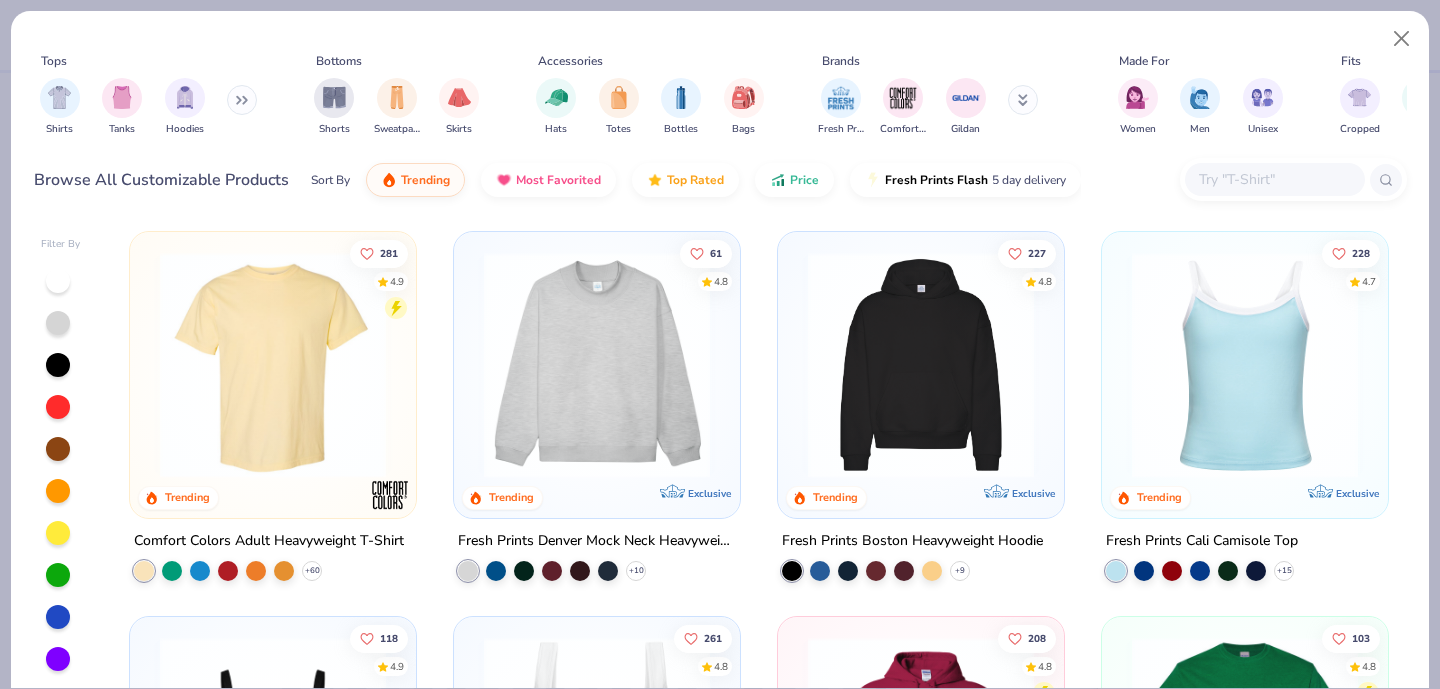 click at bounding box center [1274, 179] 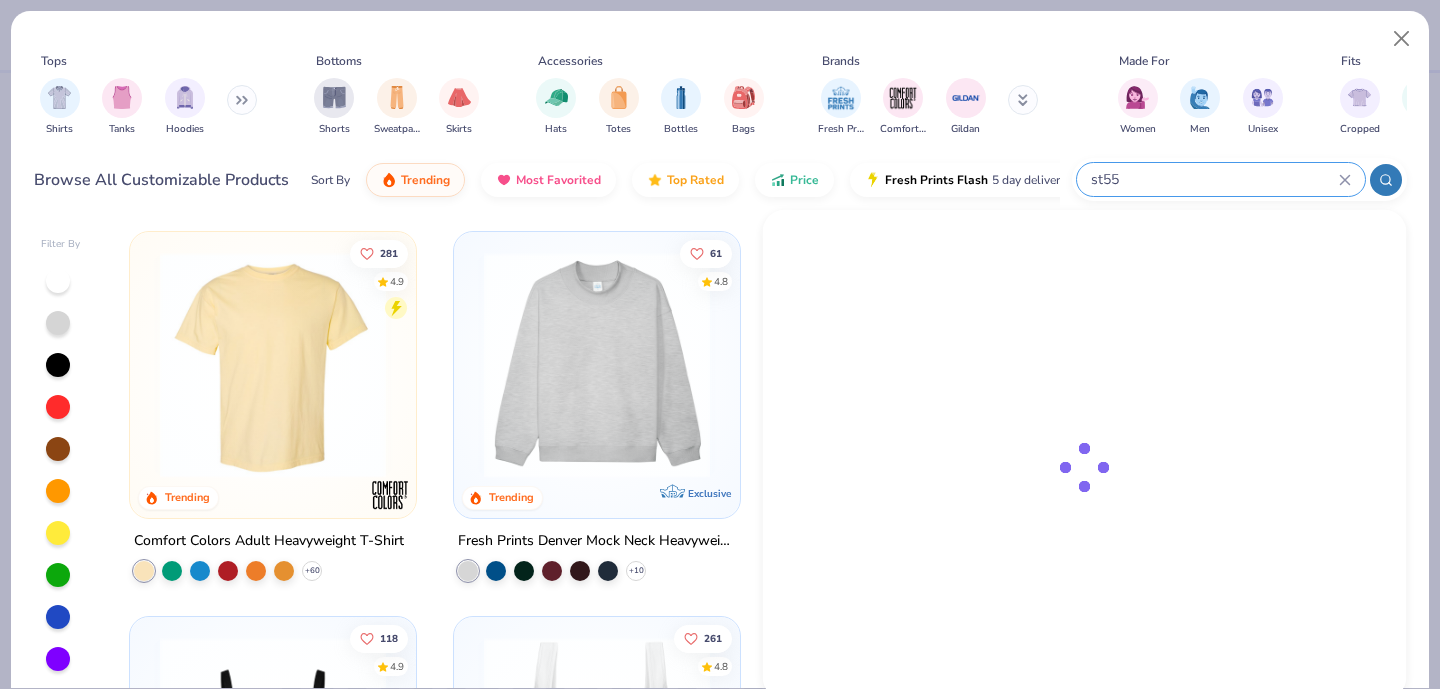 type on "st550" 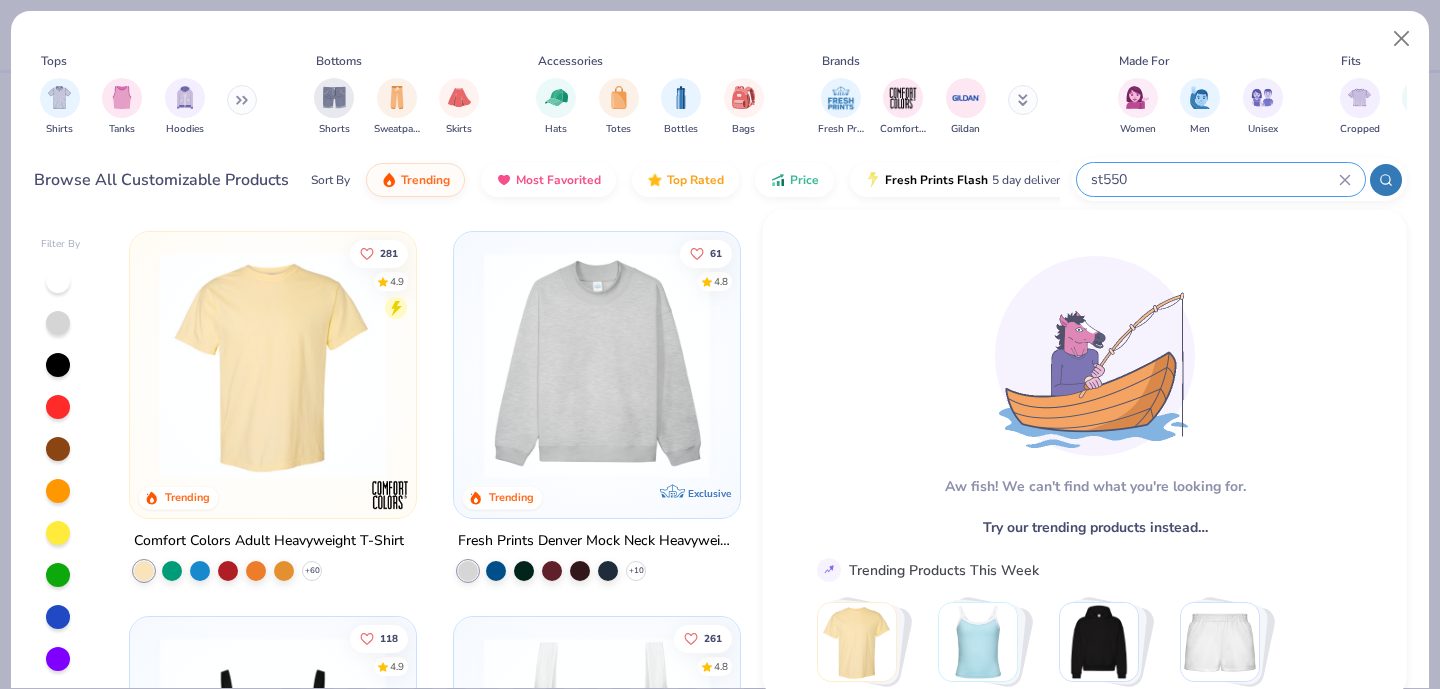 drag, startPoint x: 1105, startPoint y: 176, endPoint x: 1082, endPoint y: 176, distance: 23 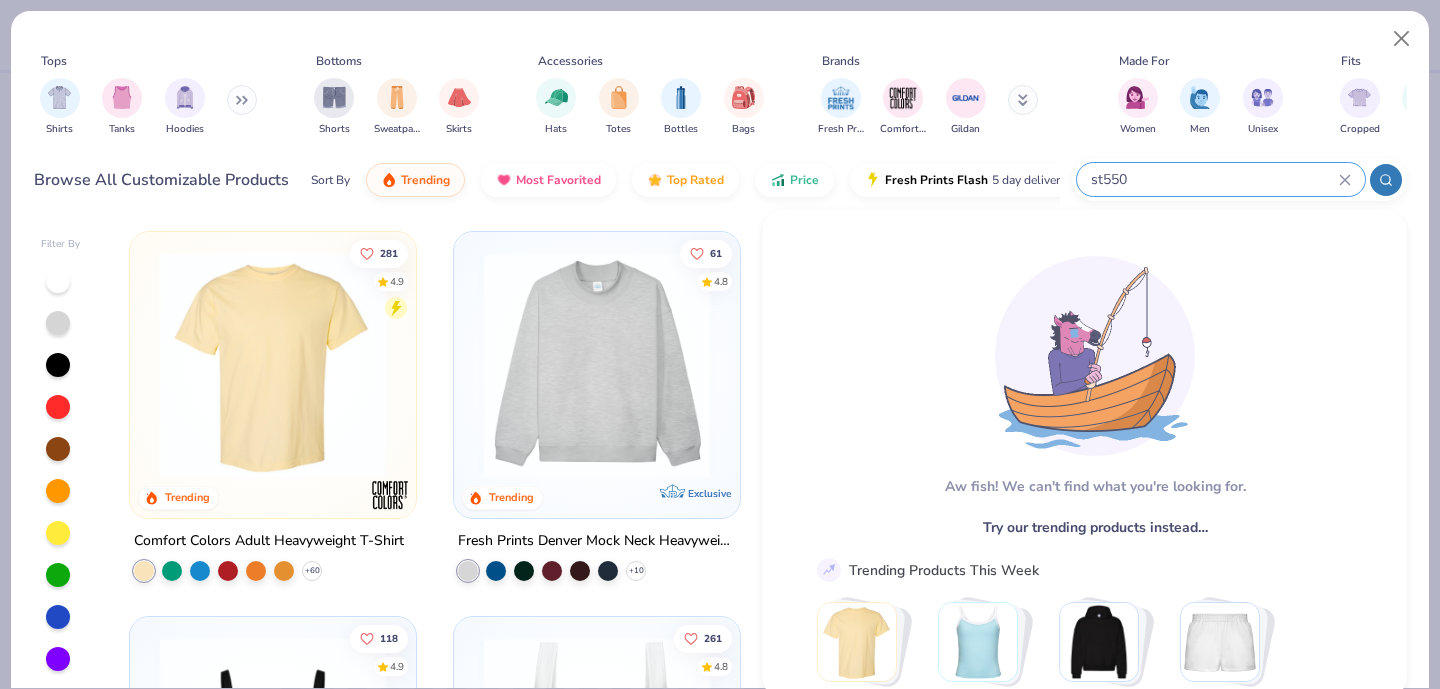 click on "st550" at bounding box center [1221, 179] 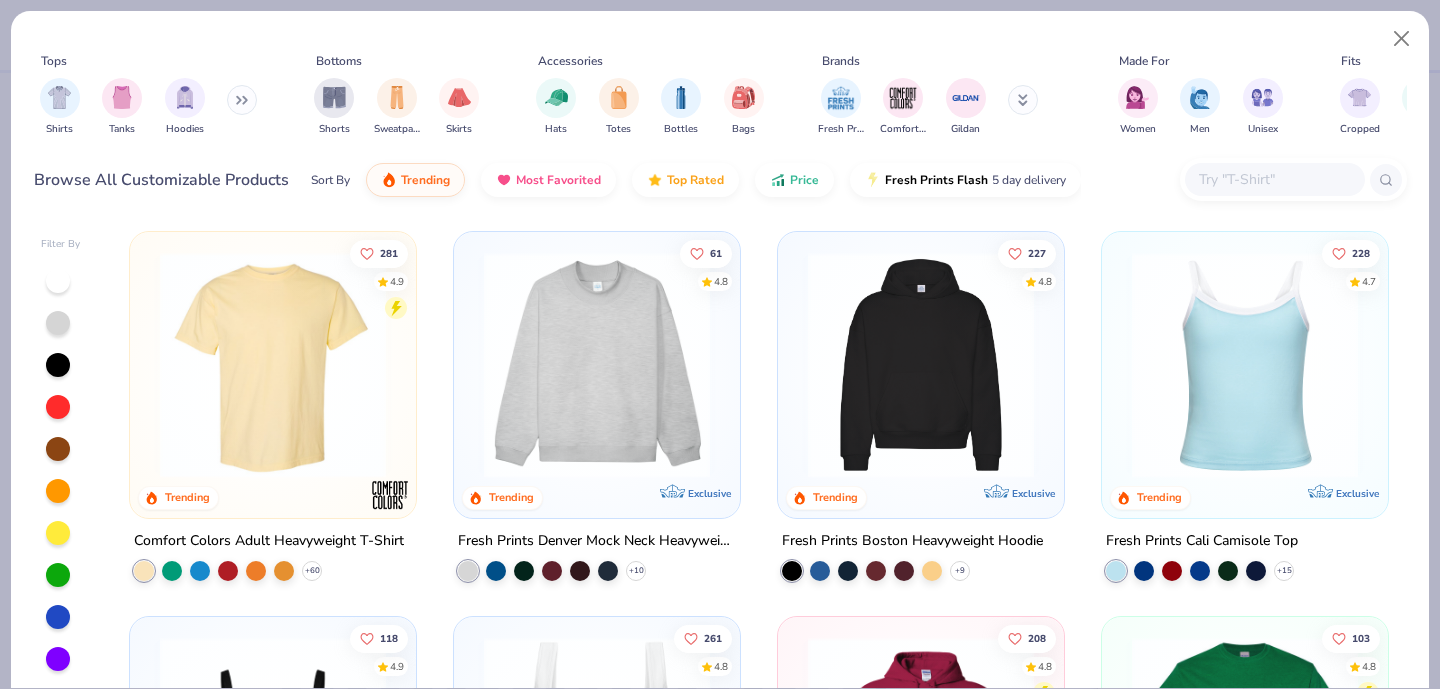 click at bounding box center (1274, 179) 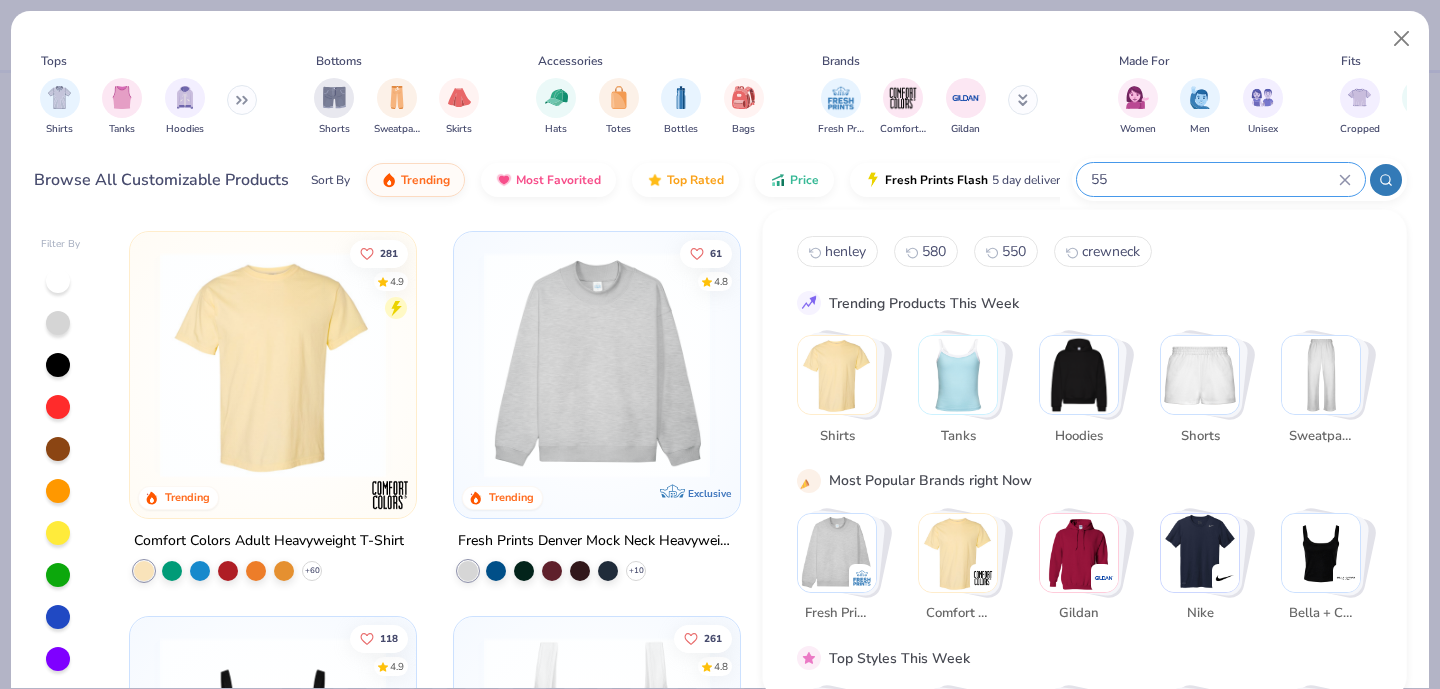 type on "550" 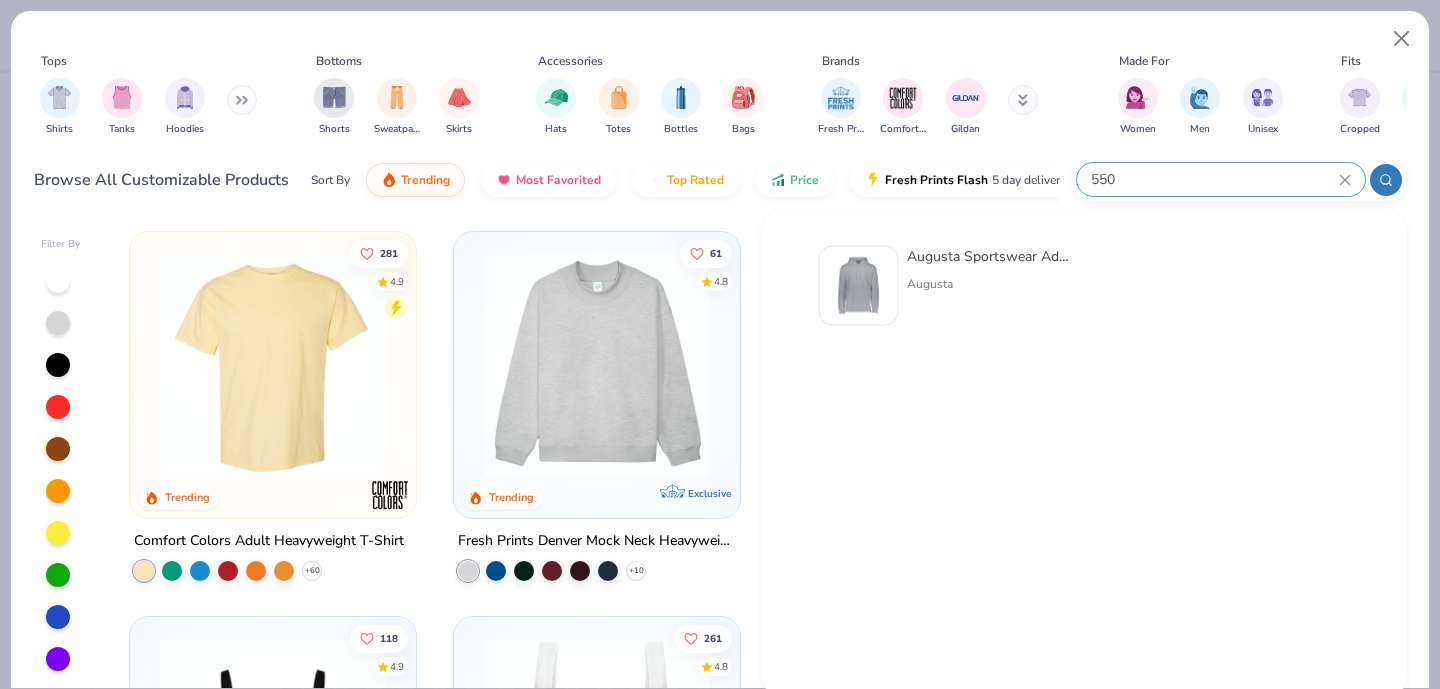 click 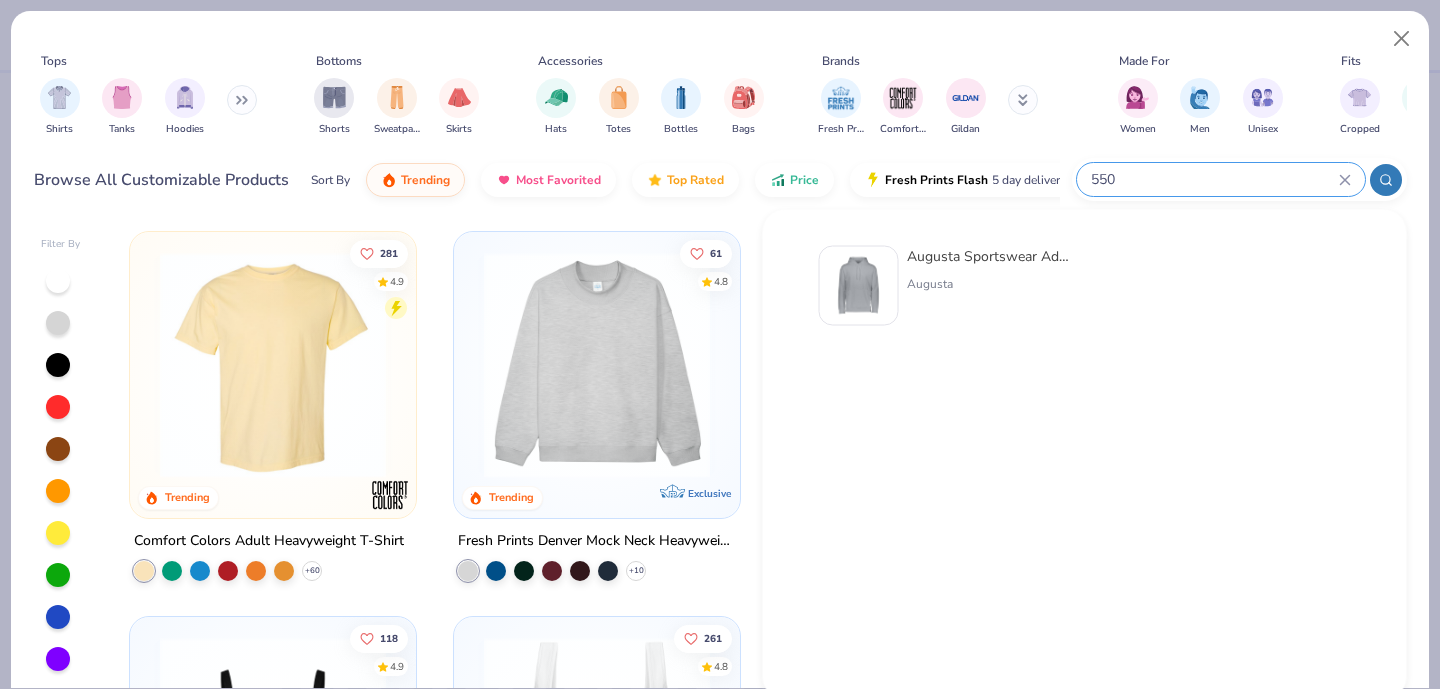 type 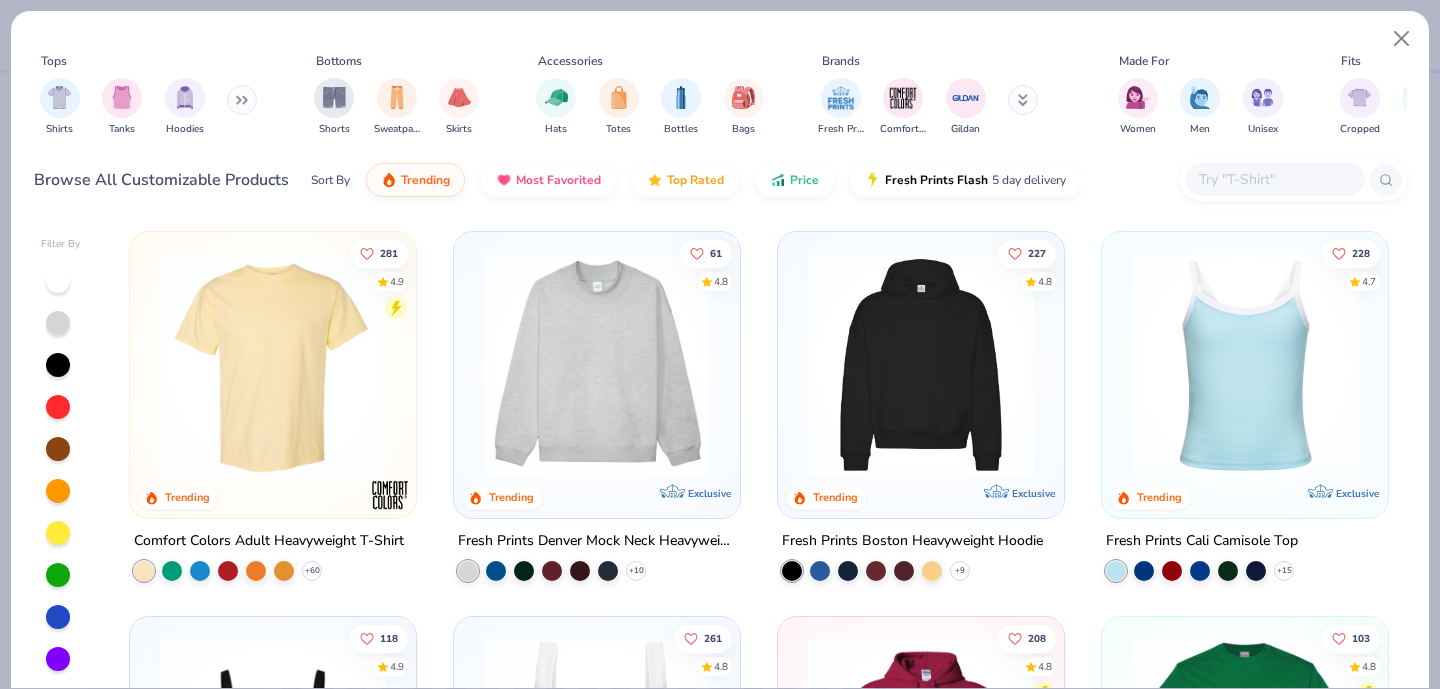 click 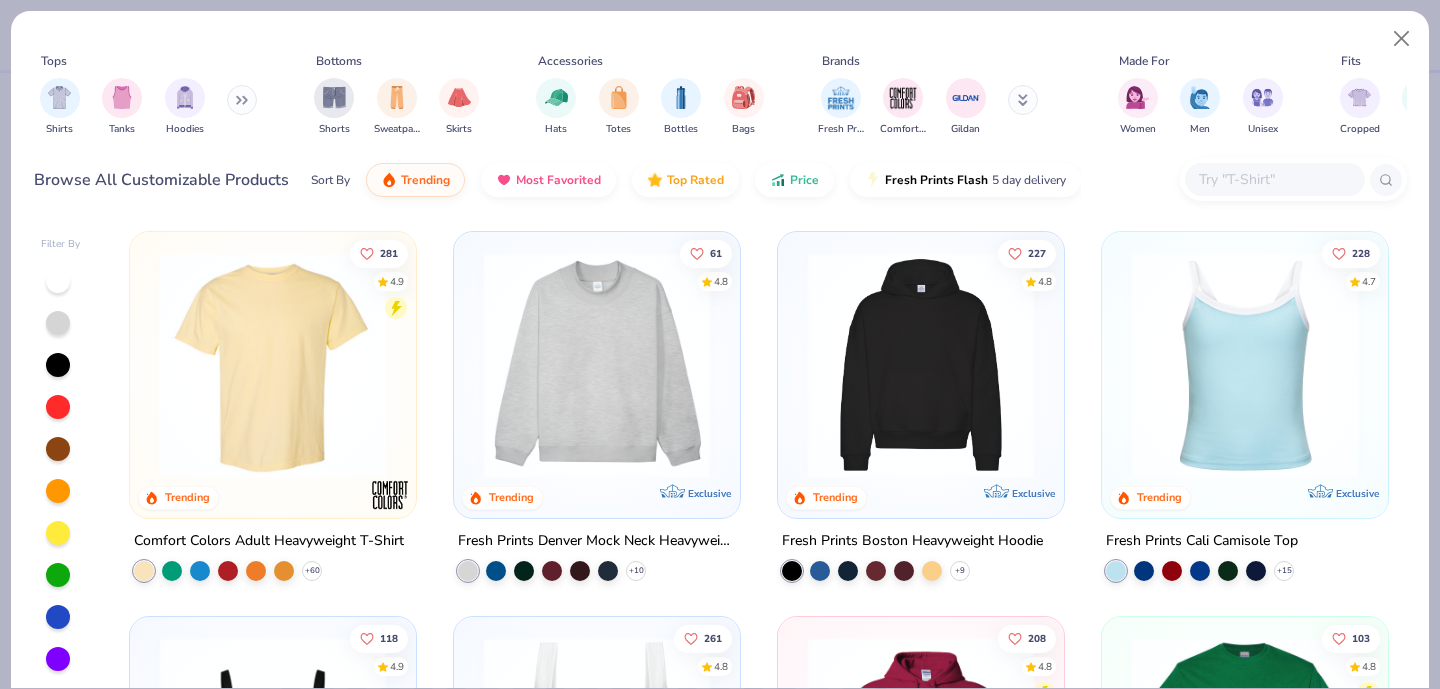 click at bounding box center (242, 100) 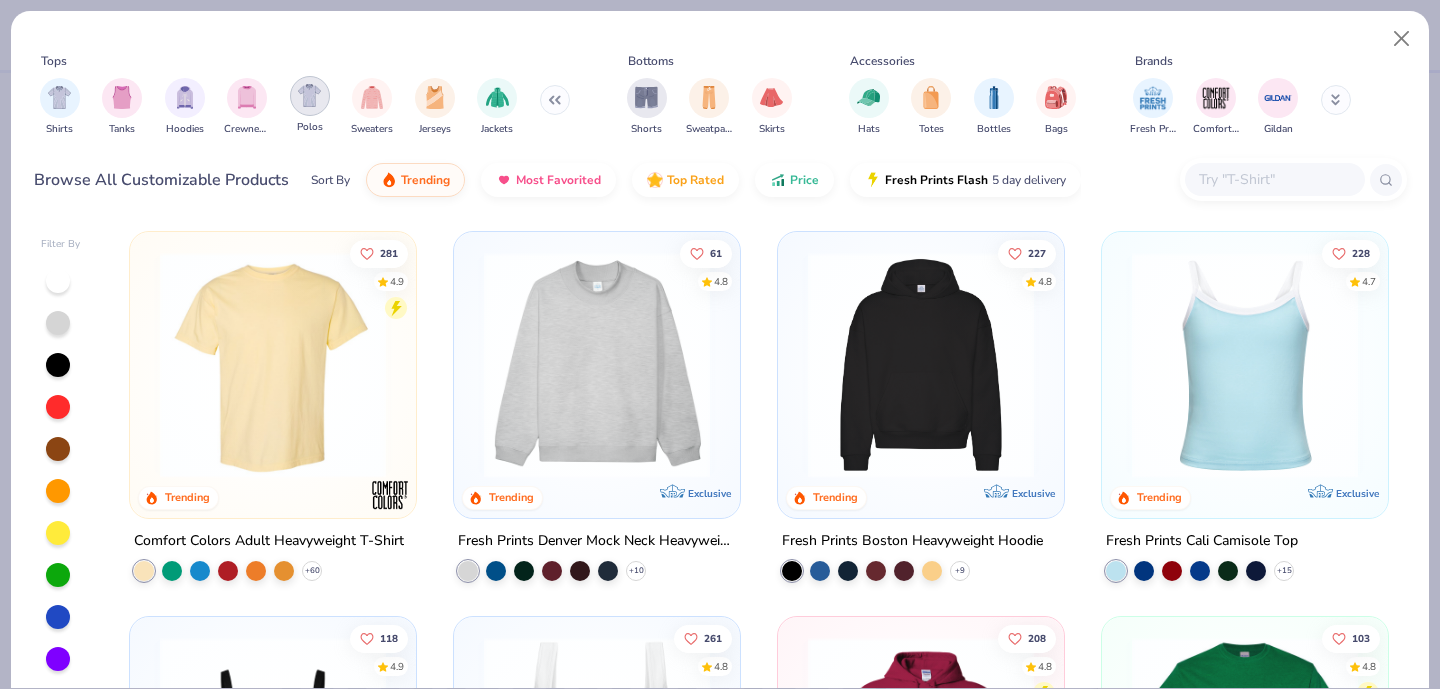 click at bounding box center [310, 96] 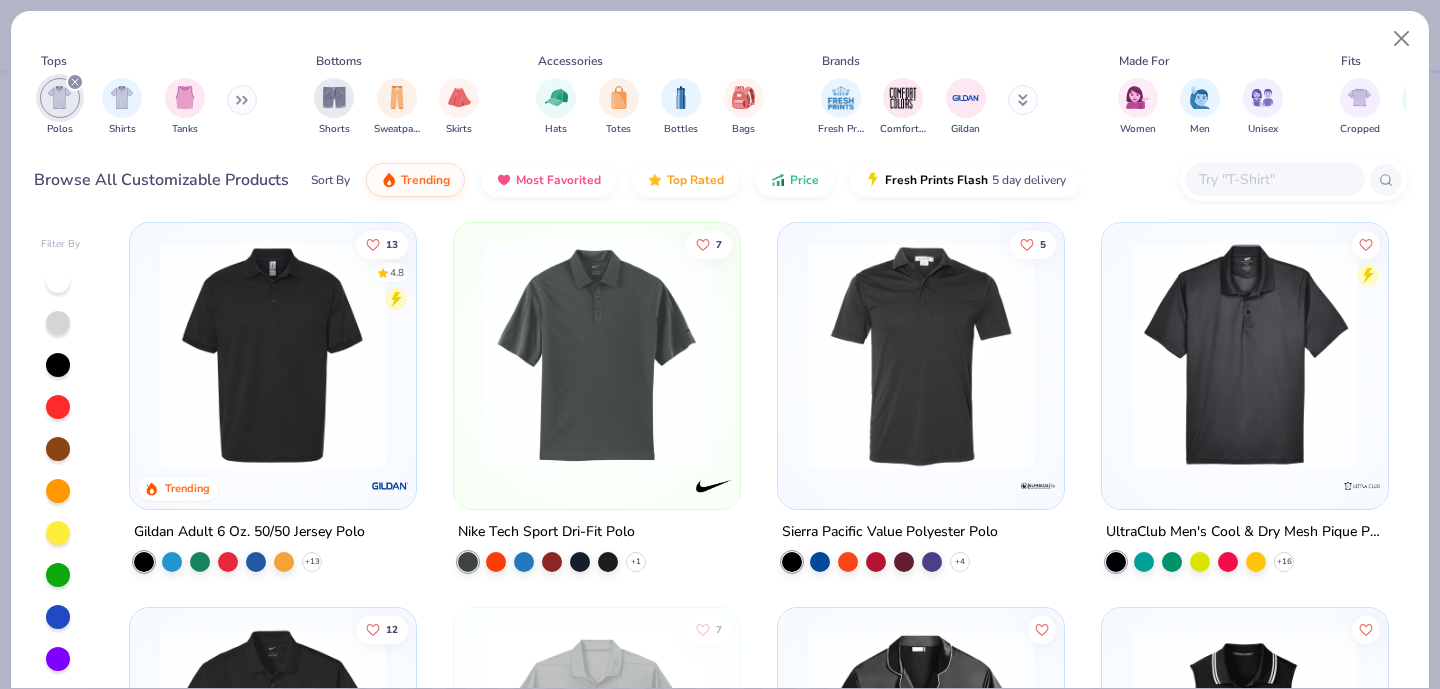 scroll, scrollTop: 0, scrollLeft: 0, axis: both 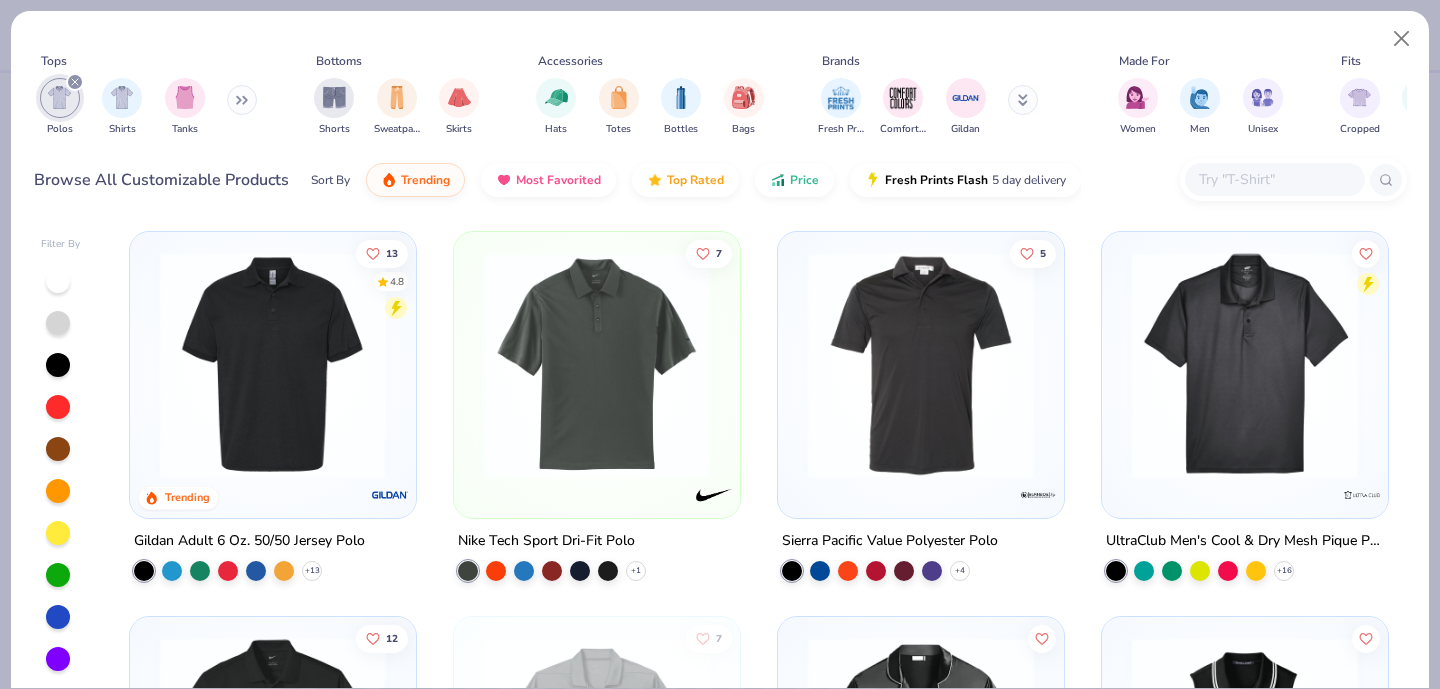 click at bounding box center [921, 365] 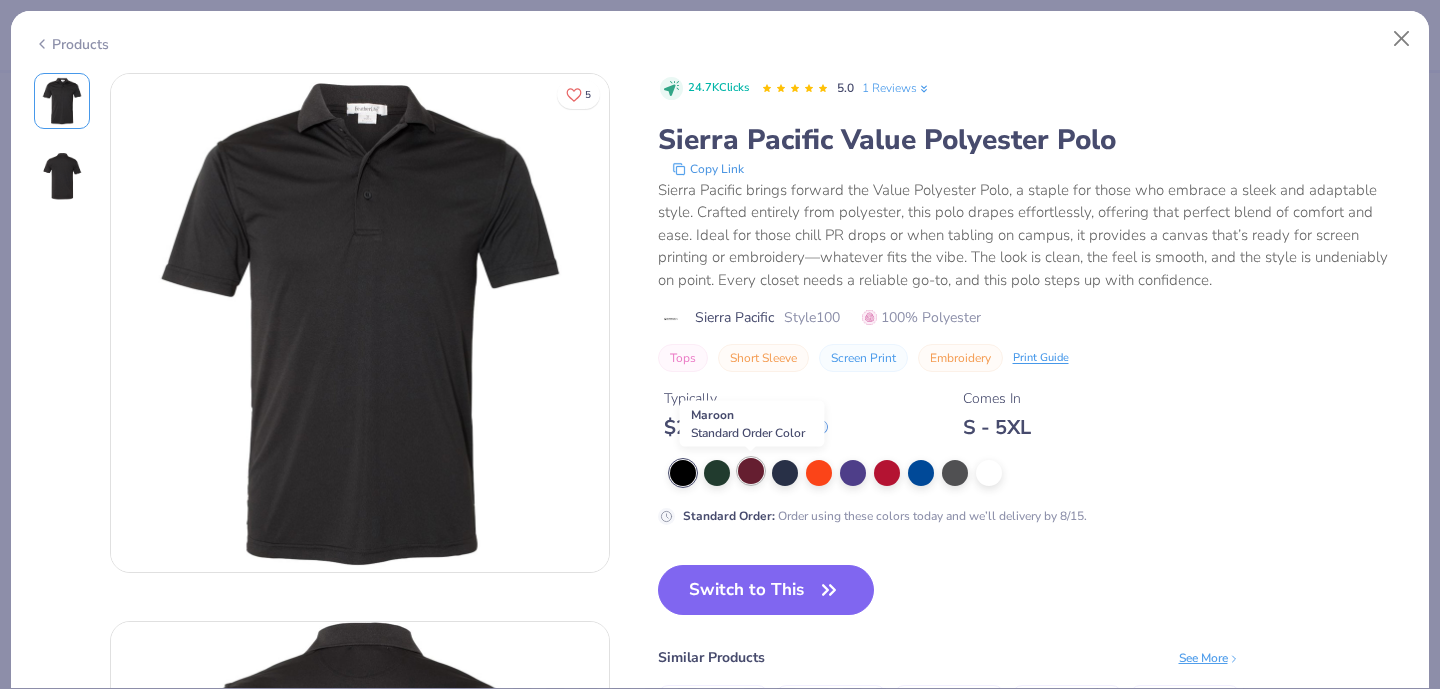click at bounding box center (751, 471) 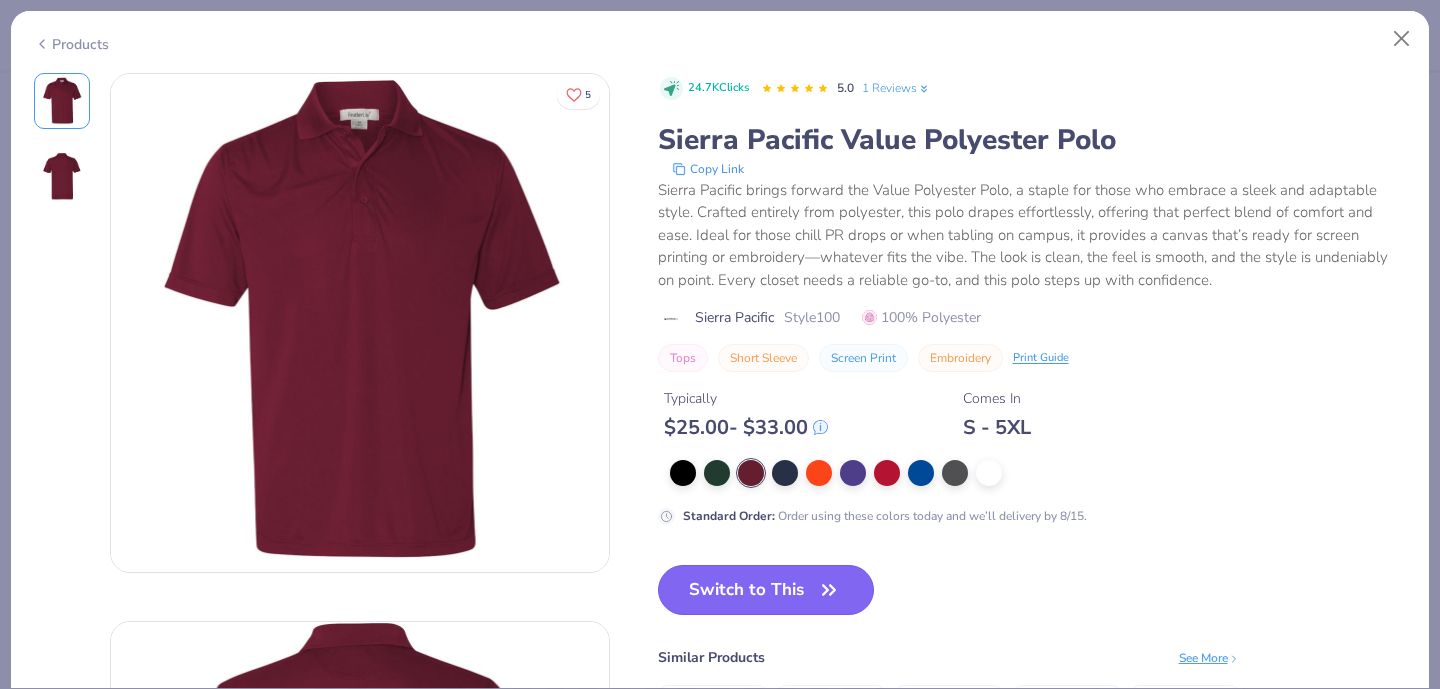 click on "Switch to This" at bounding box center [766, 590] 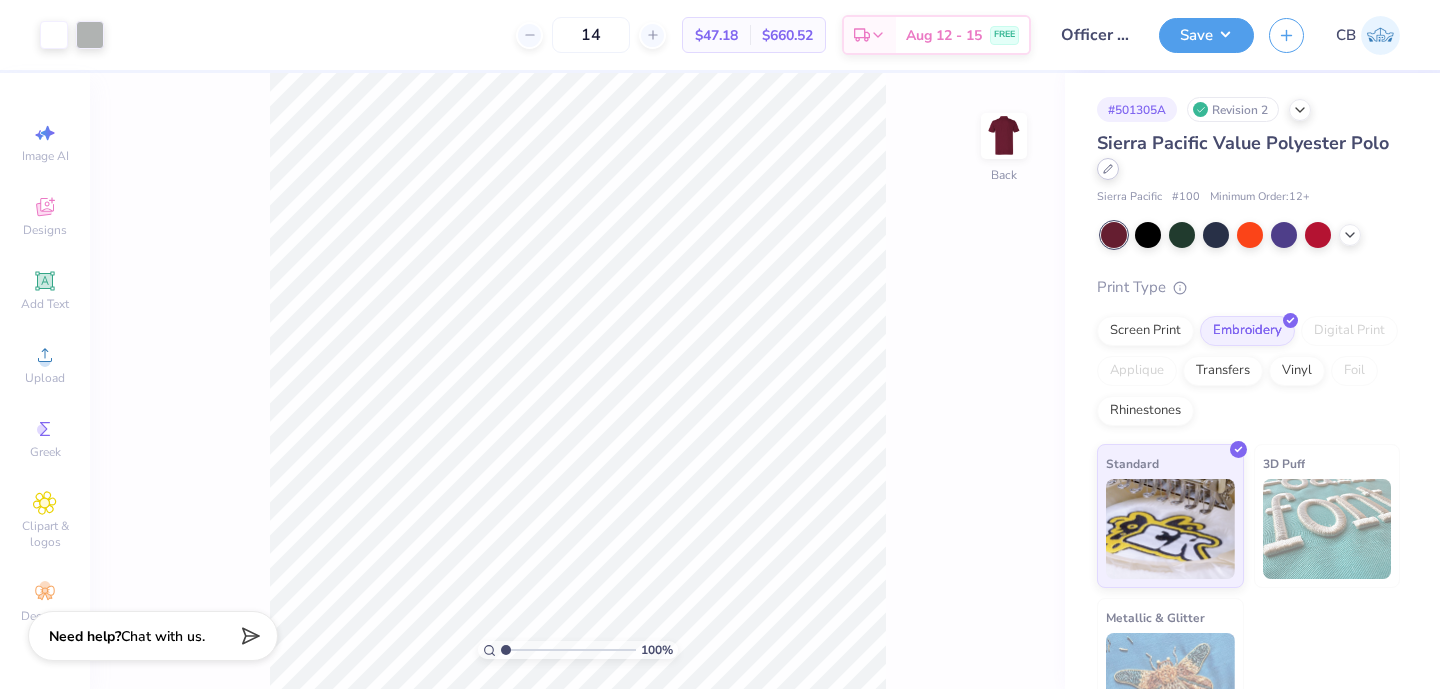 click 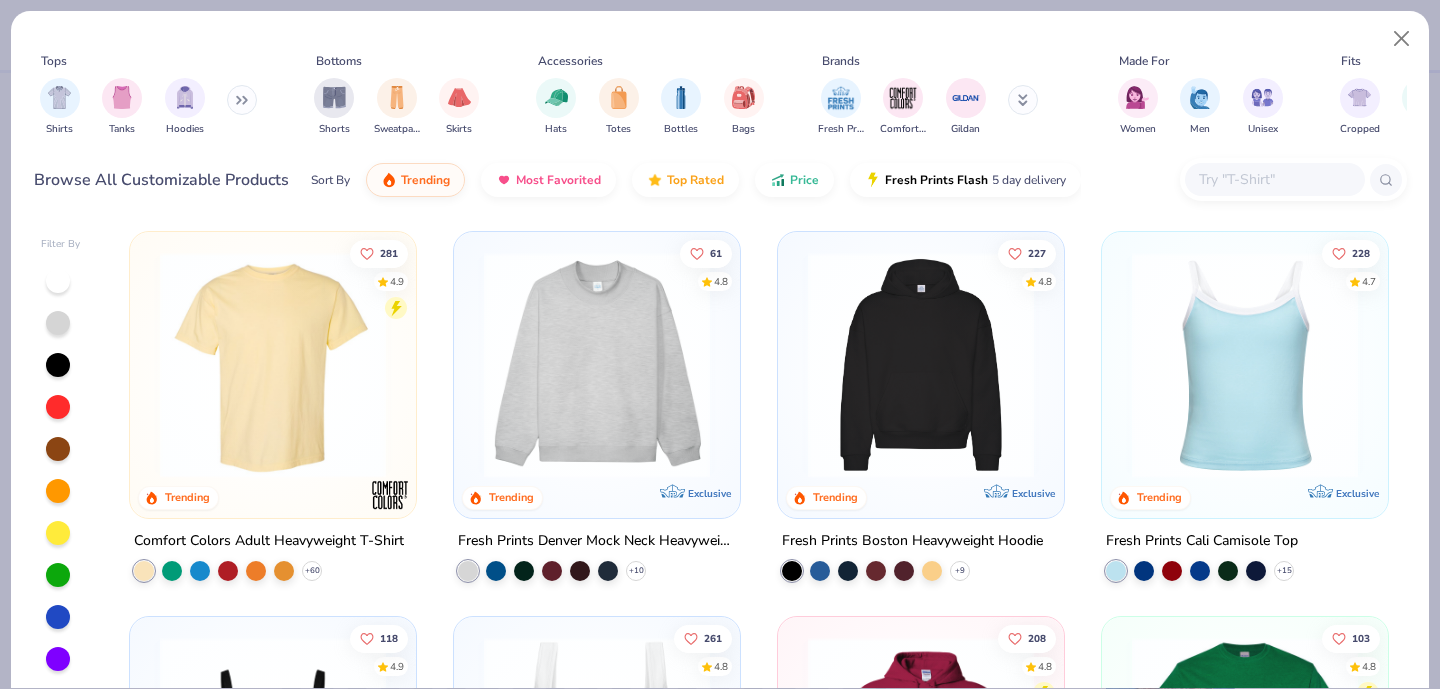 click at bounding box center (242, 100) 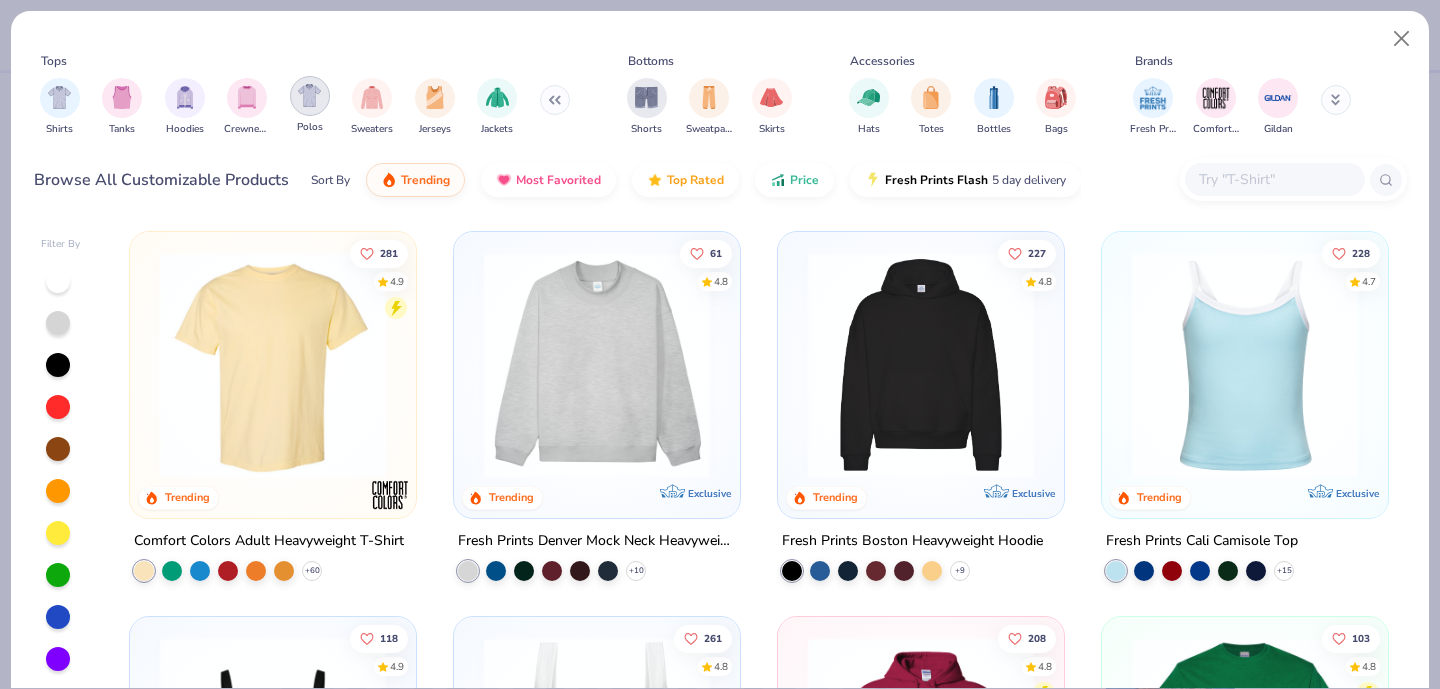 click at bounding box center (309, 95) 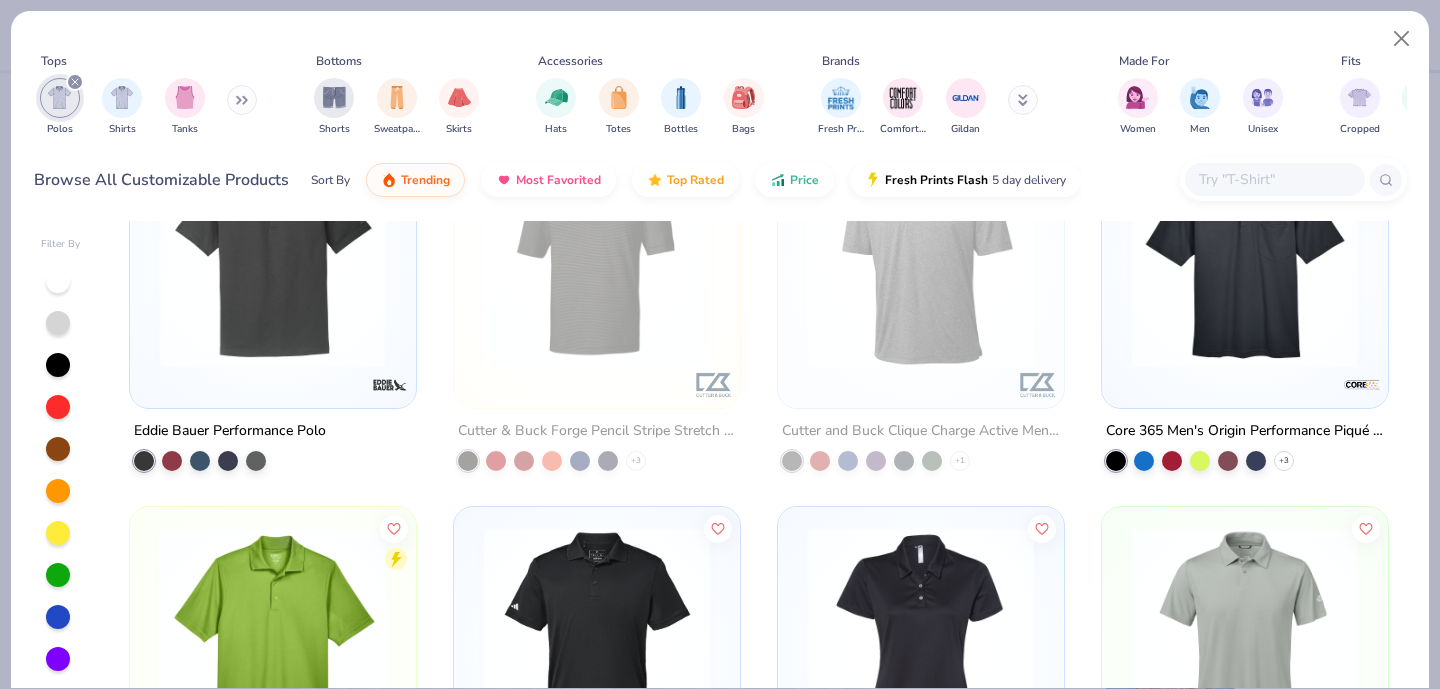 scroll, scrollTop: 2033, scrollLeft: 0, axis: vertical 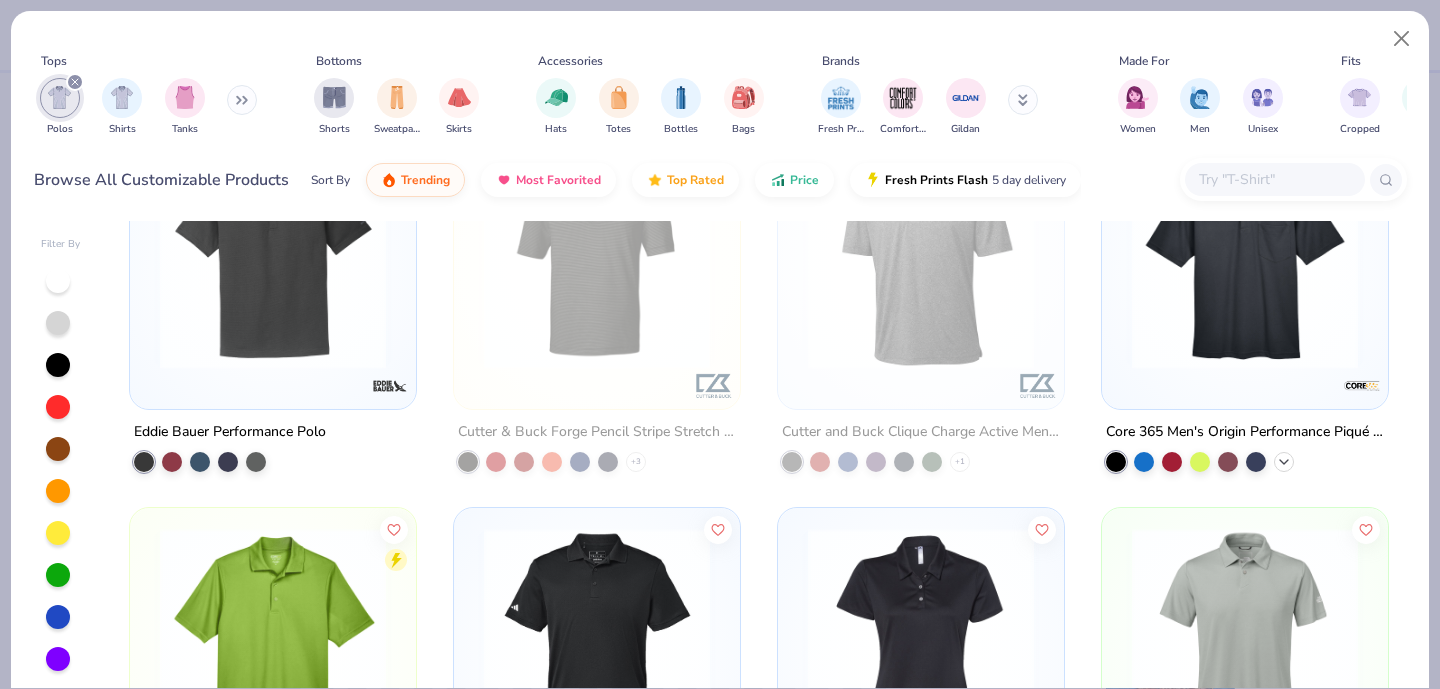 click 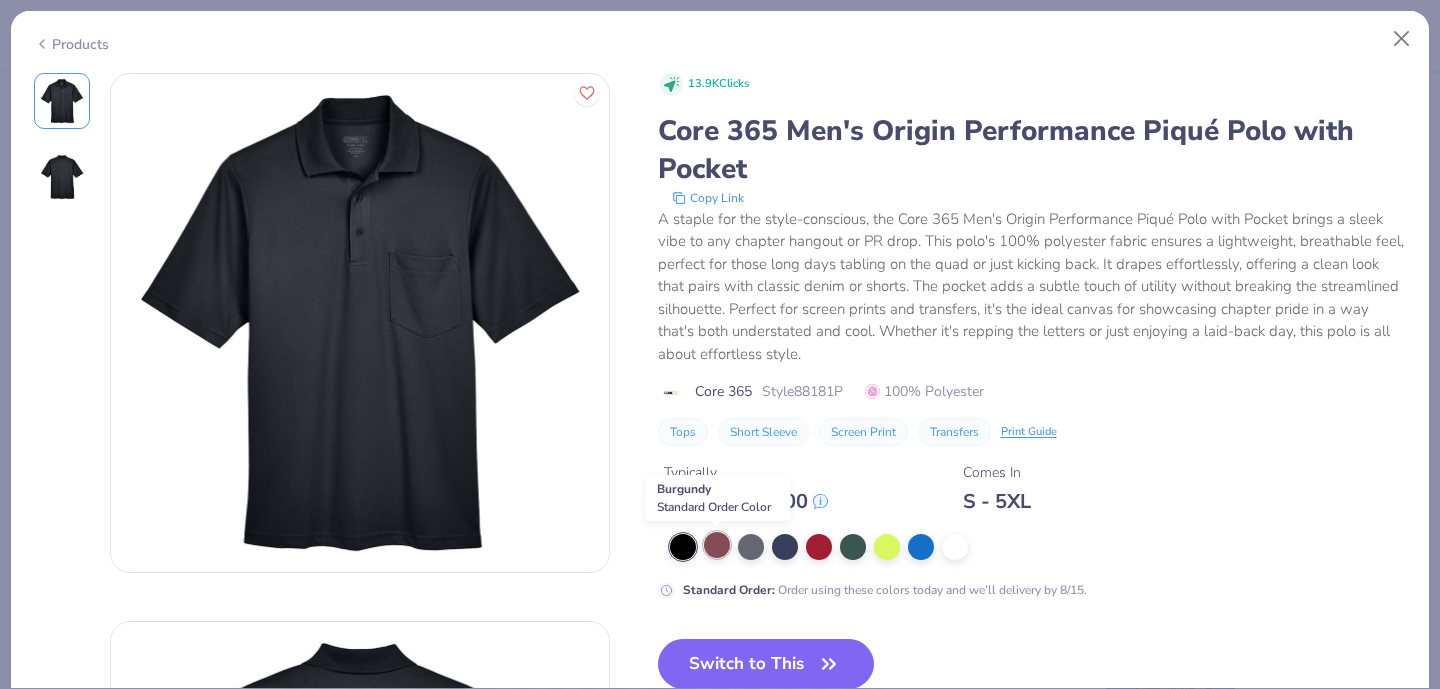 click at bounding box center (717, 545) 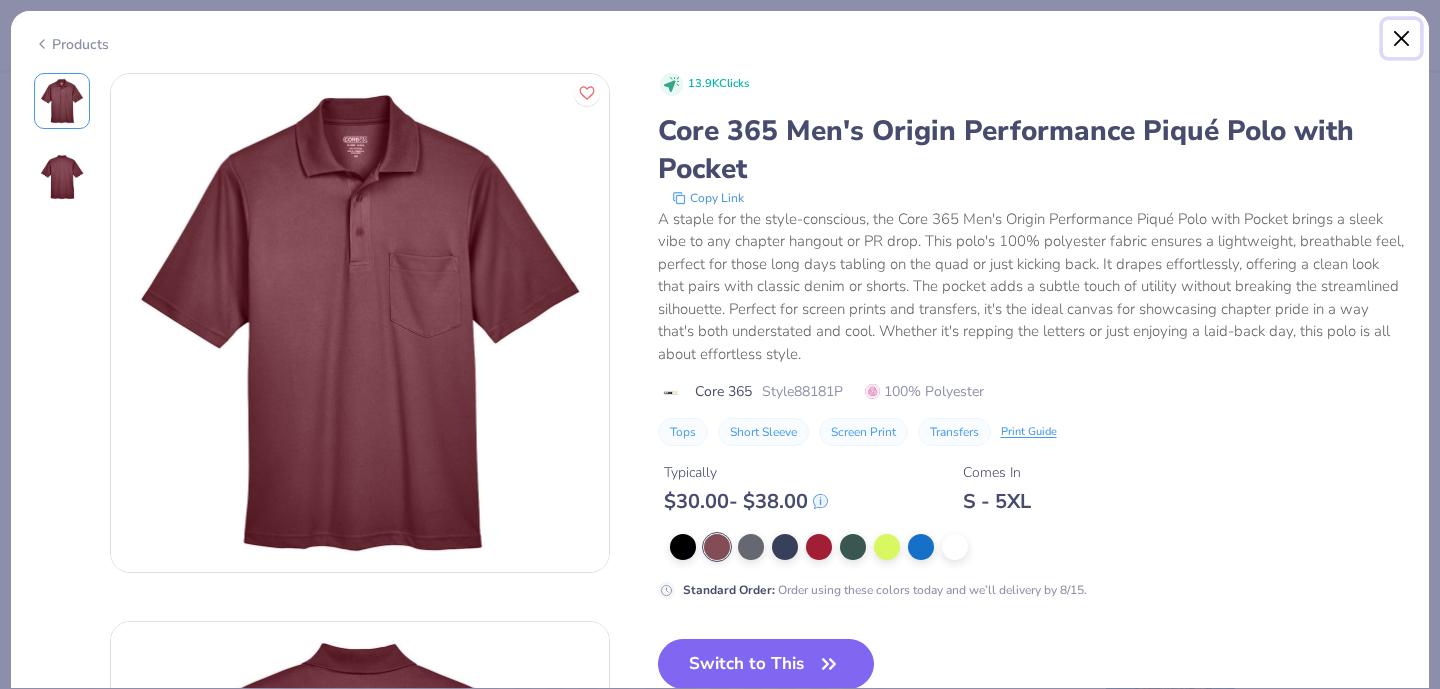 click at bounding box center [1402, 39] 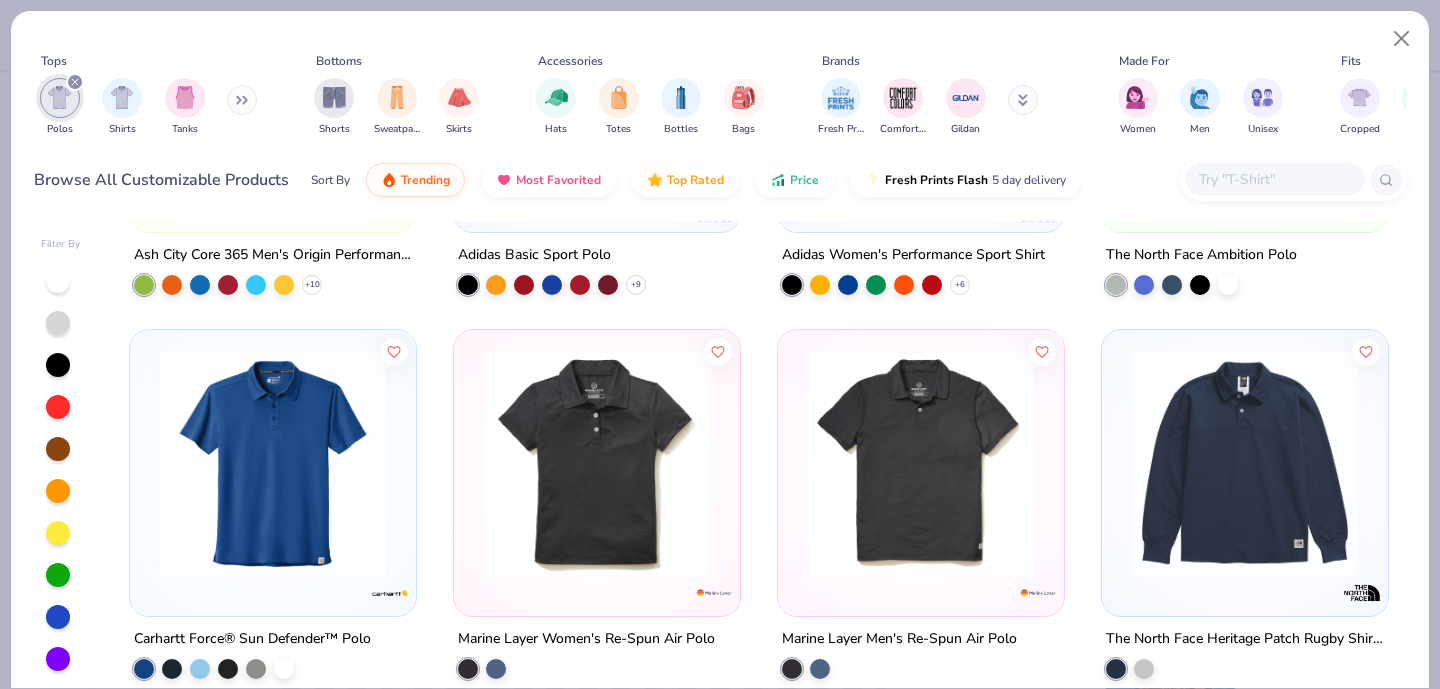 scroll, scrollTop: 2605, scrollLeft: 0, axis: vertical 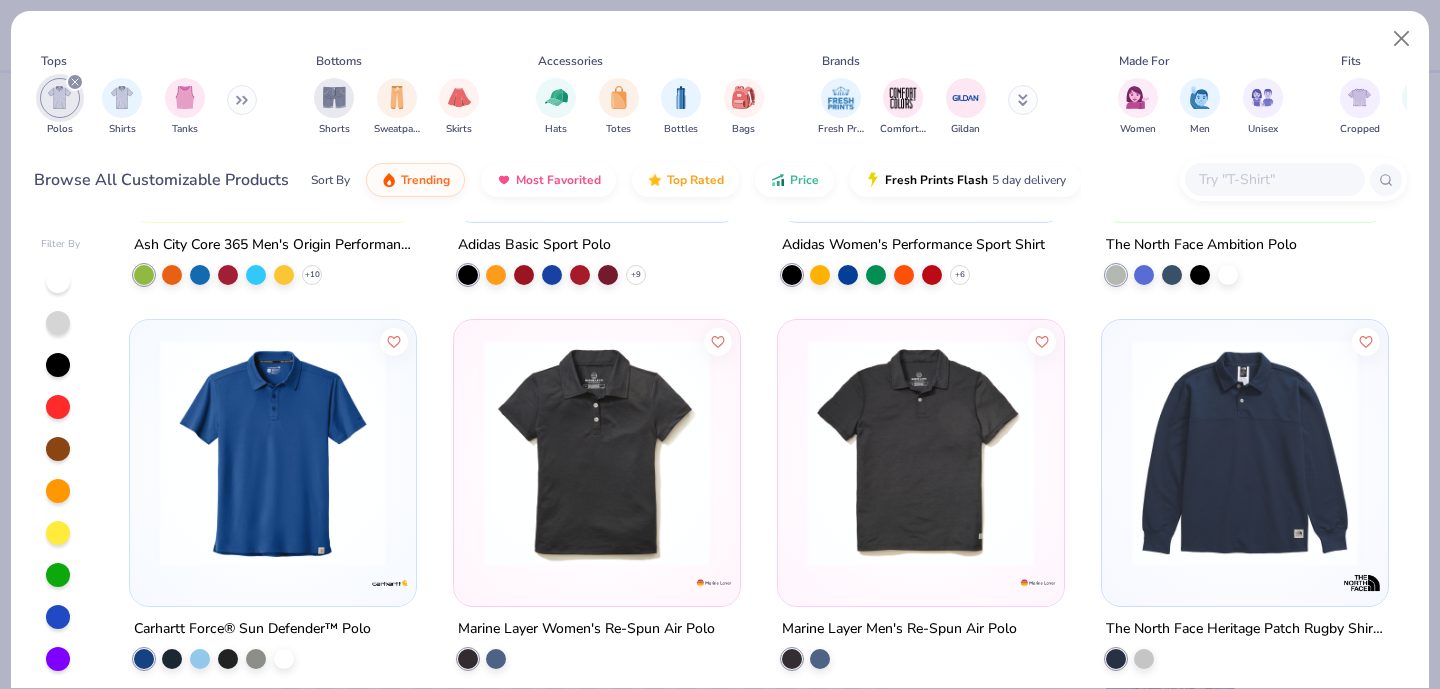 click on "Tops Polos Shirts Tanks Bottoms Shorts Sweatpants Skirts Accessories Hats Totes Bottles Bags Brands Fresh Prints Comfort Colors Gildan Made For Women Men Unisex Fits Cropped Slim Regular Oversized Styles Classic Sportswear Athleisure Minimums 12-17 18-23 24-35 Print Types Guide Embroidery Screen Print Digital Print Browse All Customizable Products Sort By Trending Most Favorited Top Rated Price Fresh Prints Flash 5 day delivery" at bounding box center [720, 113] 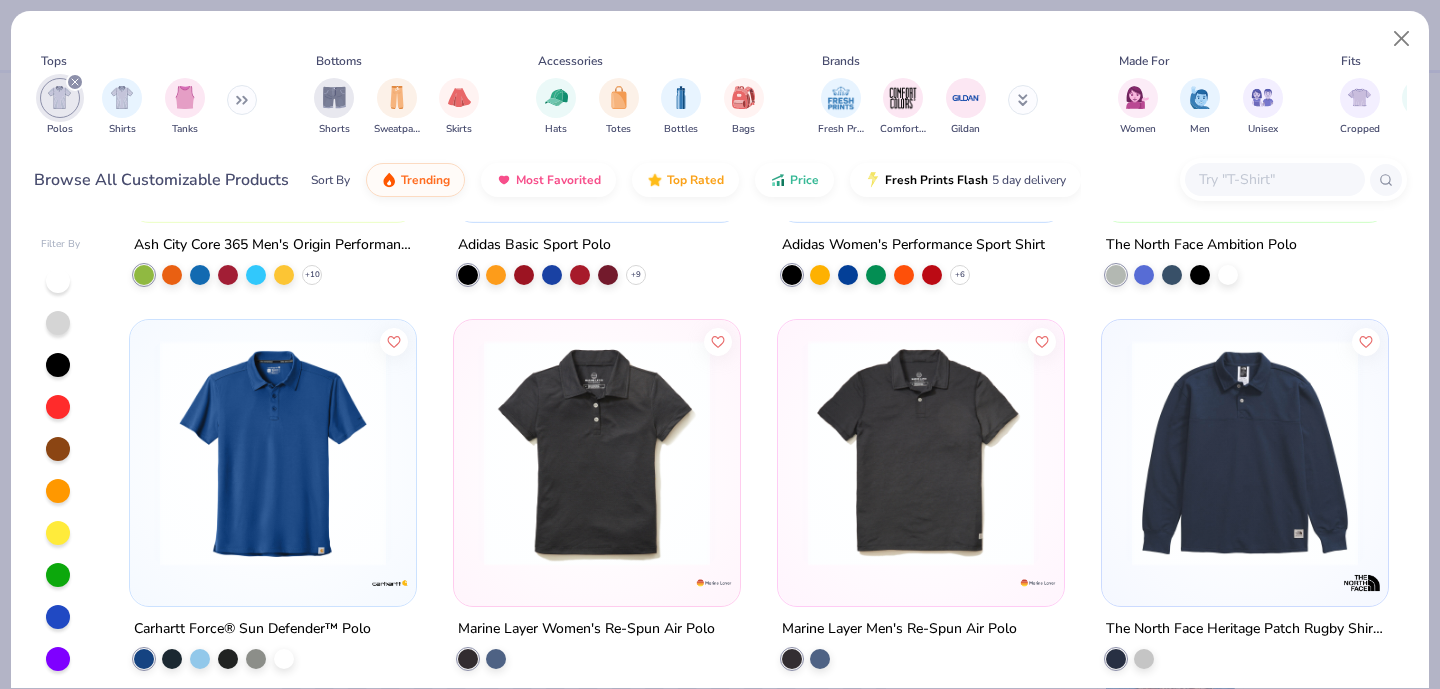 click at bounding box center (1293, 179) 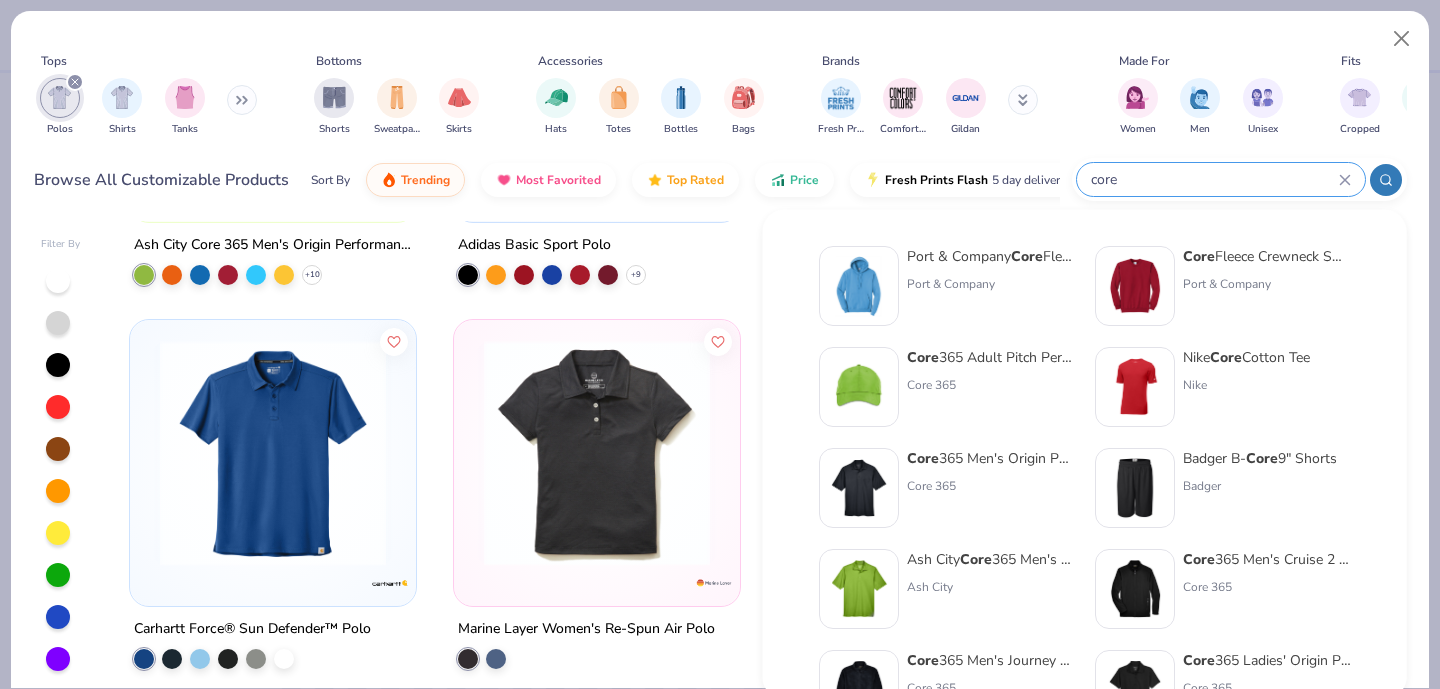 type on "core" 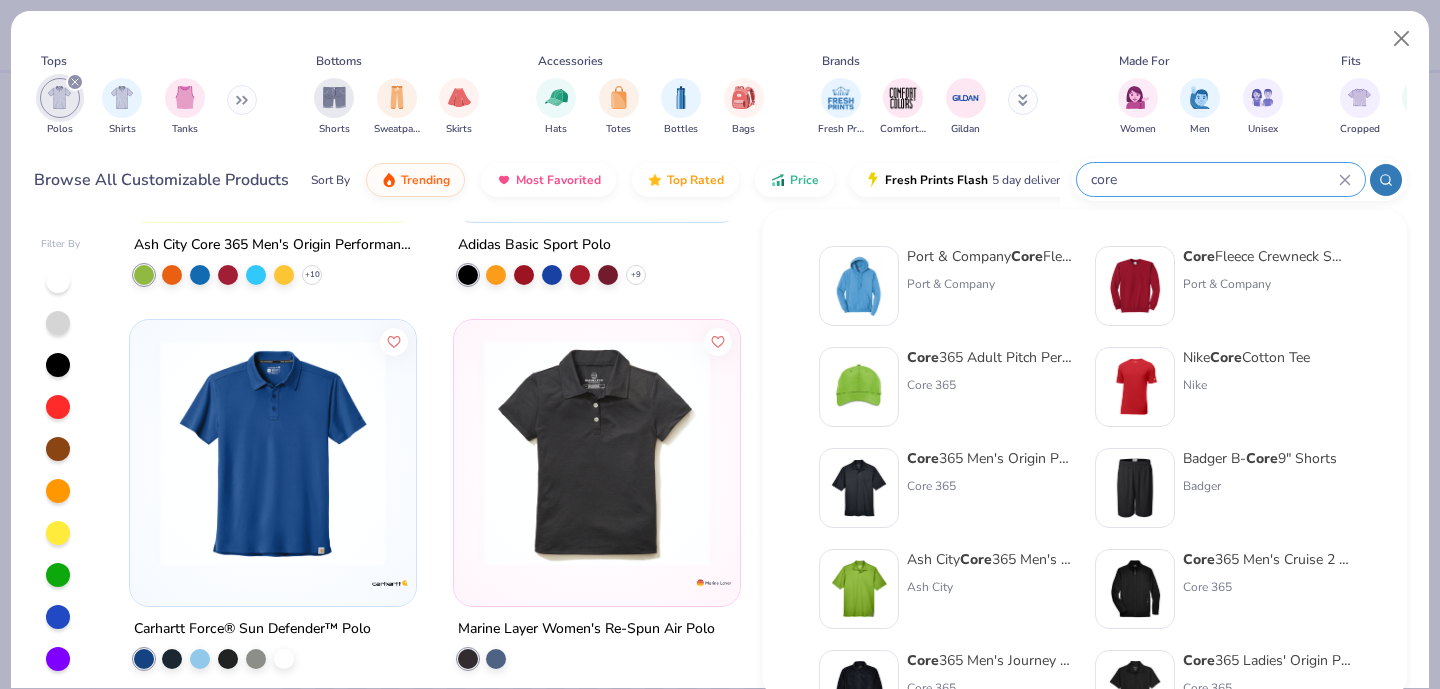 click at bounding box center (859, 488) 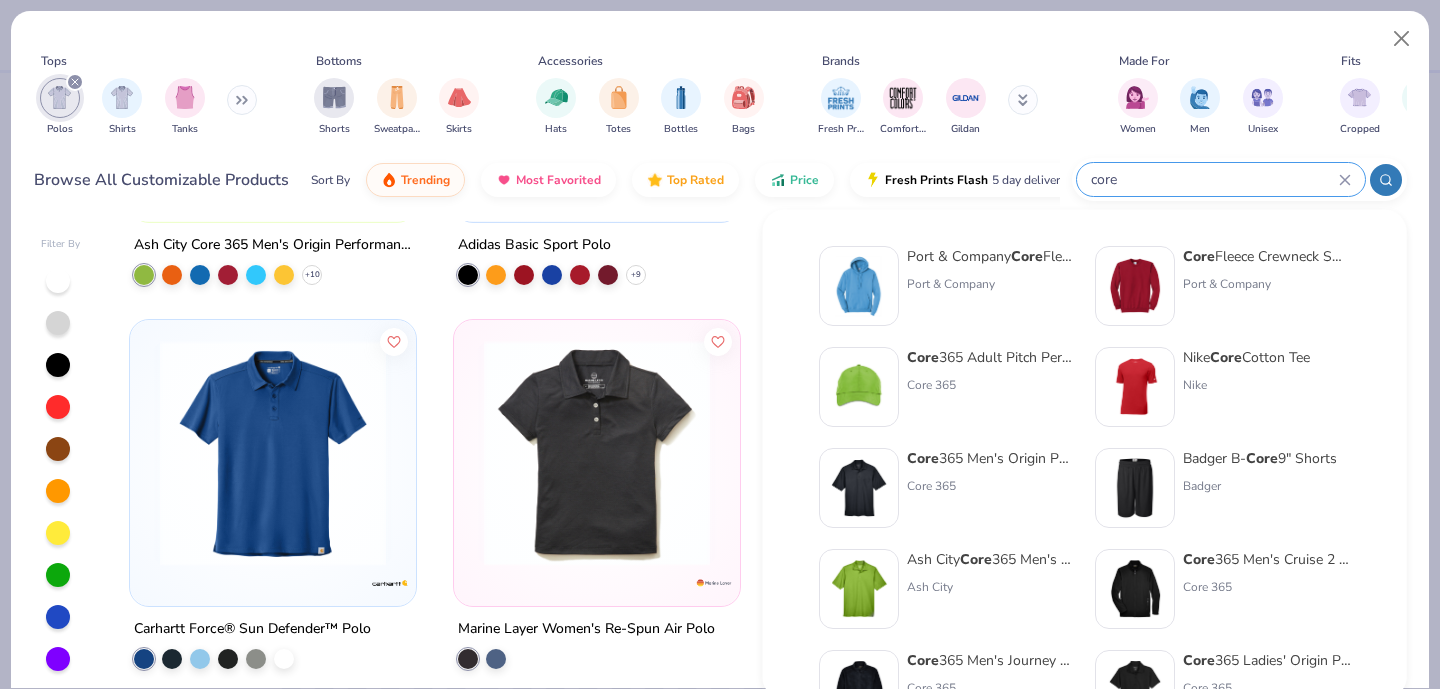 type 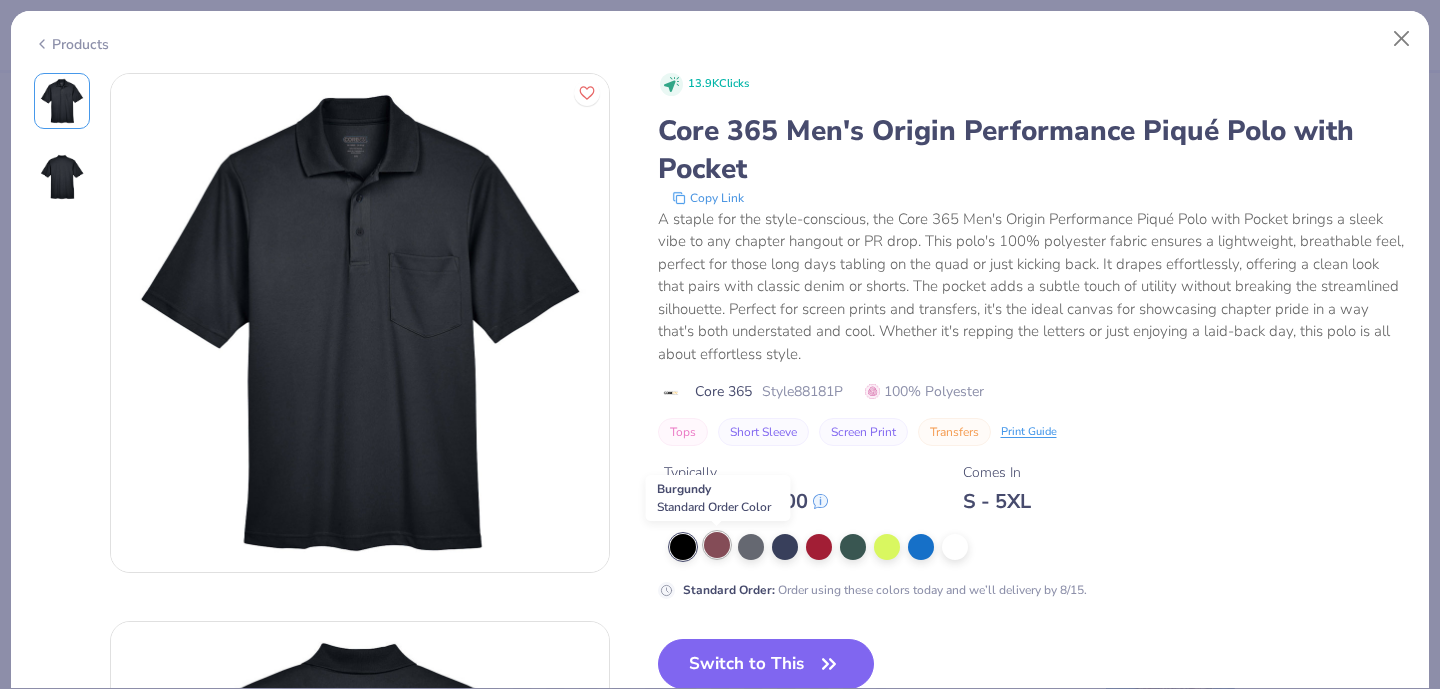 click at bounding box center [717, 545] 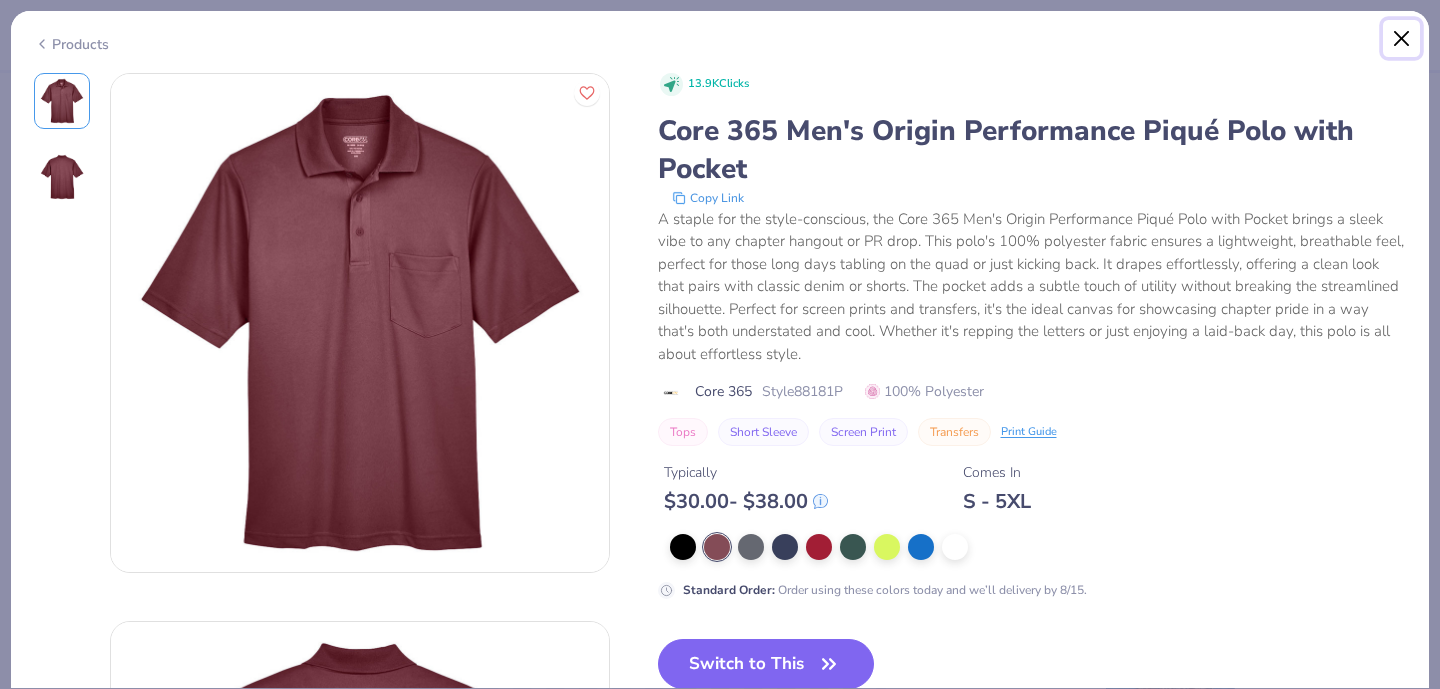 click at bounding box center [1402, 39] 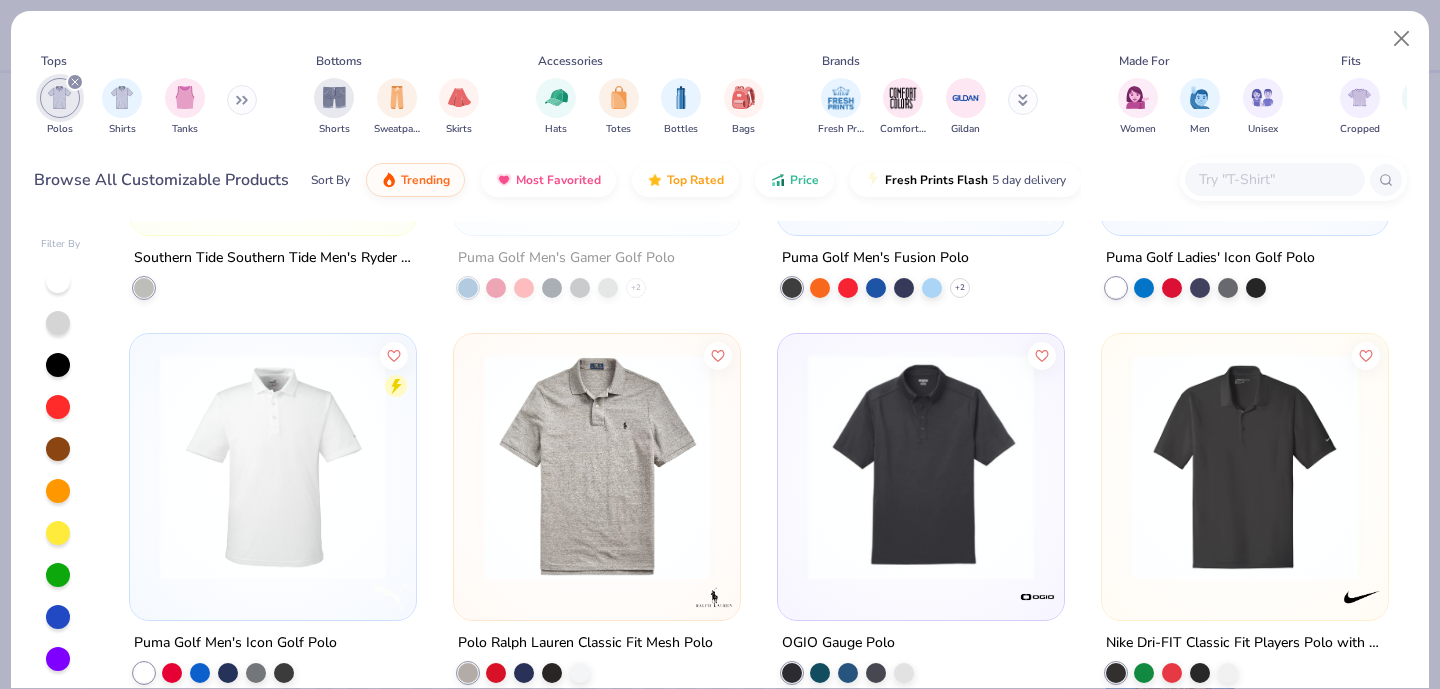 scroll, scrollTop: 4904, scrollLeft: 0, axis: vertical 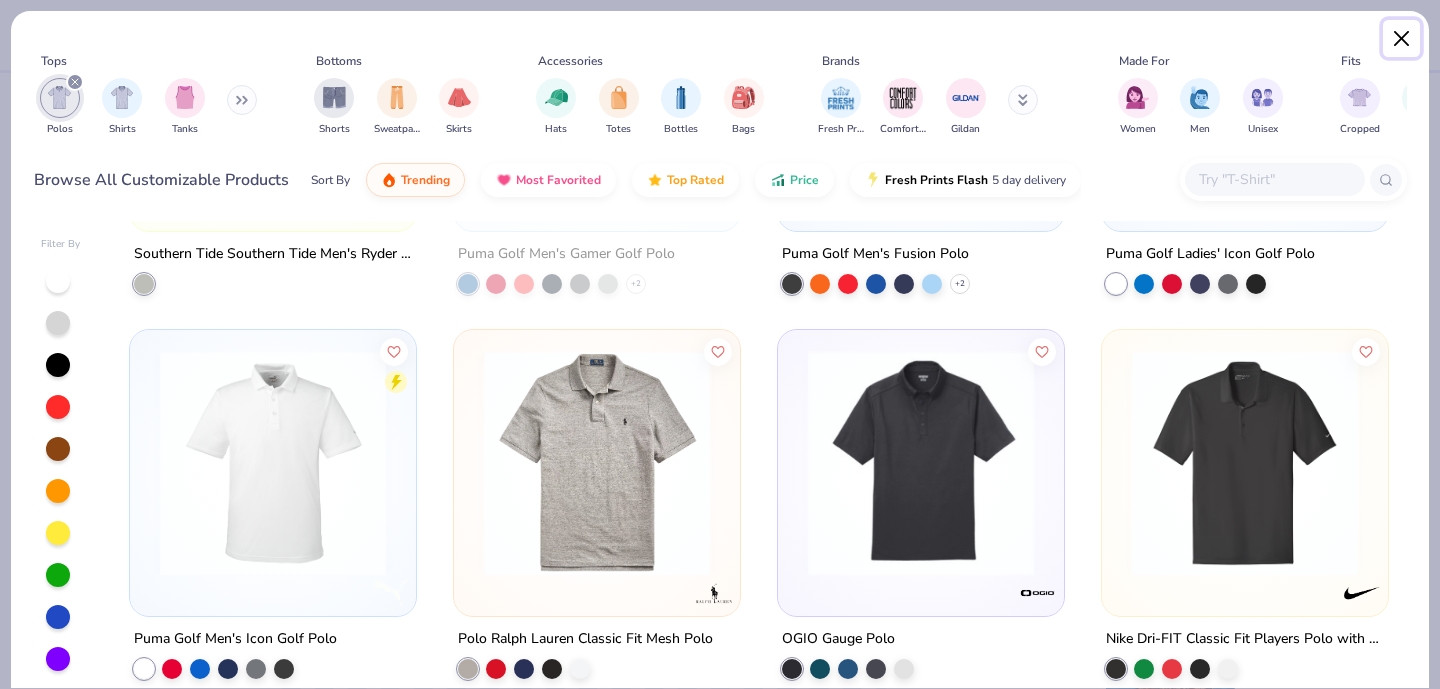 click at bounding box center (1402, 39) 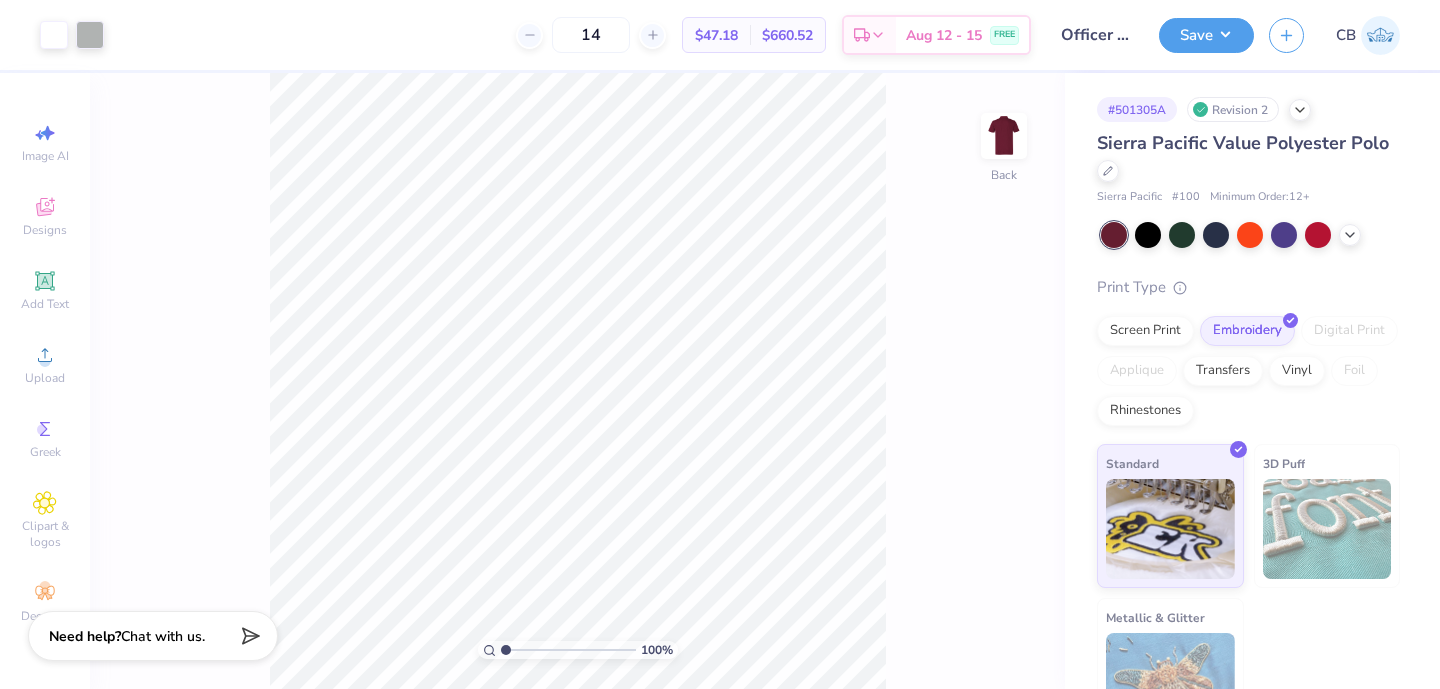 click on "Sierra Pacific Value Polyester Polo" at bounding box center (1248, 157) 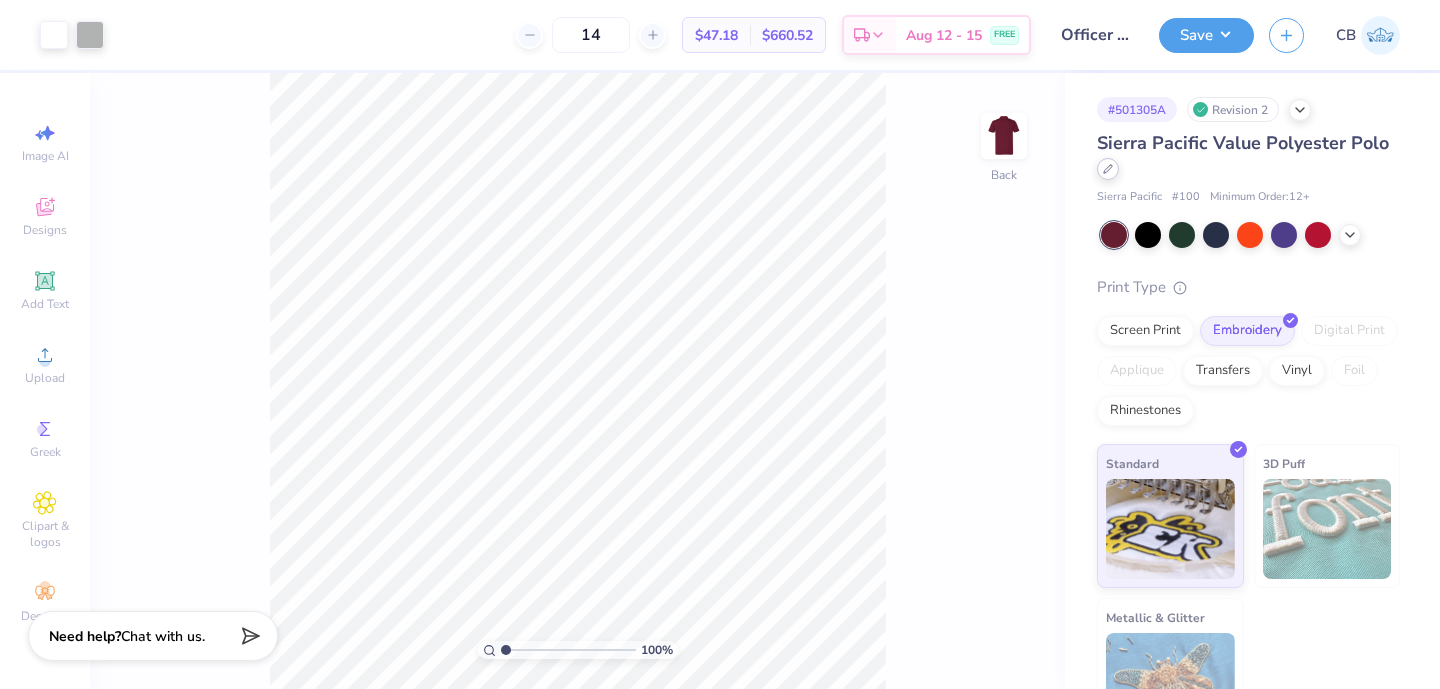 click 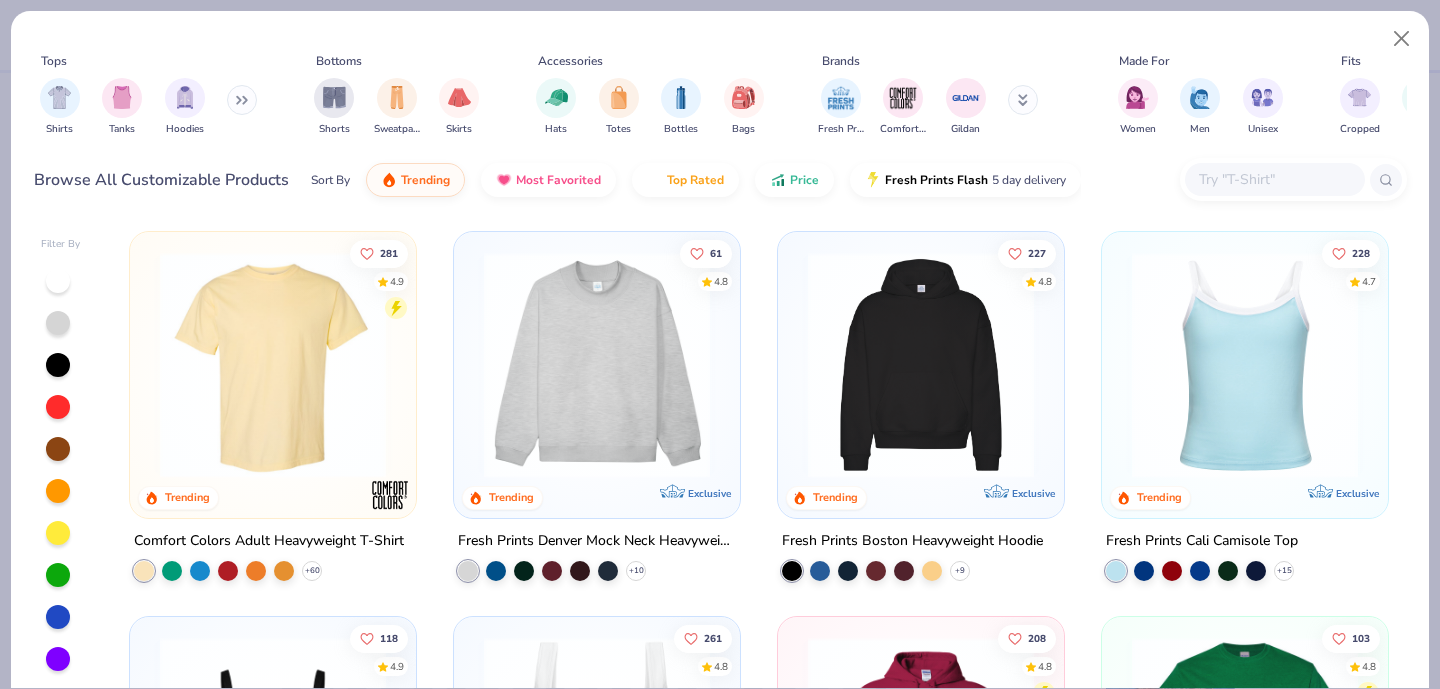 click at bounding box center [242, 100] 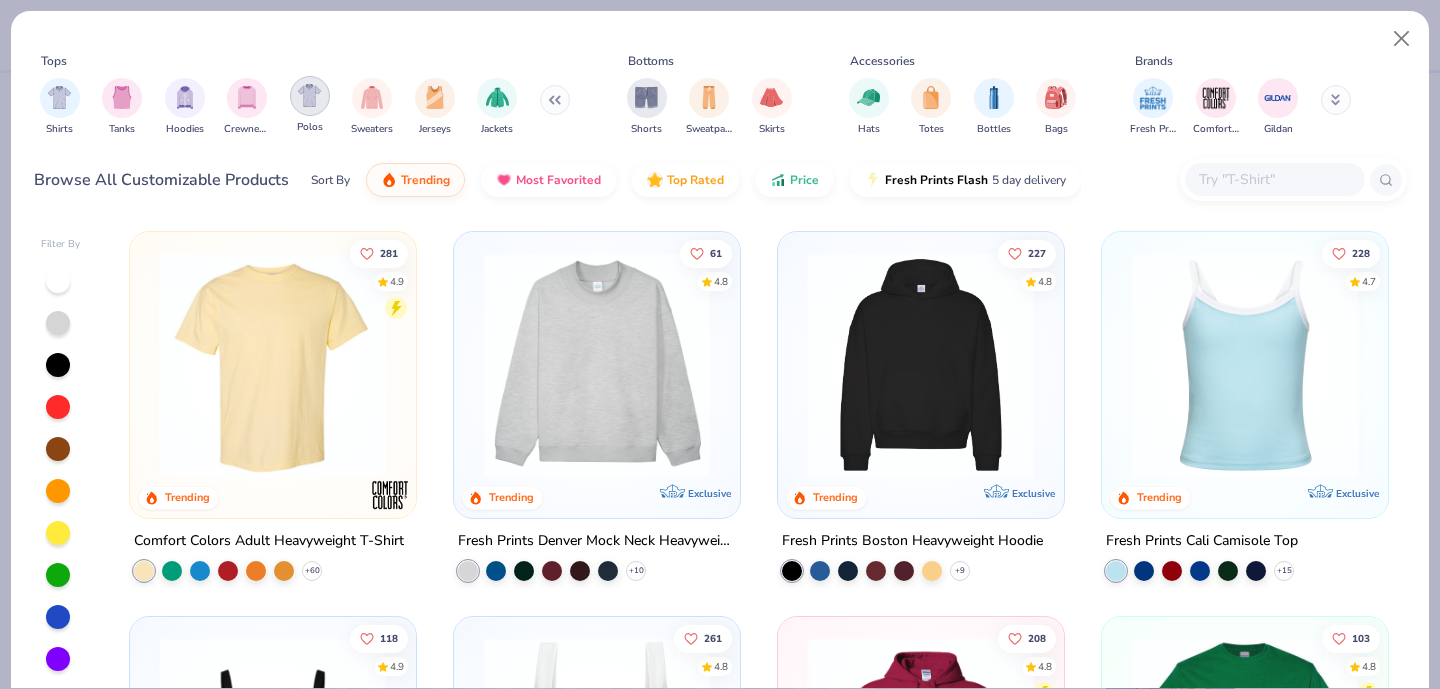 click at bounding box center [310, 96] 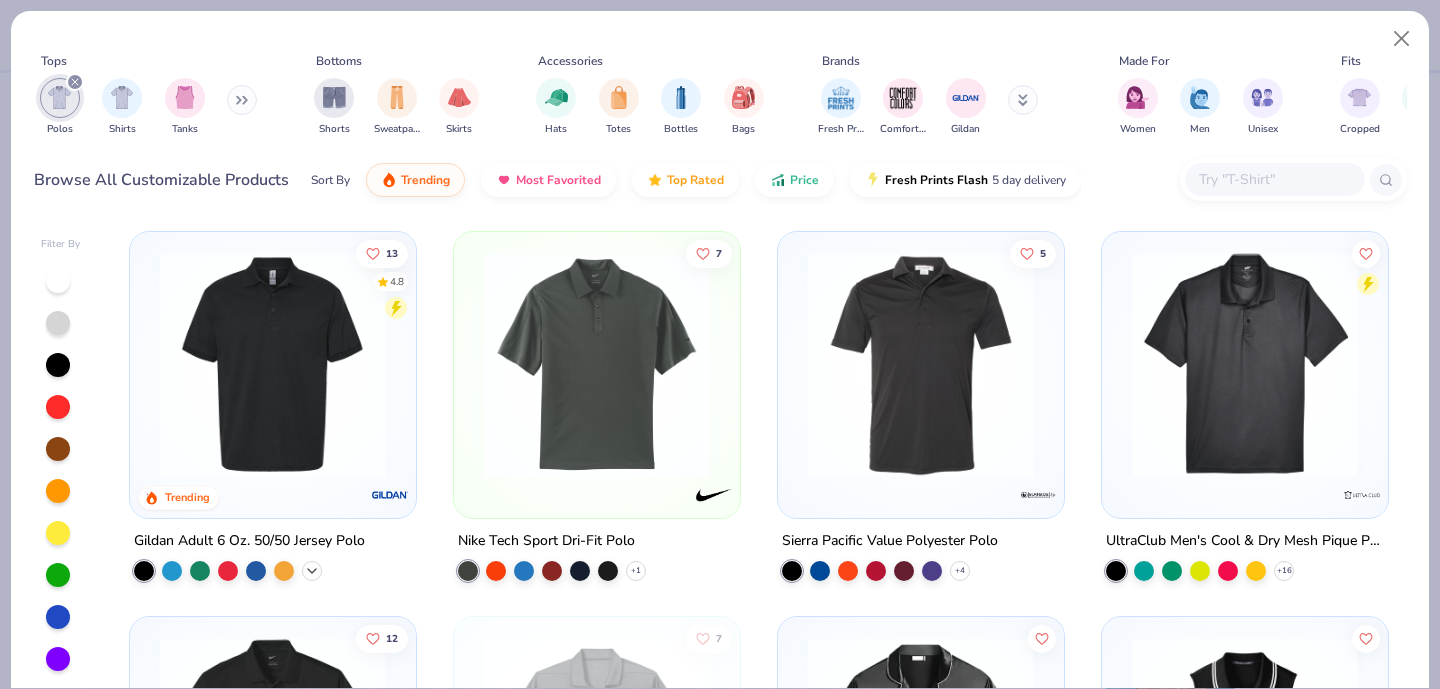 click 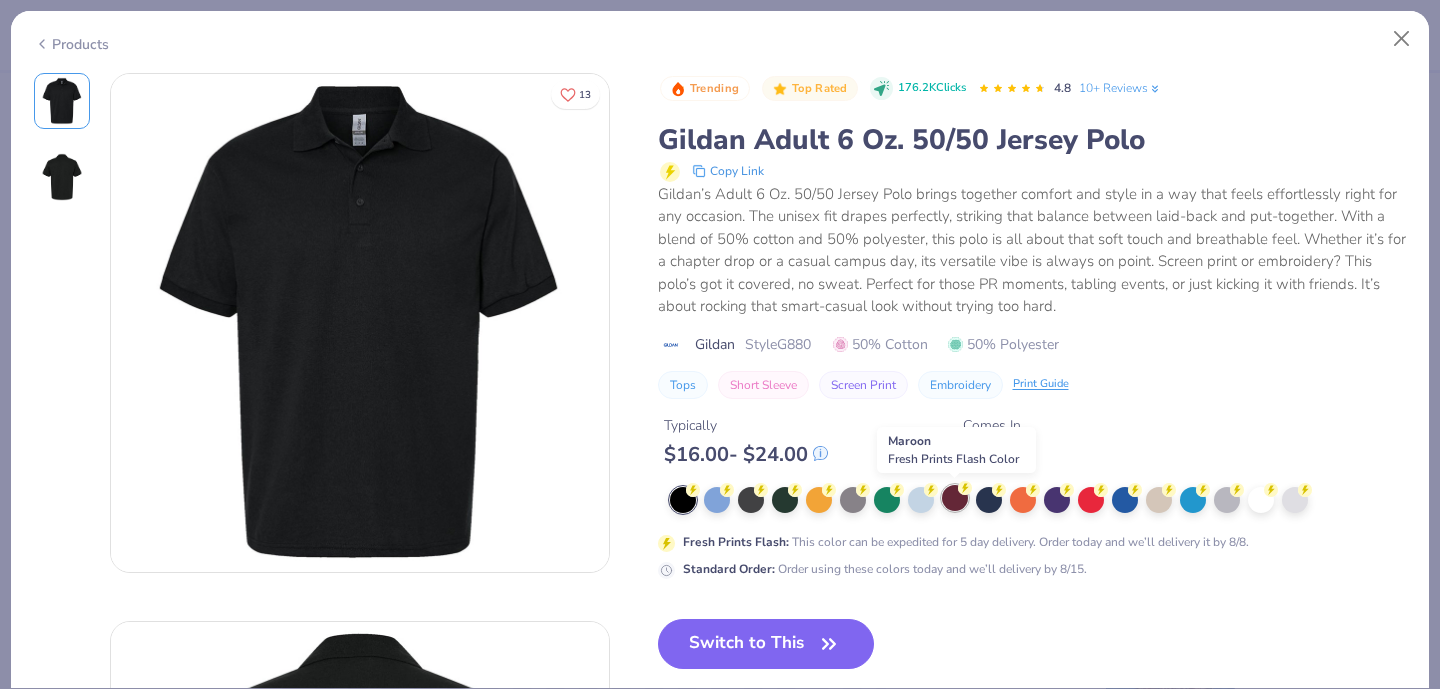 click at bounding box center [955, 498] 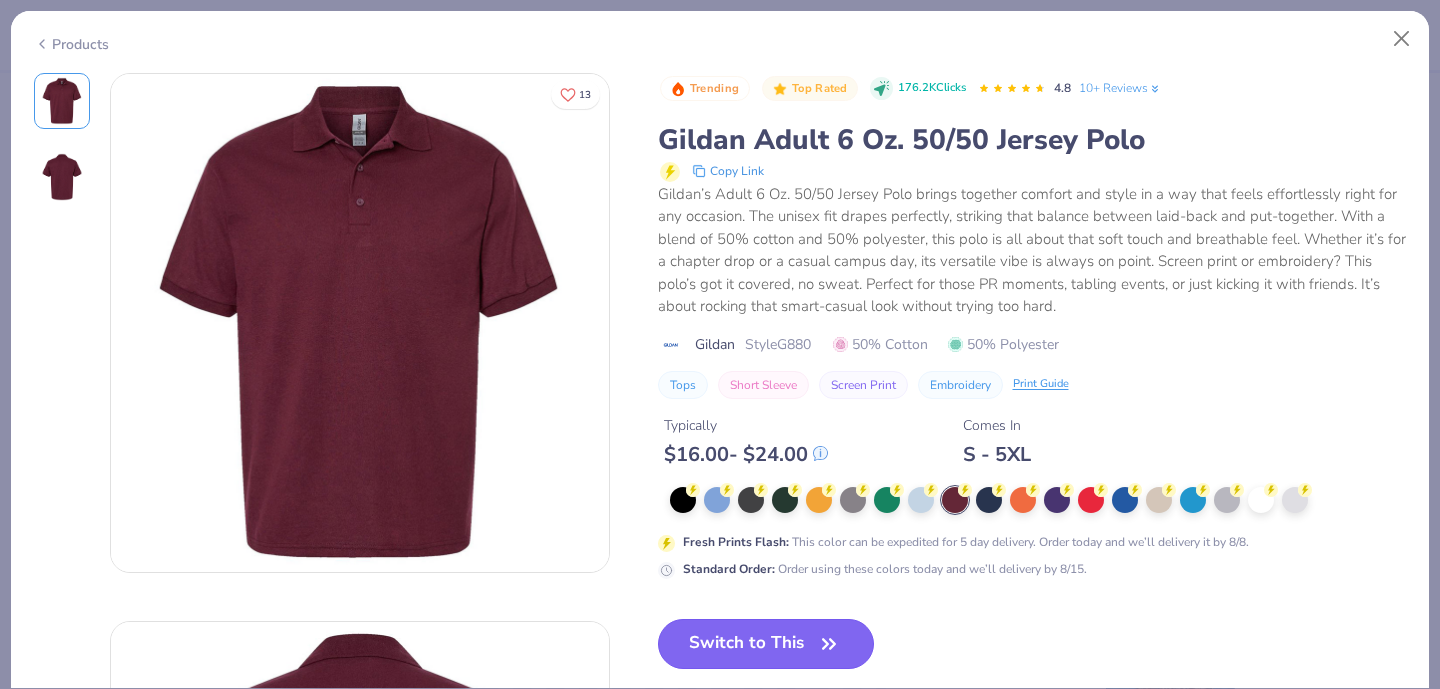 click on "Switch to This" at bounding box center (766, 644) 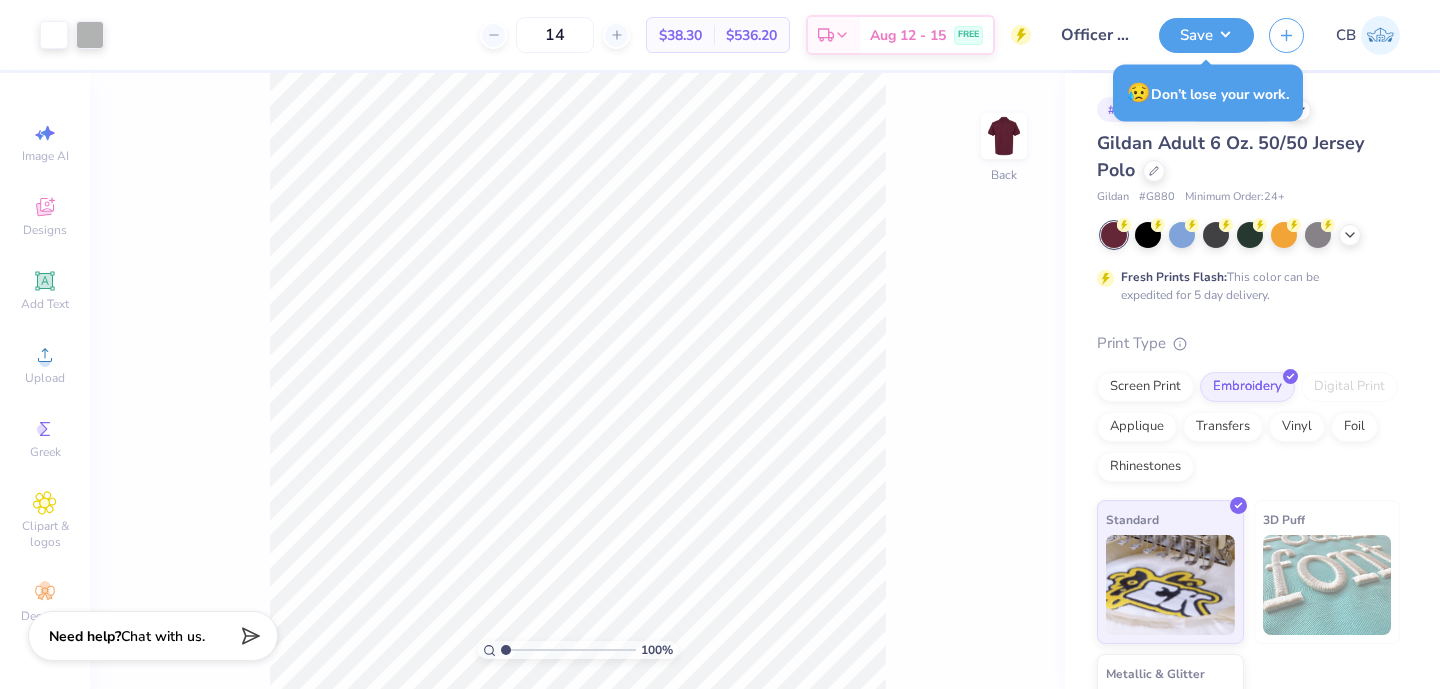 click on "Gildan Adult 6 Oz. 50/50 Jersey Polo" at bounding box center (1248, 157) 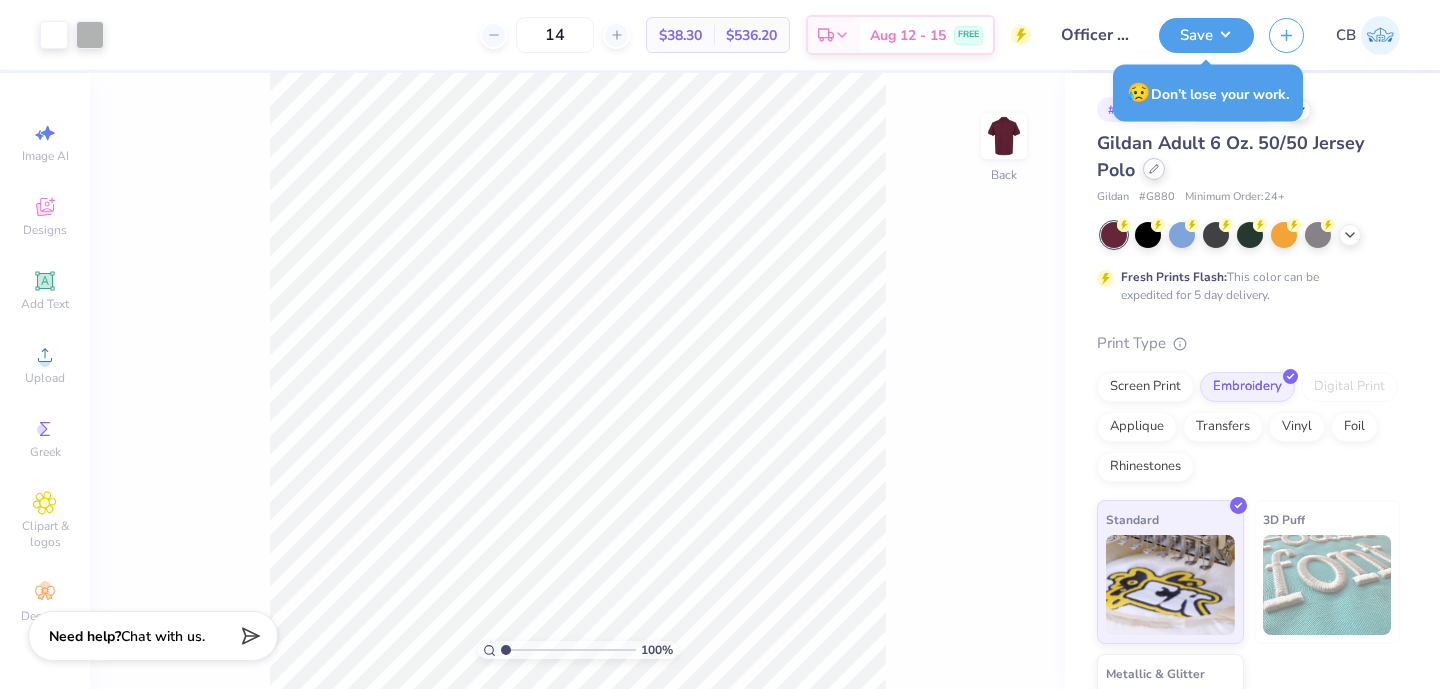click at bounding box center (1154, 169) 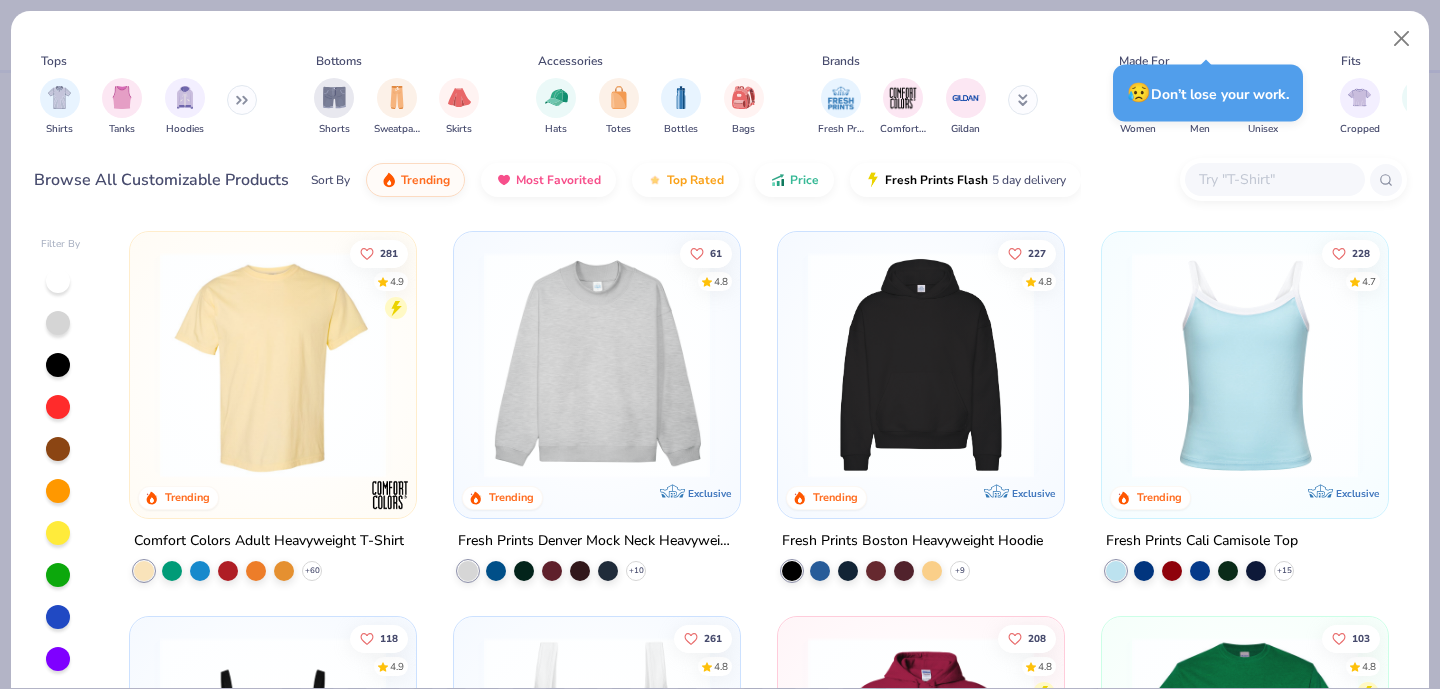 click at bounding box center [1274, 179] 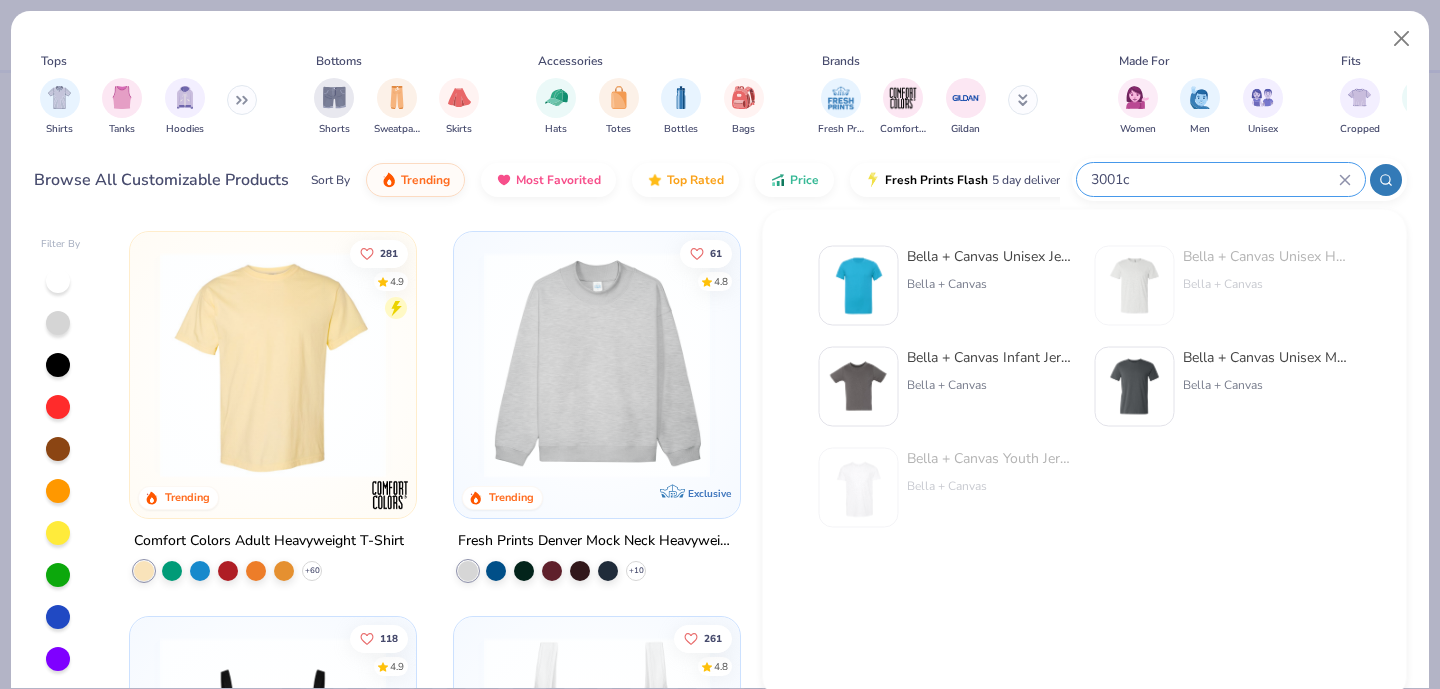 type on "3001c" 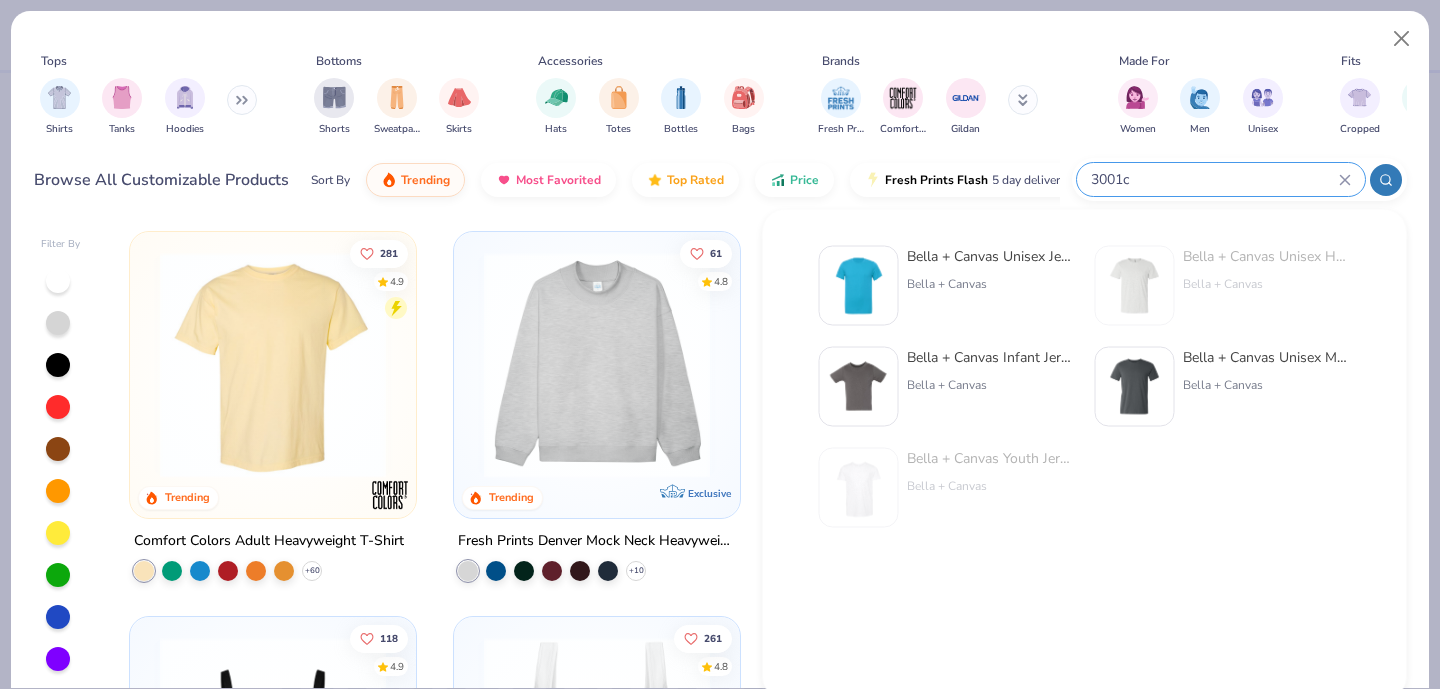 click at bounding box center (859, 286) 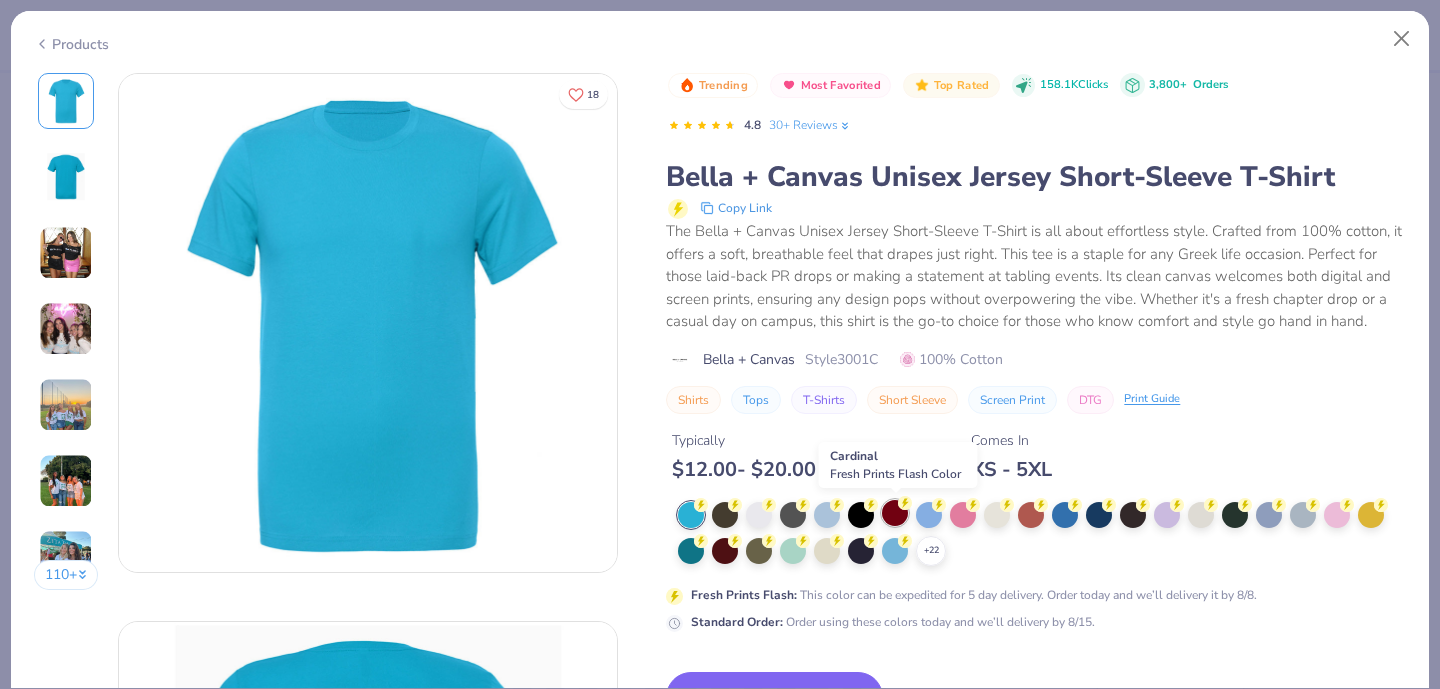 click at bounding box center (895, 513) 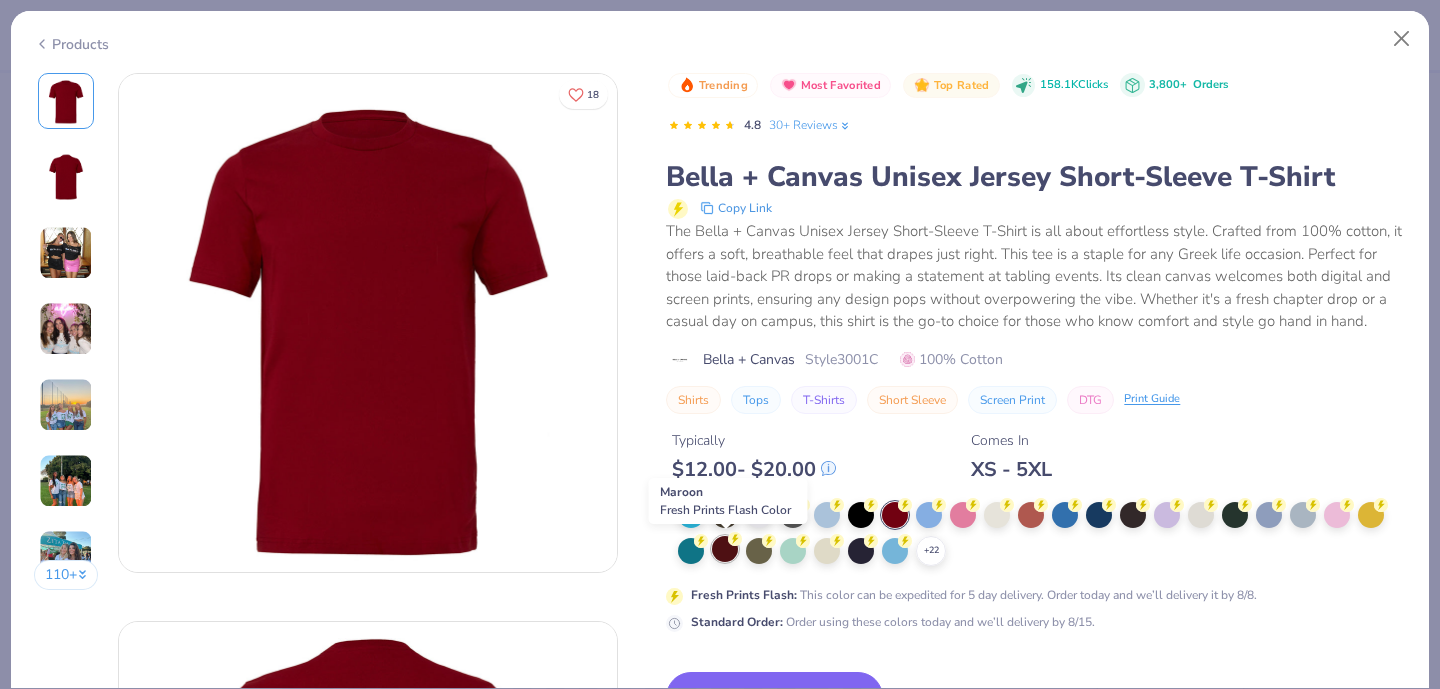 click at bounding box center [725, 549] 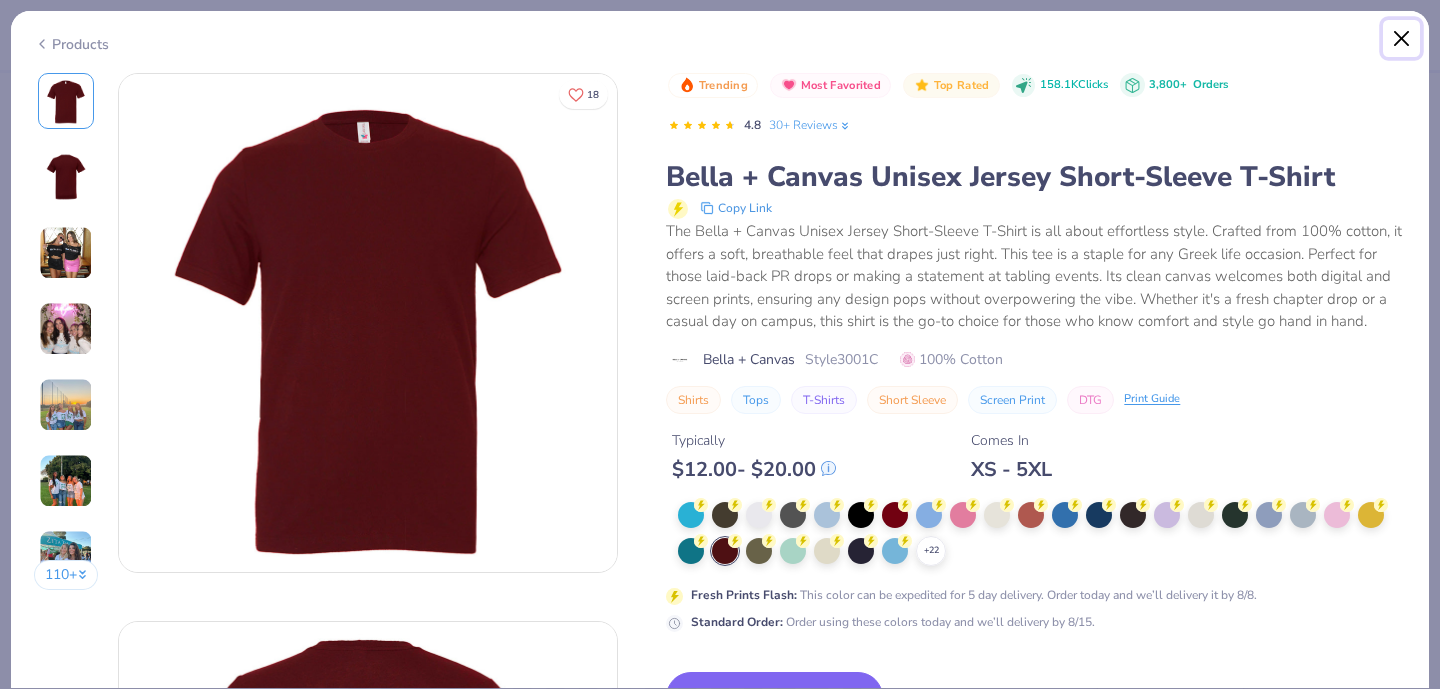 click at bounding box center [1402, 39] 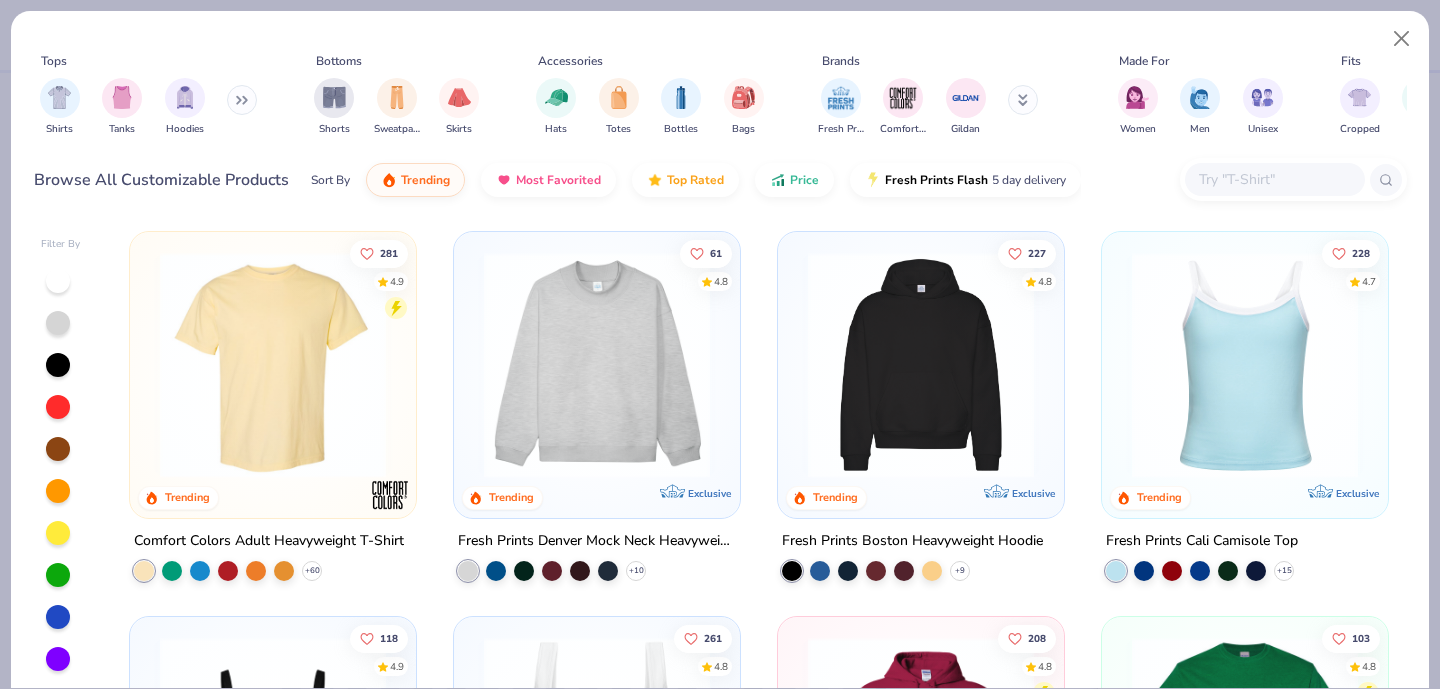 click at bounding box center [1275, 179] 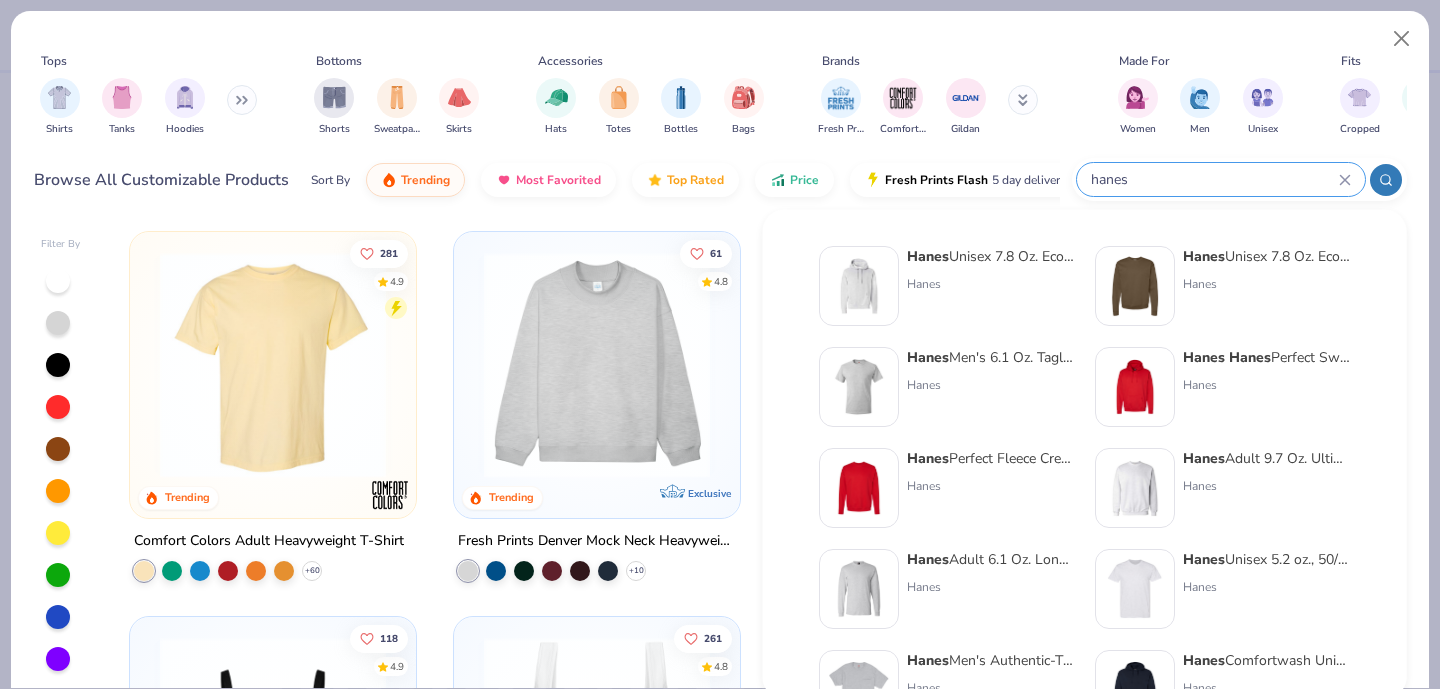 type on "hanes" 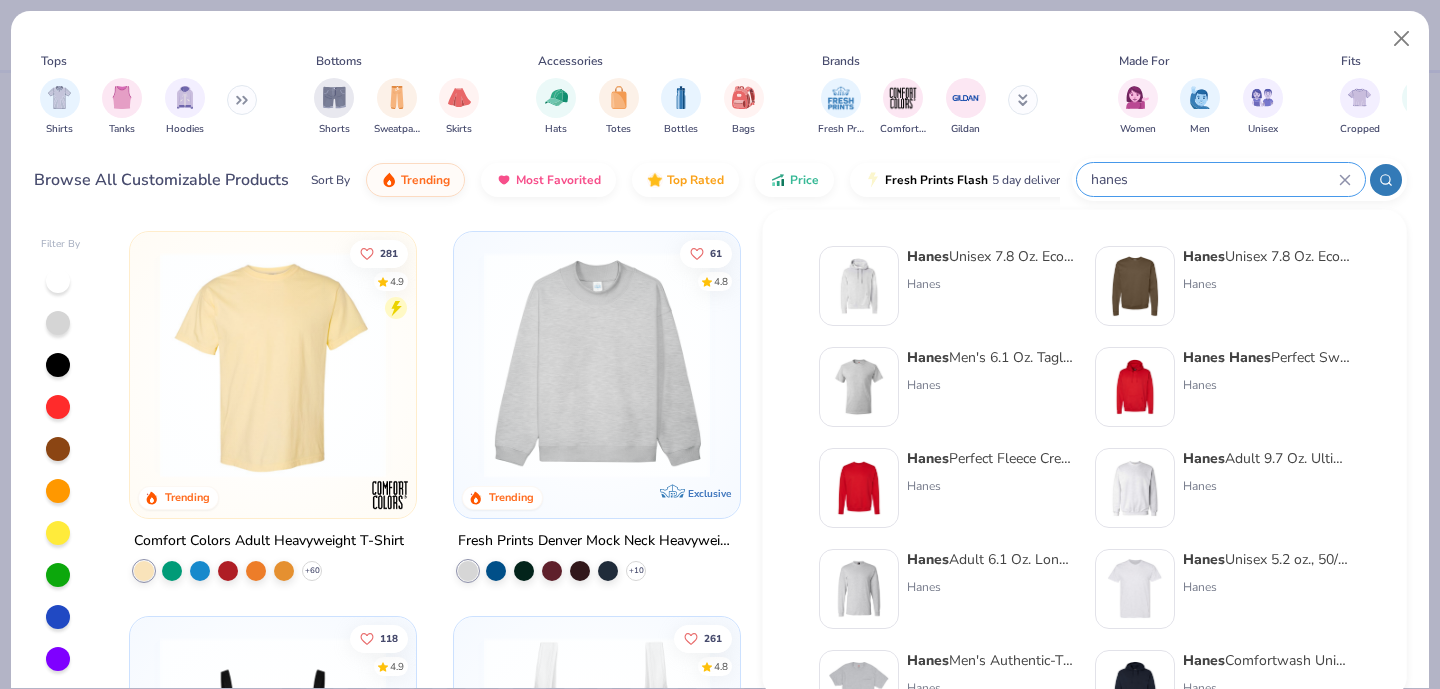 click at bounding box center [859, 387] 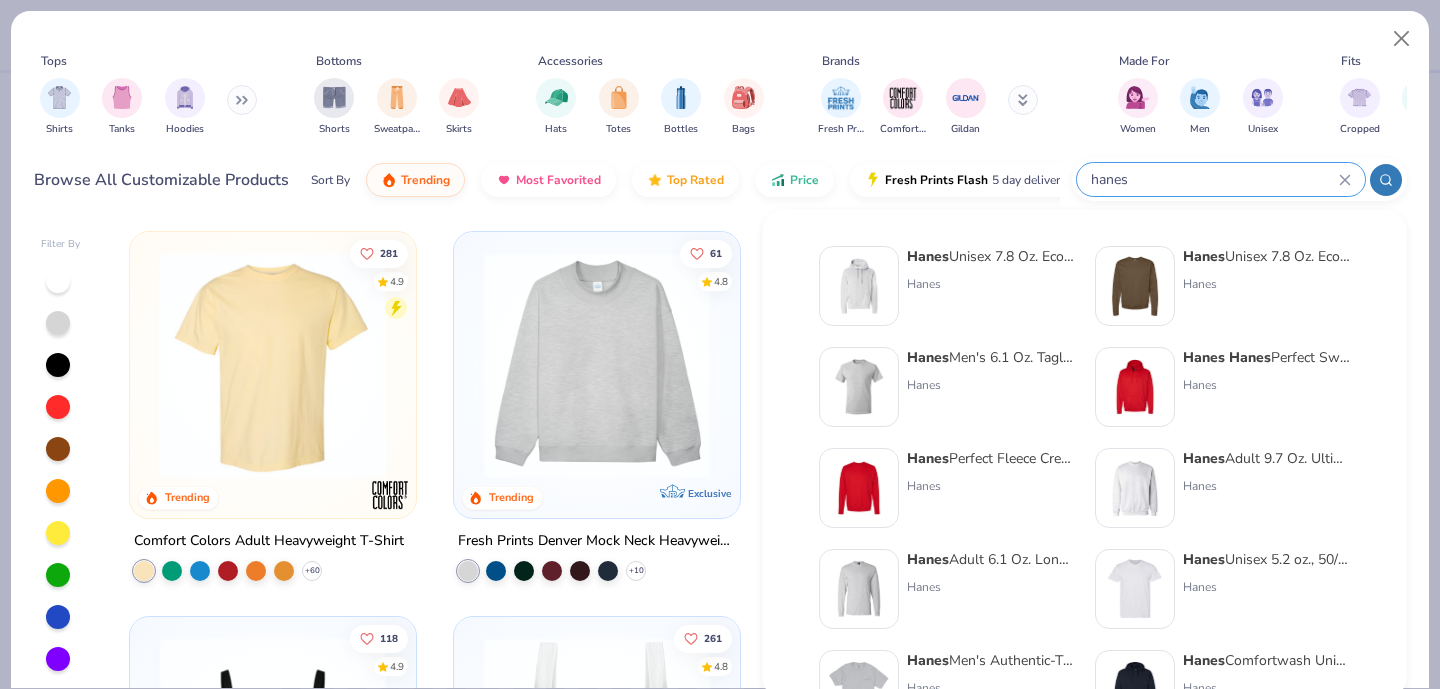 type 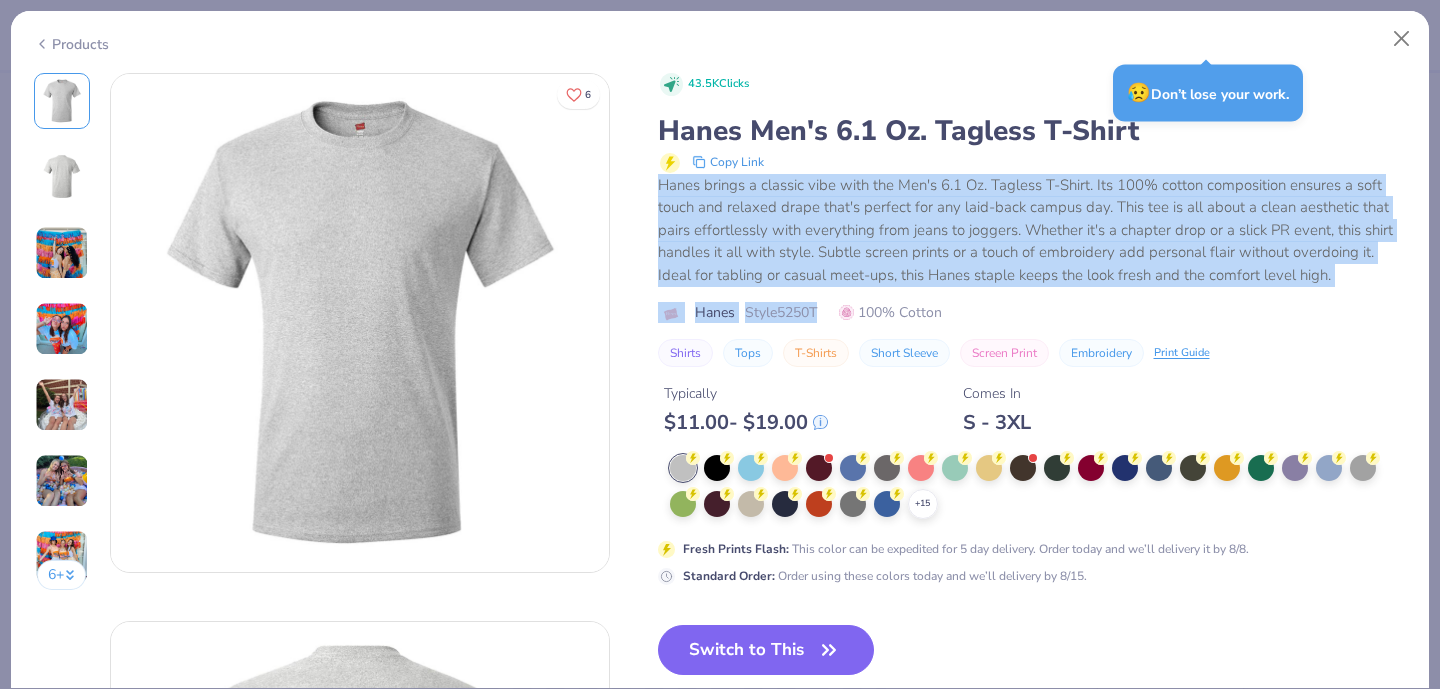 drag, startPoint x: 655, startPoint y: 185, endPoint x: 1313, endPoint y: 301, distance: 668.14667 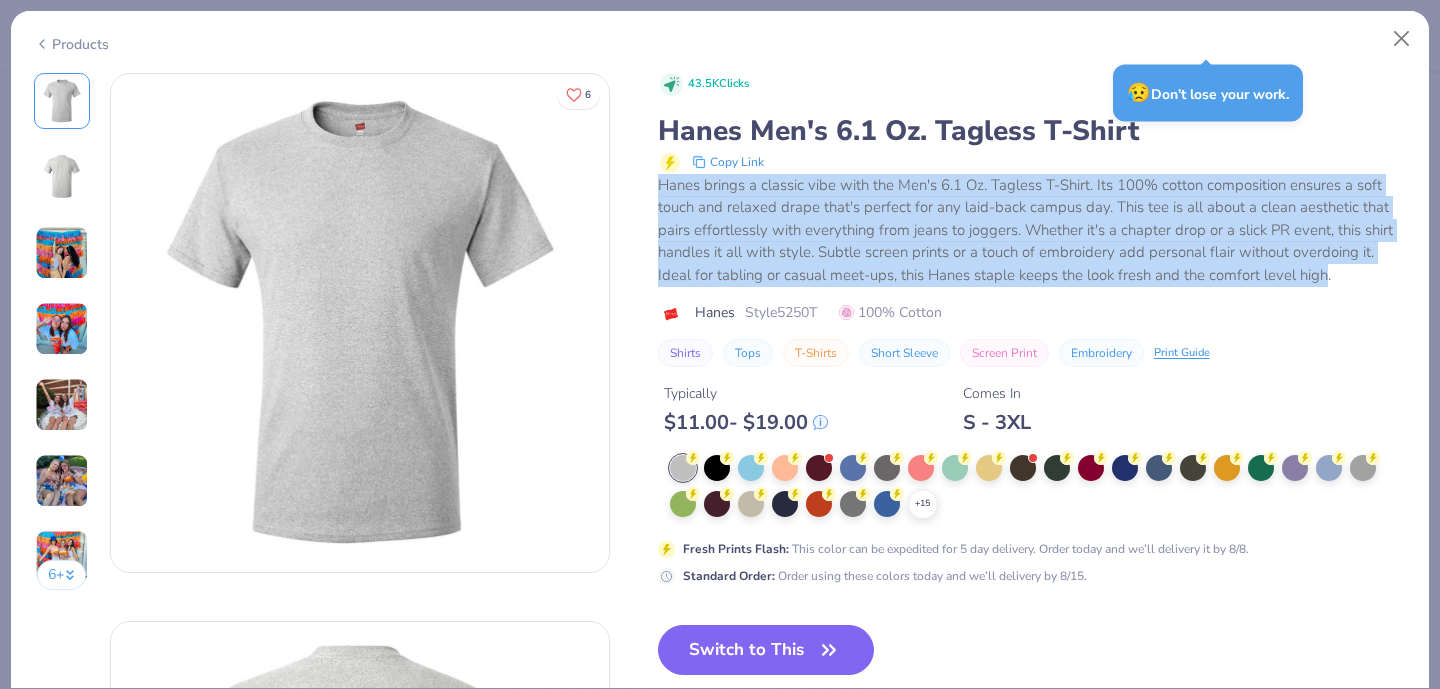 drag, startPoint x: 657, startPoint y: 184, endPoint x: 1327, endPoint y: 283, distance: 677.27466 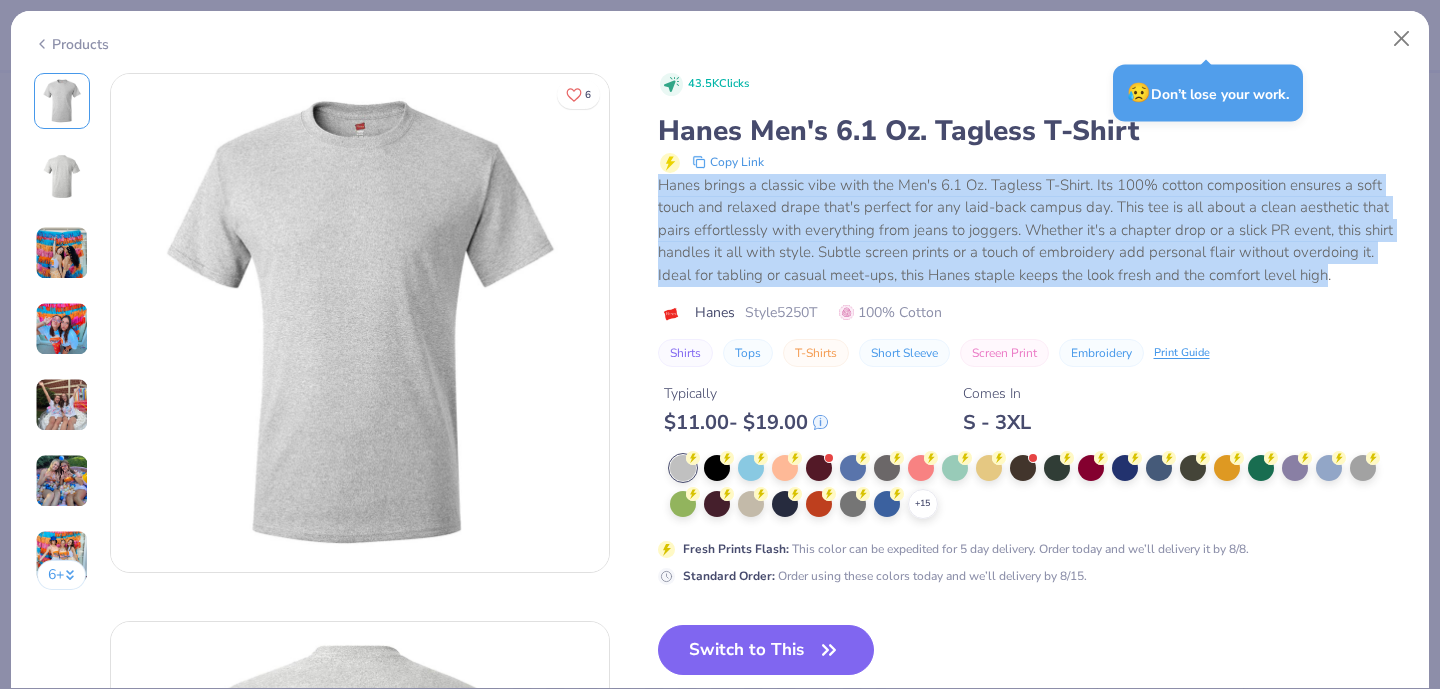 copy on "Hanes brings a classic vibe with the Men's 6.1 Oz. Tagless T-Shirt. Its 100% cotton composition ensures a soft touch and relaxed drape that's perfect for any laid-back campus day. This tee is all about a clean aesthetic that pairs effortlessly with everything from jeans to joggers. Whether it's a chapter drop or a slick PR event, this shirt handles it all with style. Subtle screen prints or a touch of embroidery add personal flair without overdoing it. Ideal for tabling or casual meet-ups, this Hanes staple keeps the look fresh and the comfort level high" 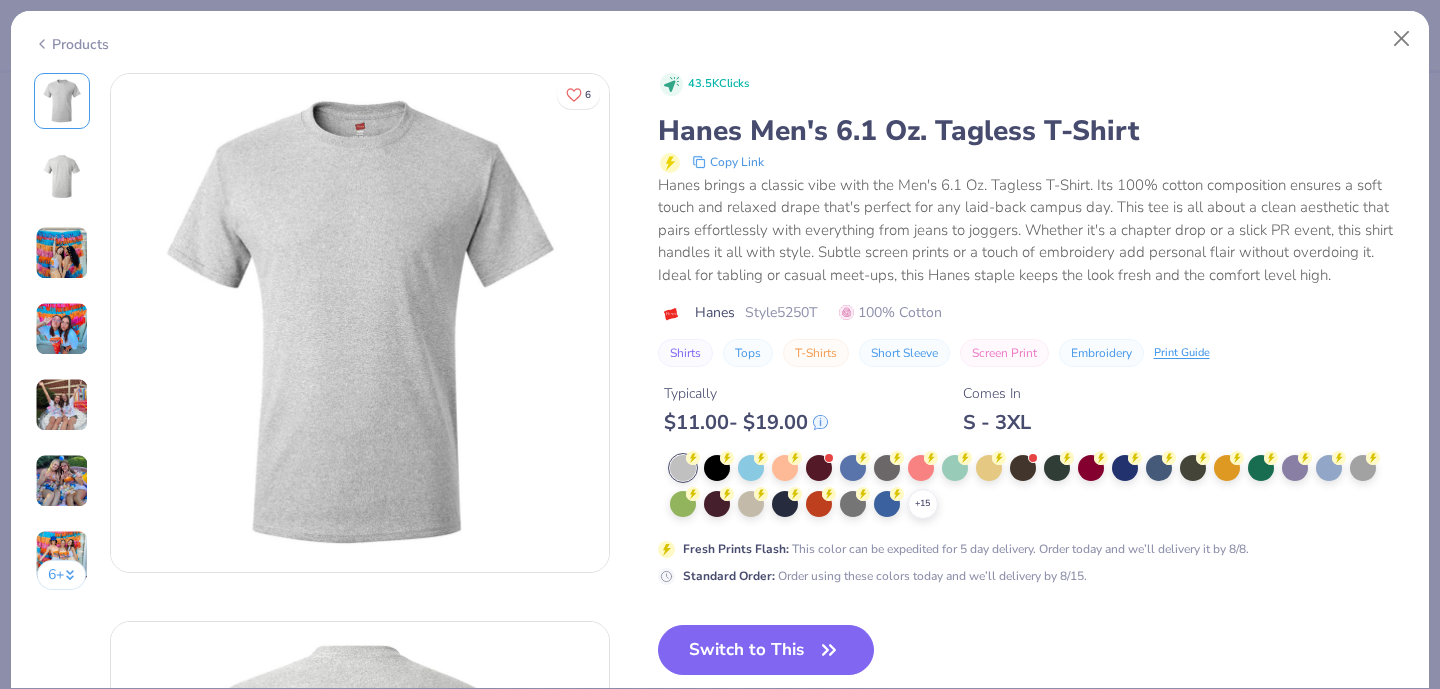 click on "Hanes brings a classic vibe with the Men's 6.1 Oz. Tagless T-Shirt. Its 100% cotton composition ensures a soft touch and relaxed drape that's perfect for any laid-back campus day. This tee is all about a clean aesthetic that pairs effortlessly with everything from jeans to joggers. Whether it's a chapter drop or a slick PR event, this shirt handles it all with style. Subtle screen prints or a touch of embroidery add personal flair without overdoing it. Ideal for tabling or casual meet-ups, this Hanes staple keeps the look fresh and the comfort level high." at bounding box center [1032, 230] 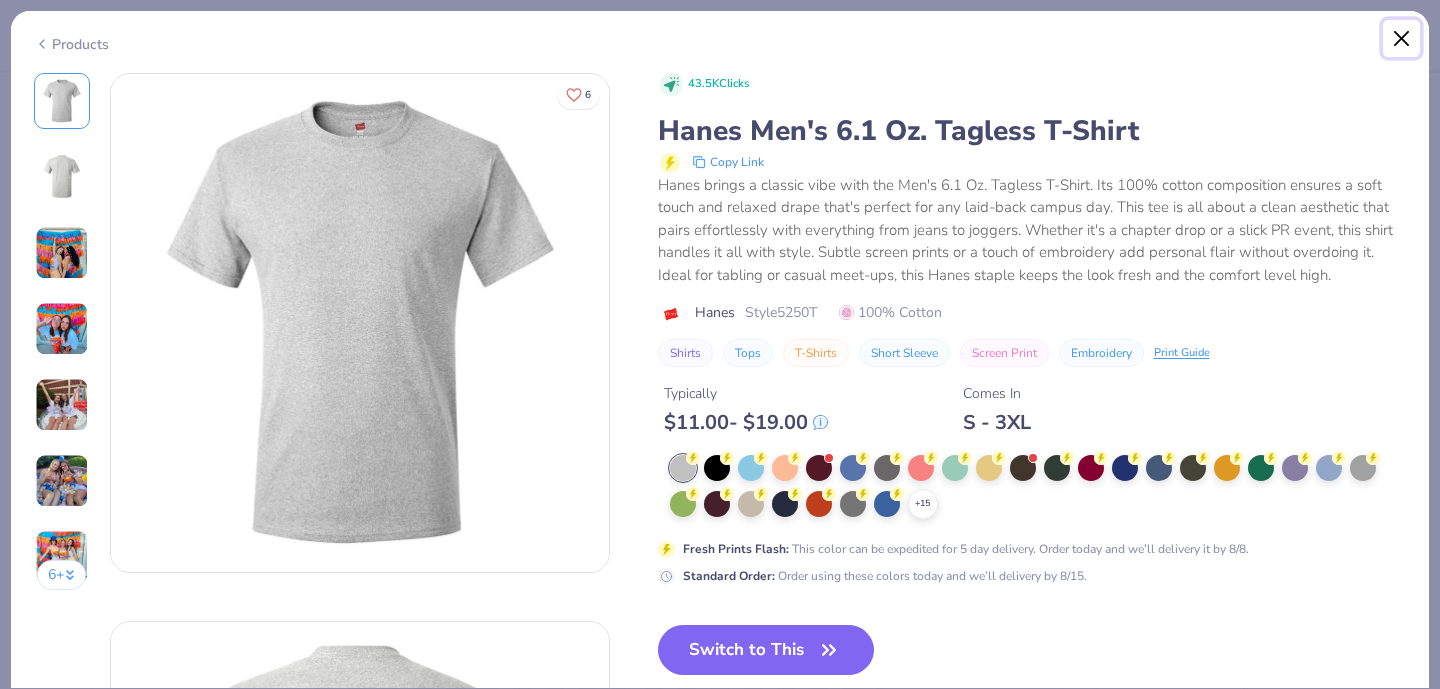 click at bounding box center (1402, 39) 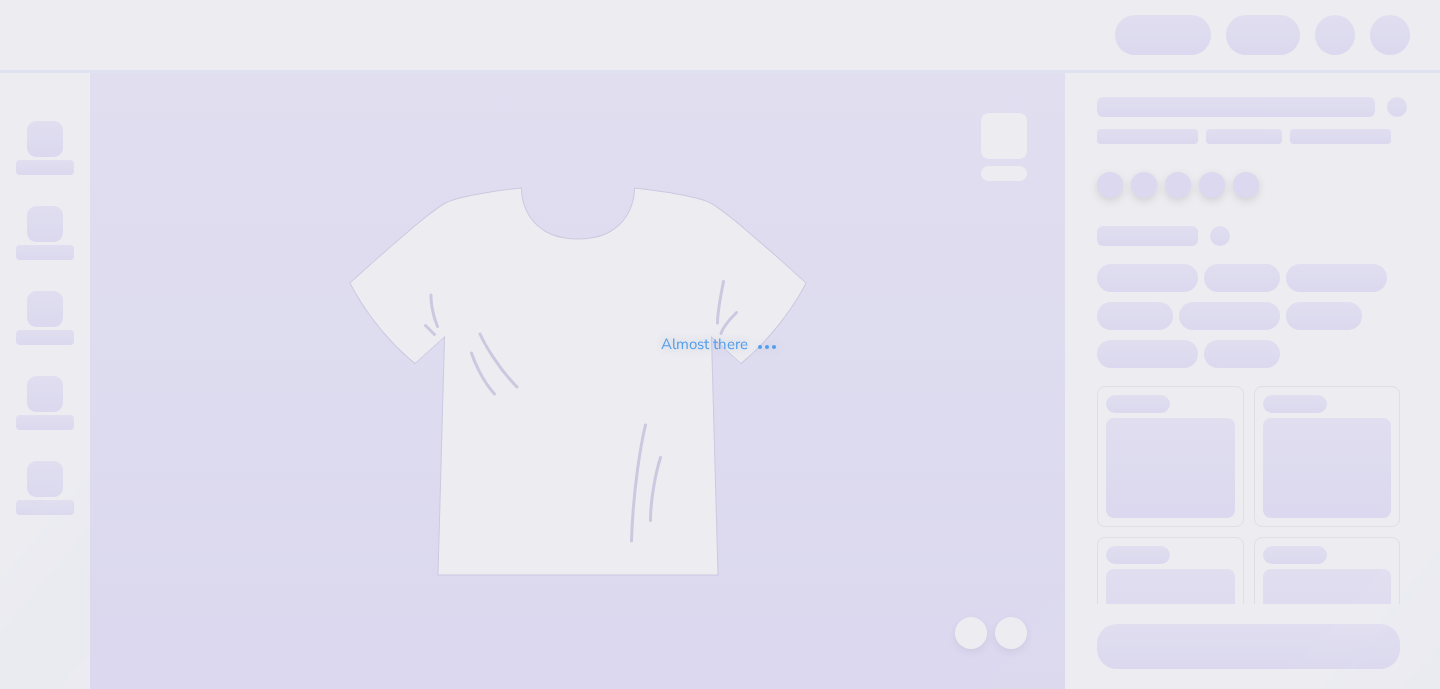 scroll, scrollTop: 0, scrollLeft: 0, axis: both 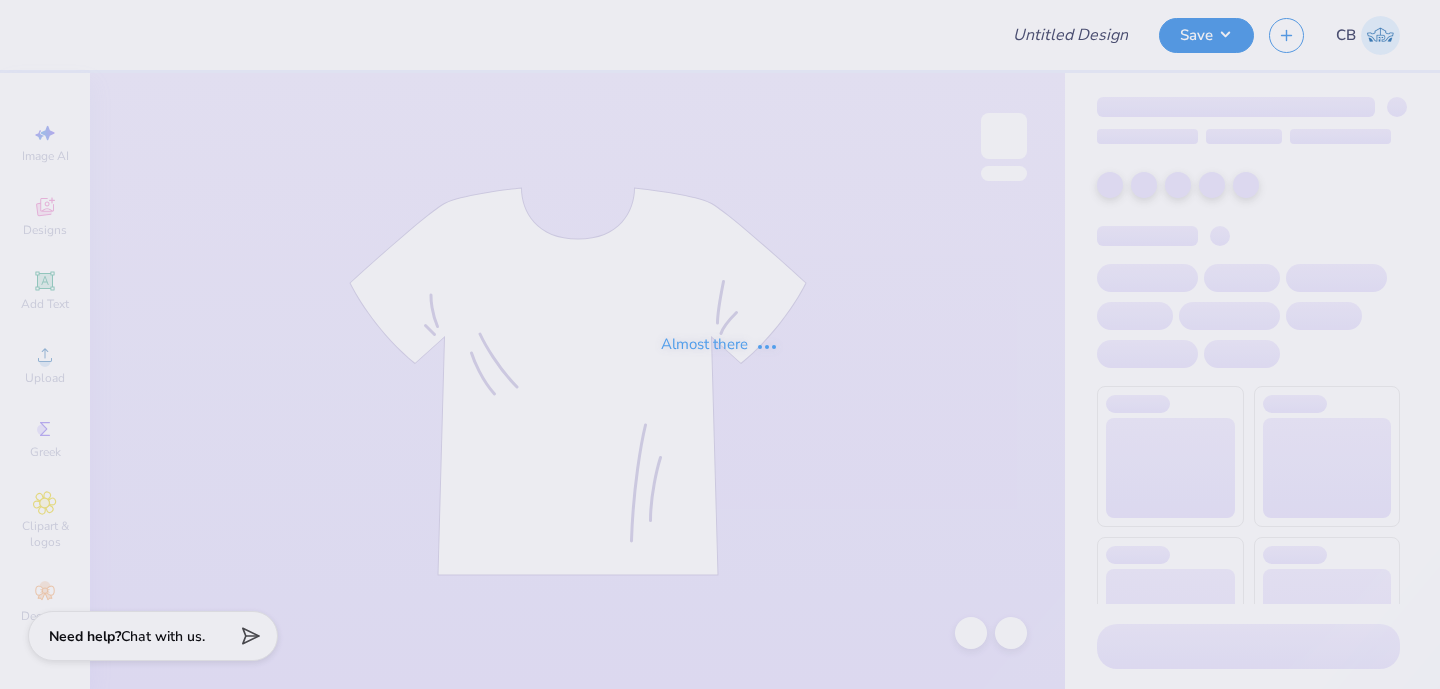 type on "Guys Side Shirt 2025" 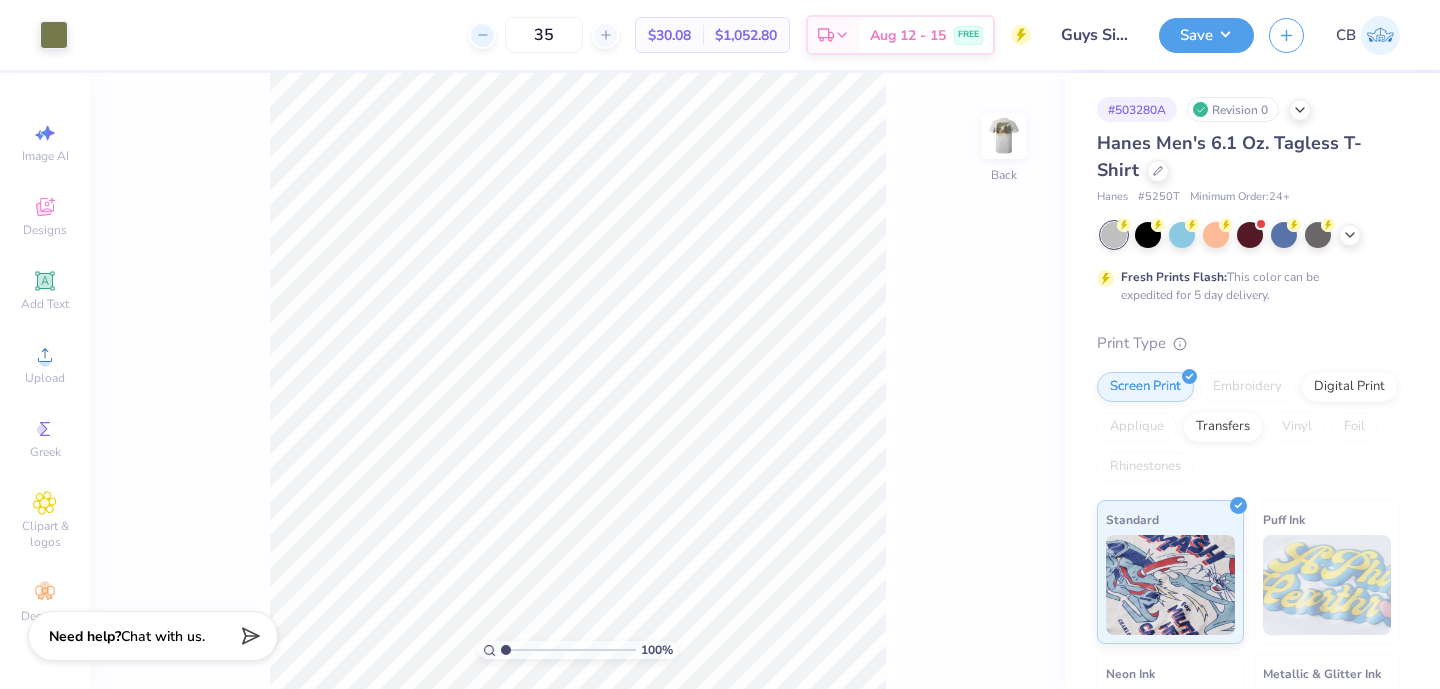 drag, startPoint x: 556, startPoint y: 40, endPoint x: 482, endPoint y: 40, distance: 74 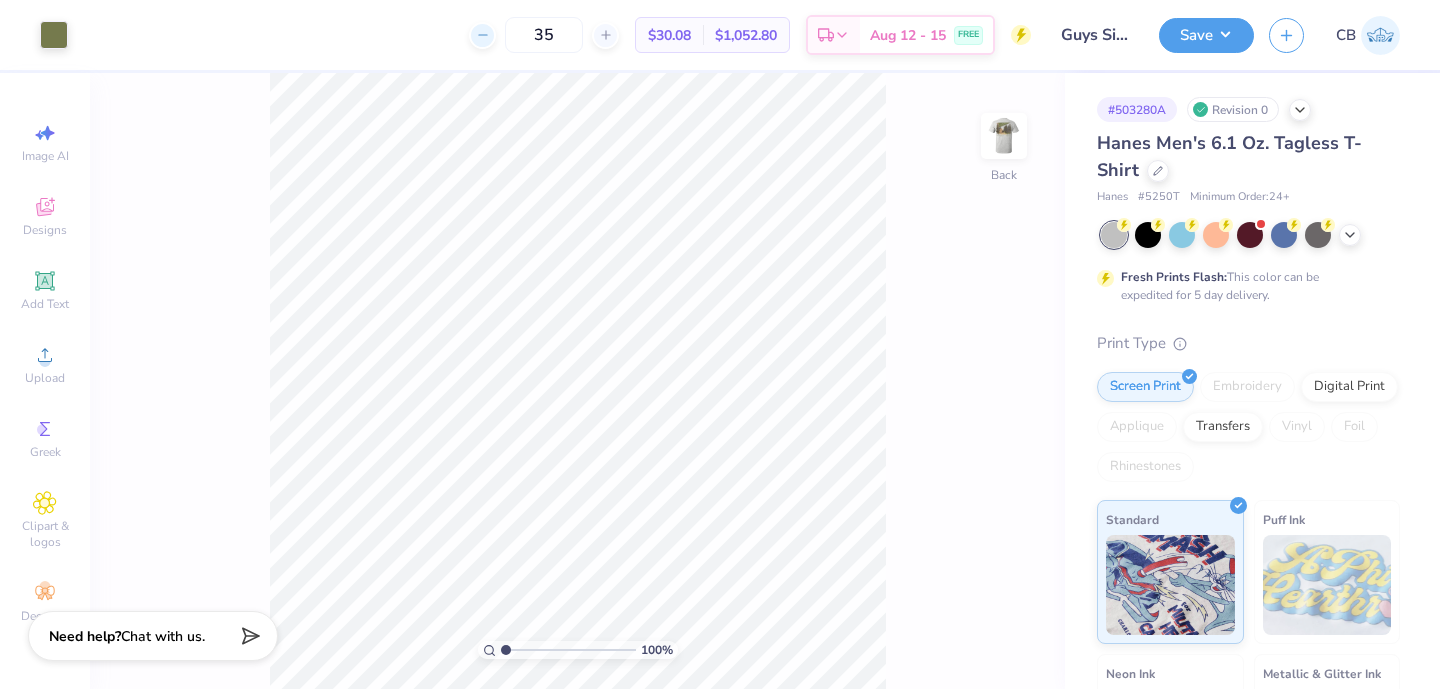 click on "35" at bounding box center [544, 35] 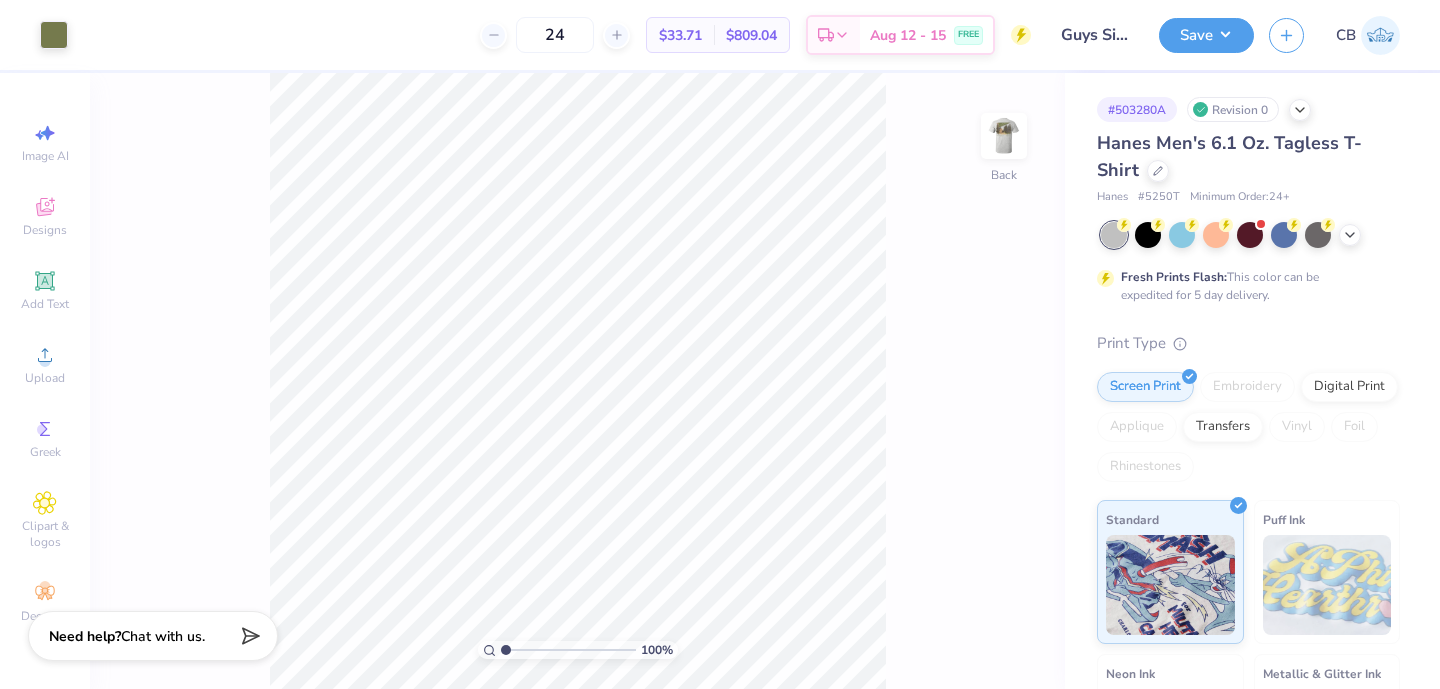 type on "24" 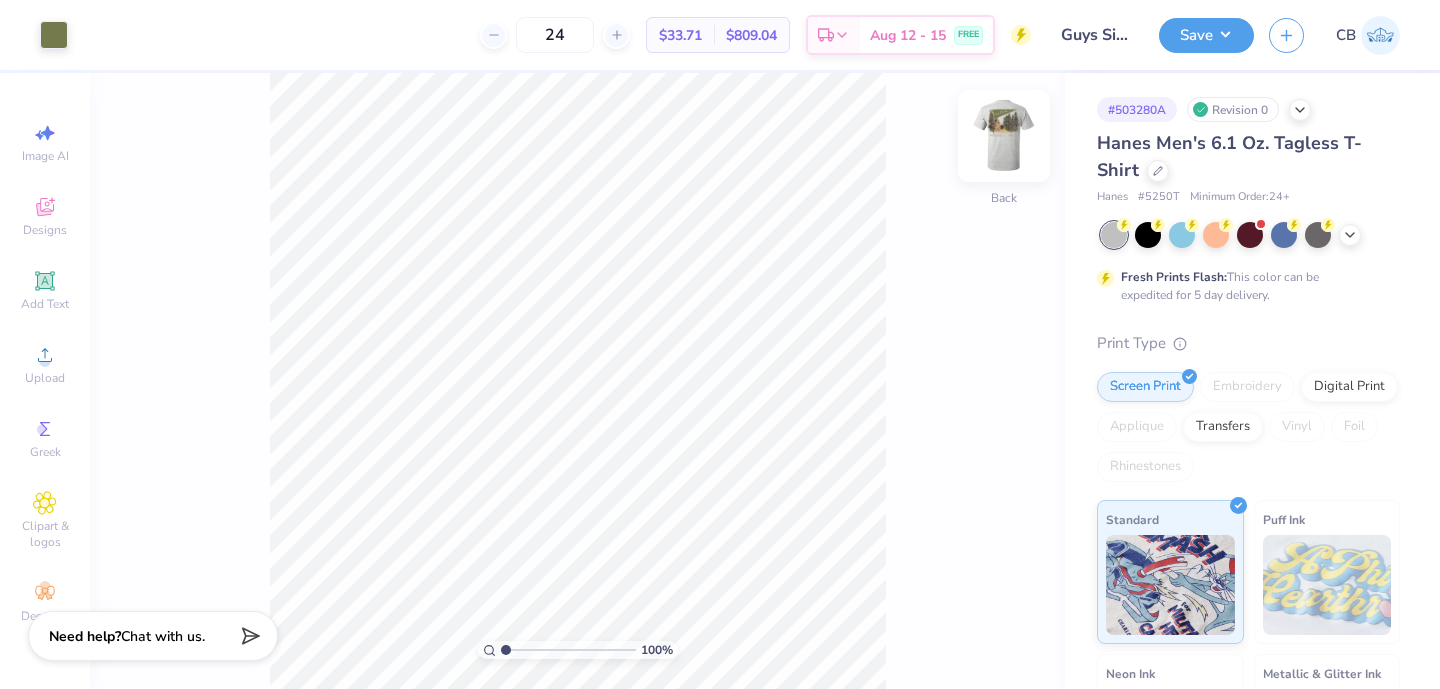 click at bounding box center [1004, 136] 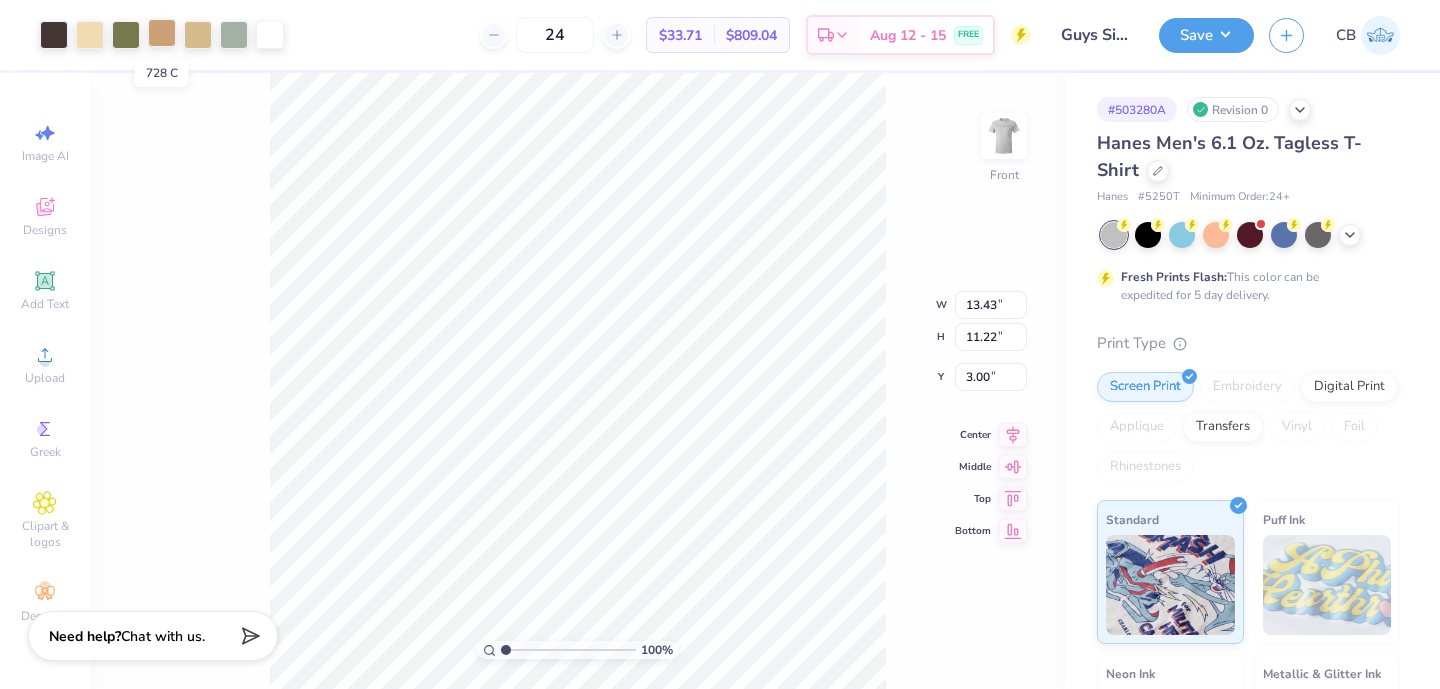 click at bounding box center [162, 33] 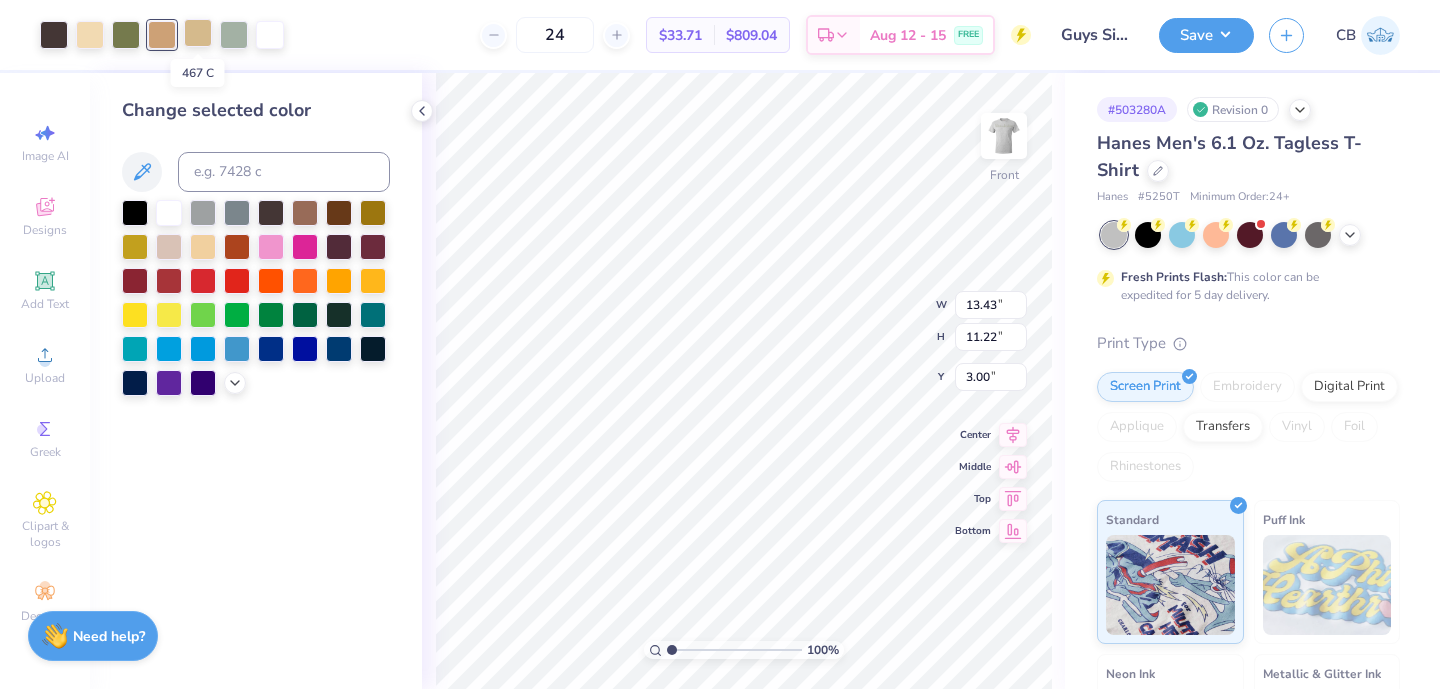 click at bounding box center [198, 33] 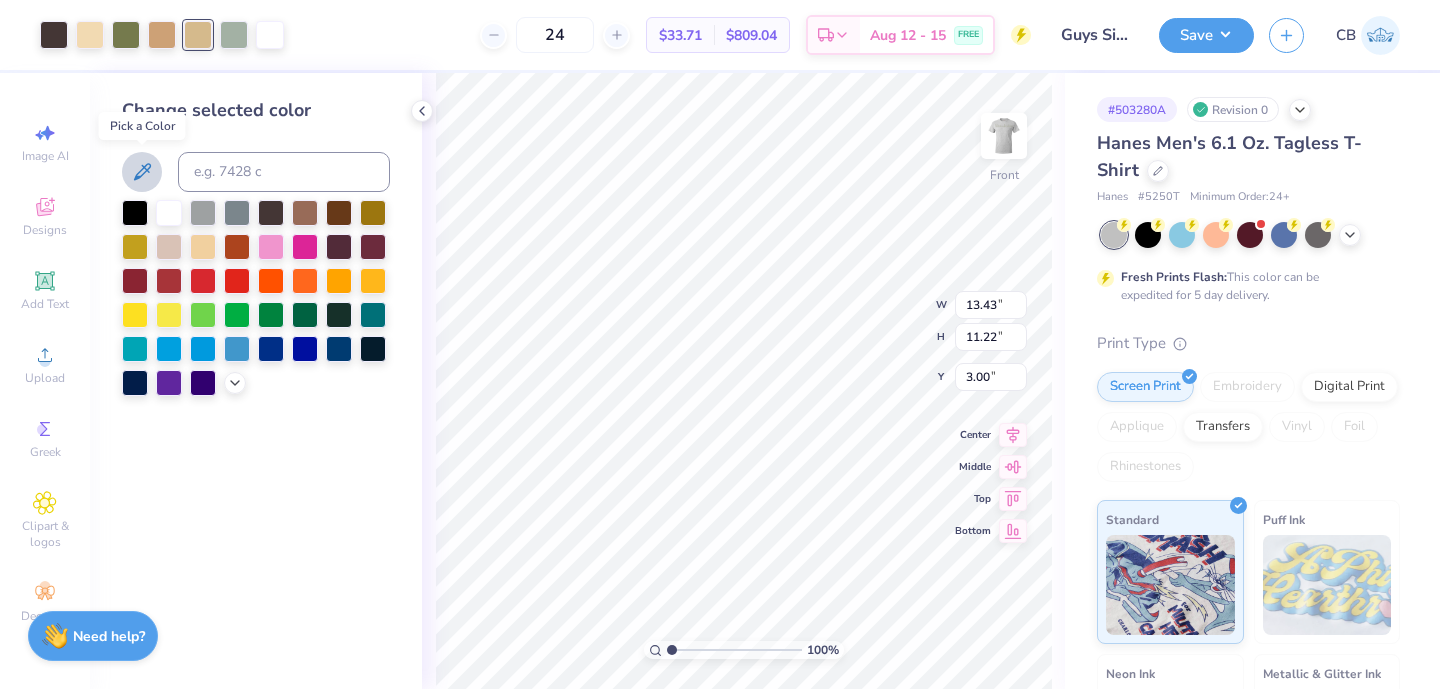 click 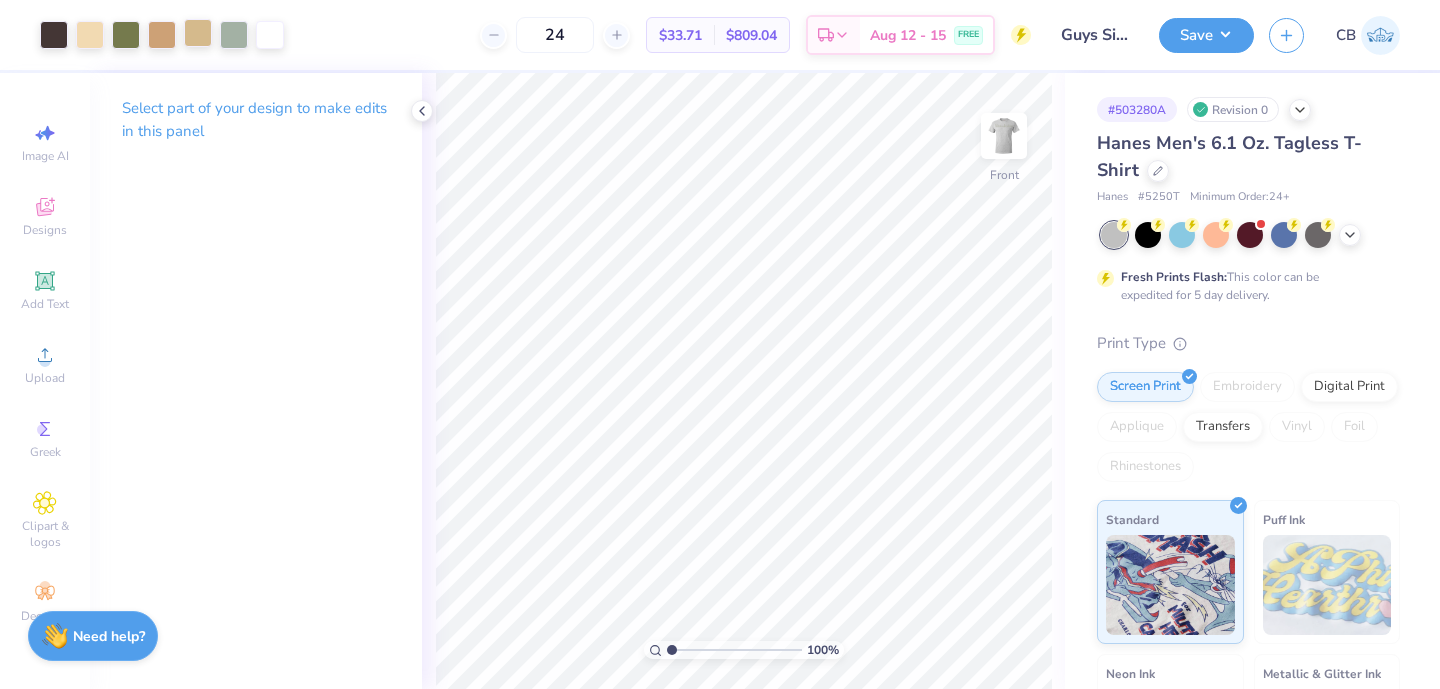 click at bounding box center (198, 33) 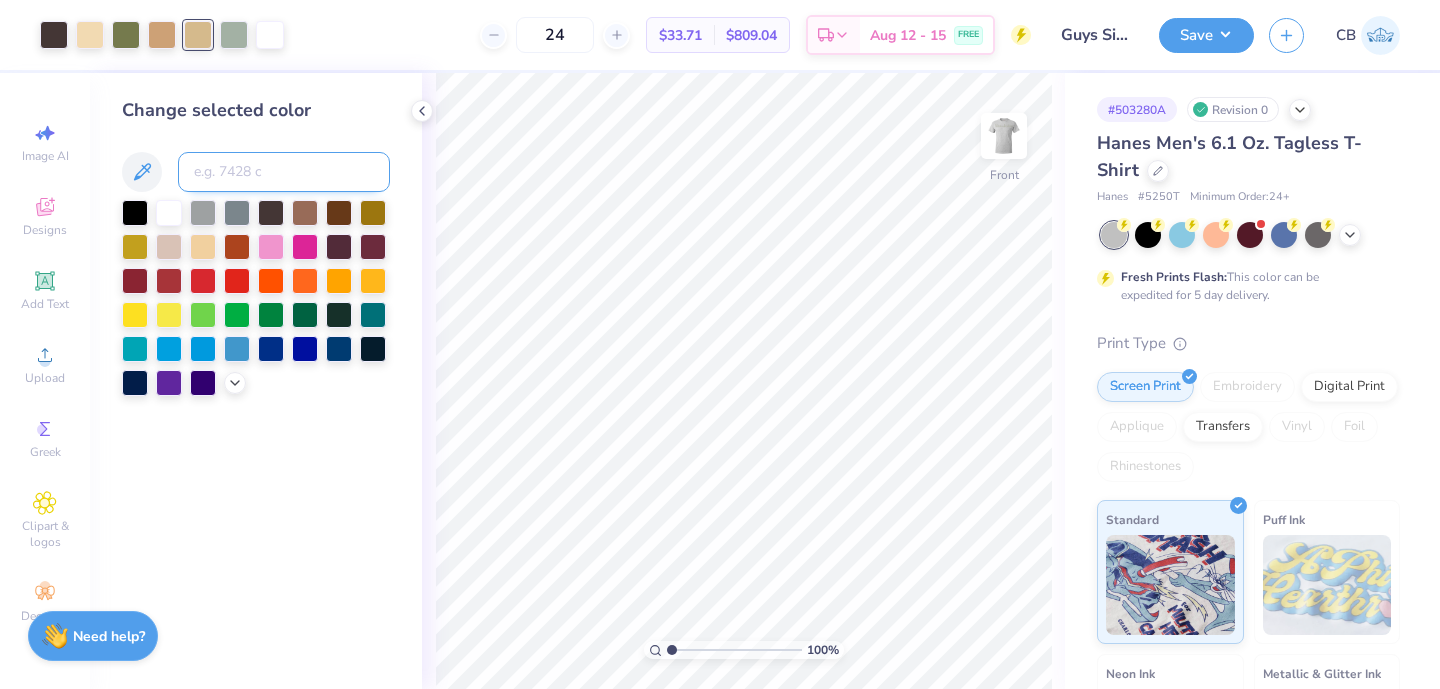 click at bounding box center (284, 172) 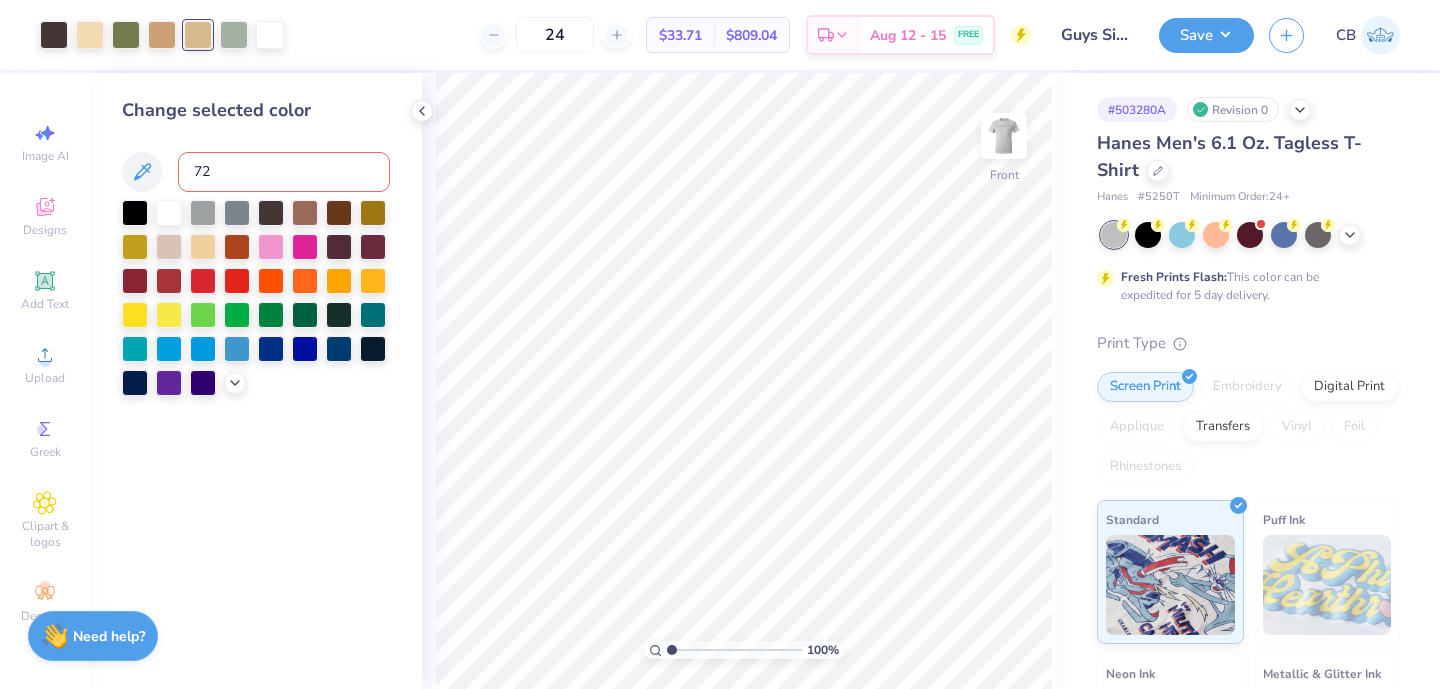 type on "728" 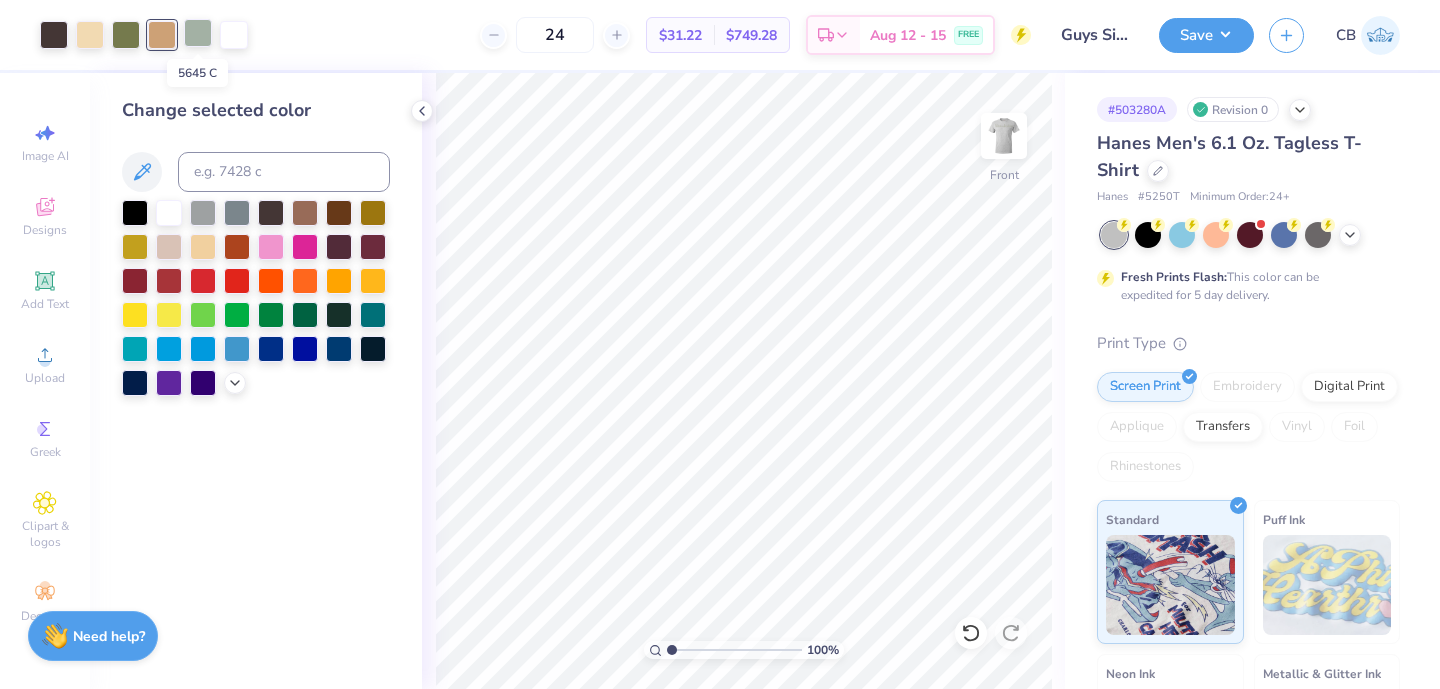 click at bounding box center [198, 33] 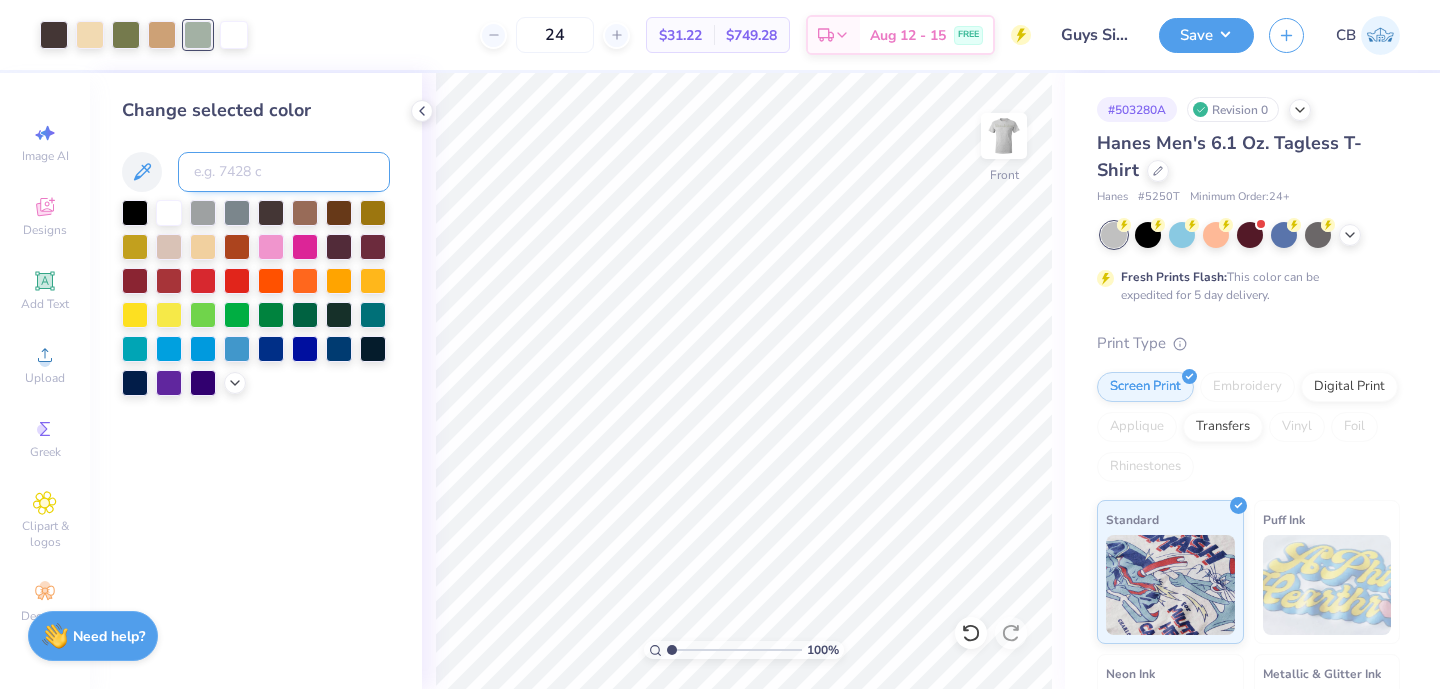 click at bounding box center (284, 172) 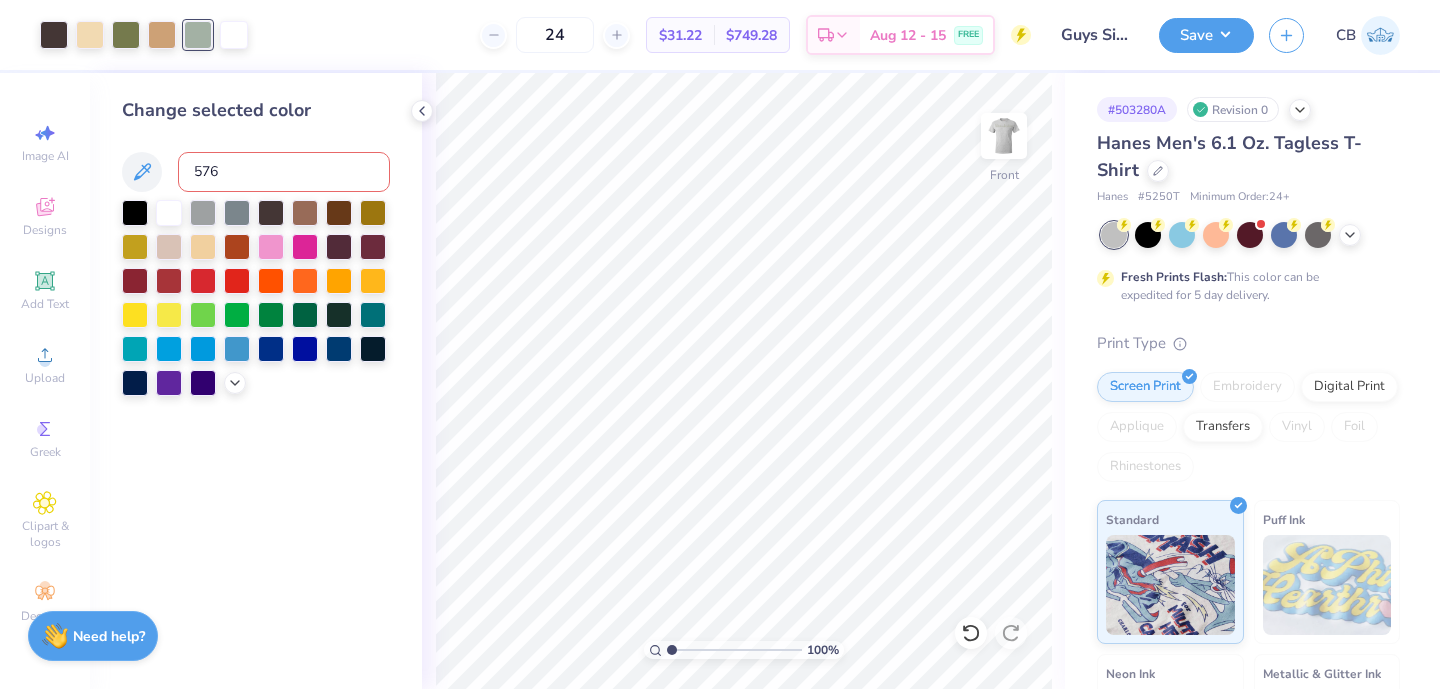type on "5763" 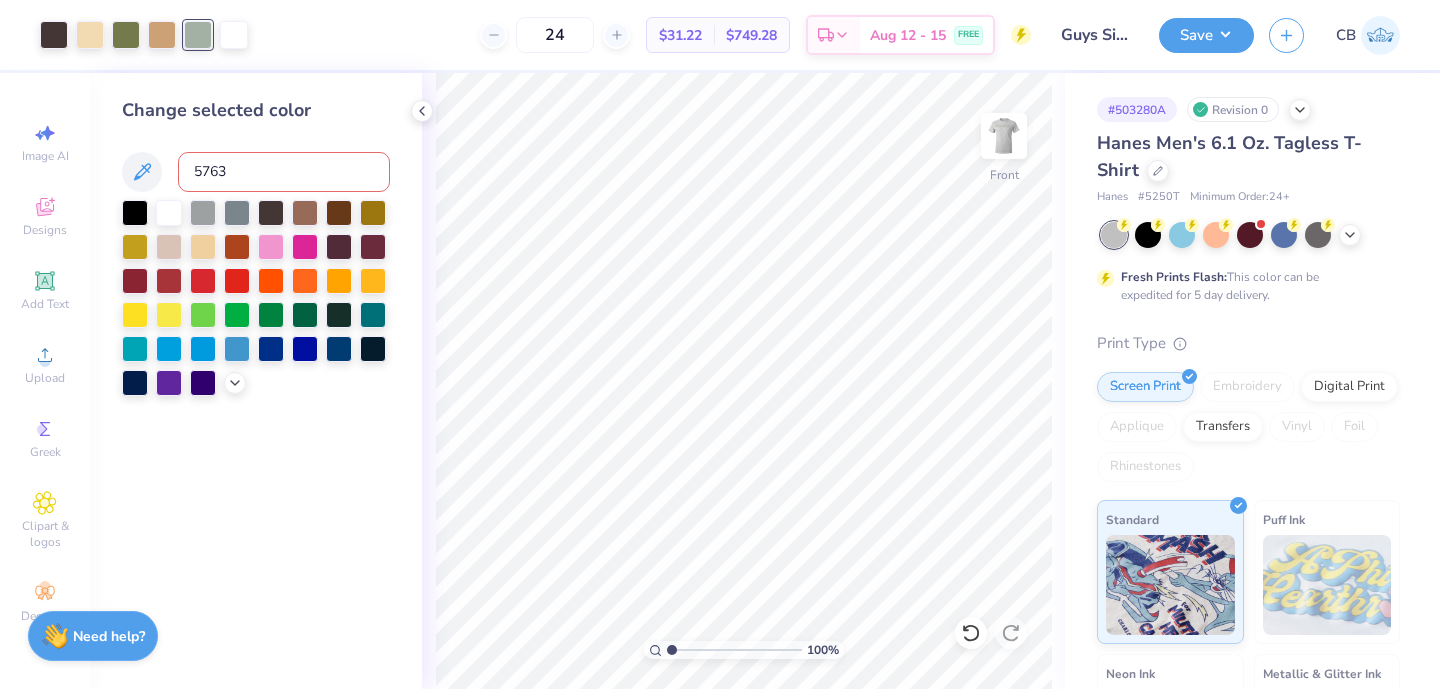 type 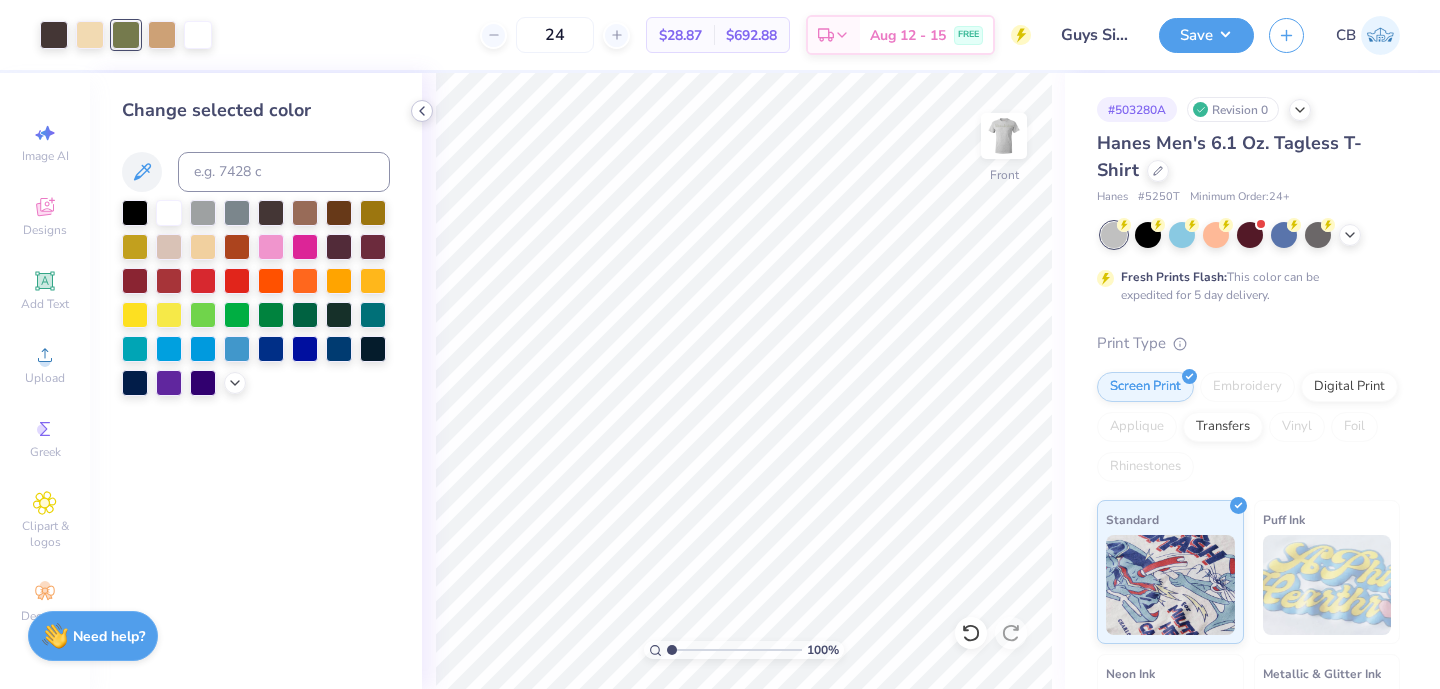 click at bounding box center (422, 111) 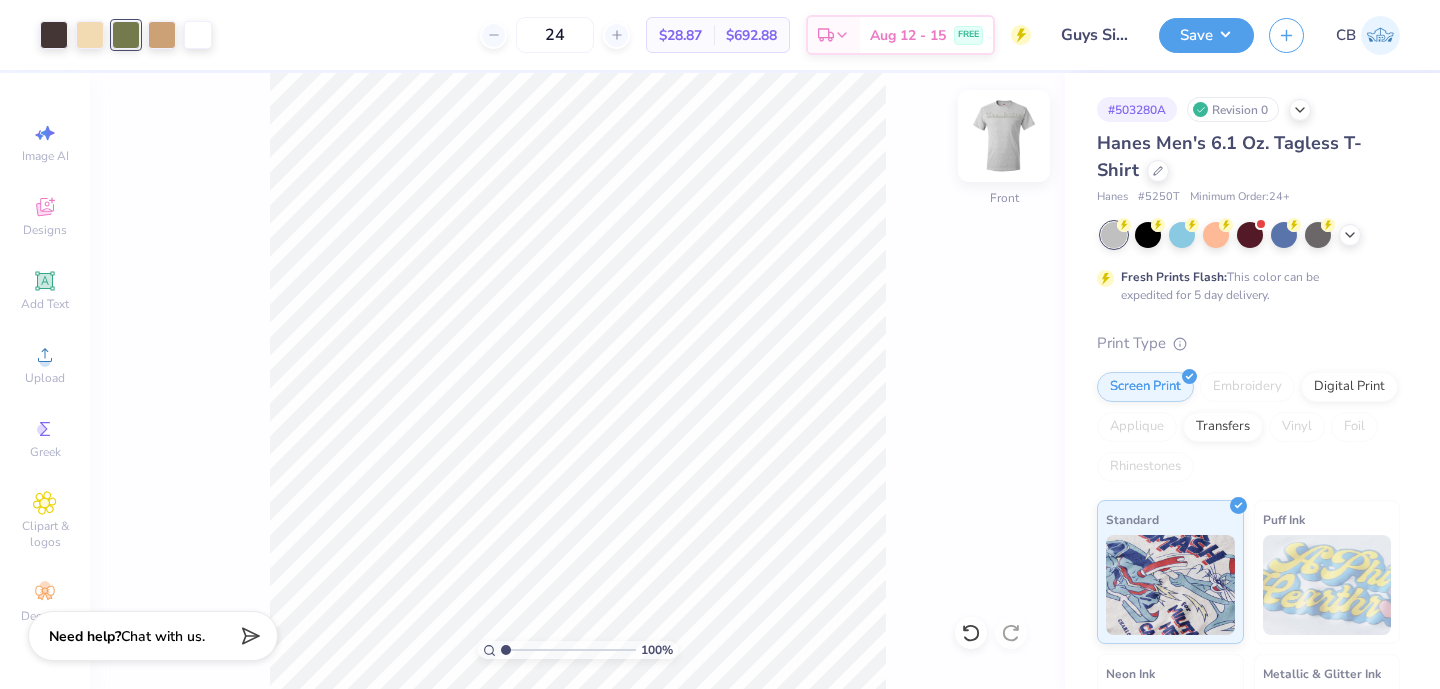 click at bounding box center (1004, 136) 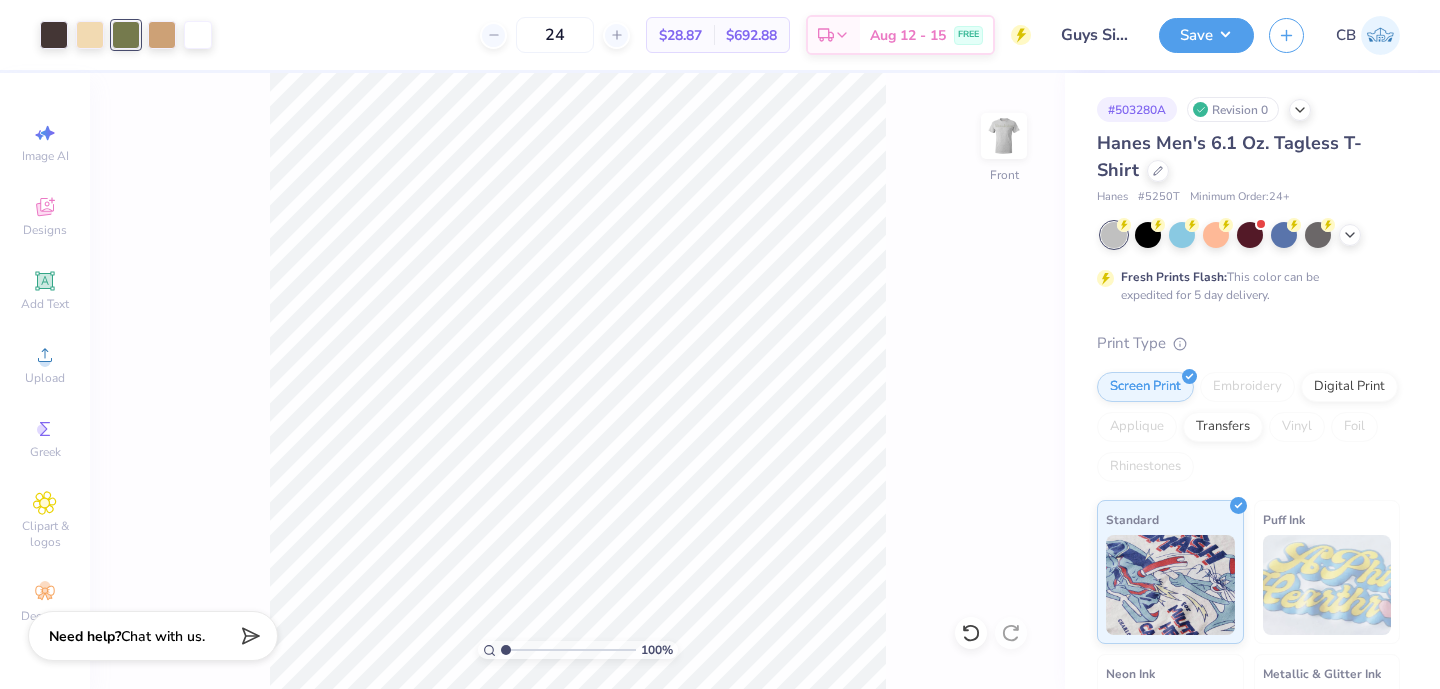 click on "24 $28.87 Per Item $692.88 Total Est.  Delivery Aug 12 - 15 FREE" at bounding box center (629, 35) 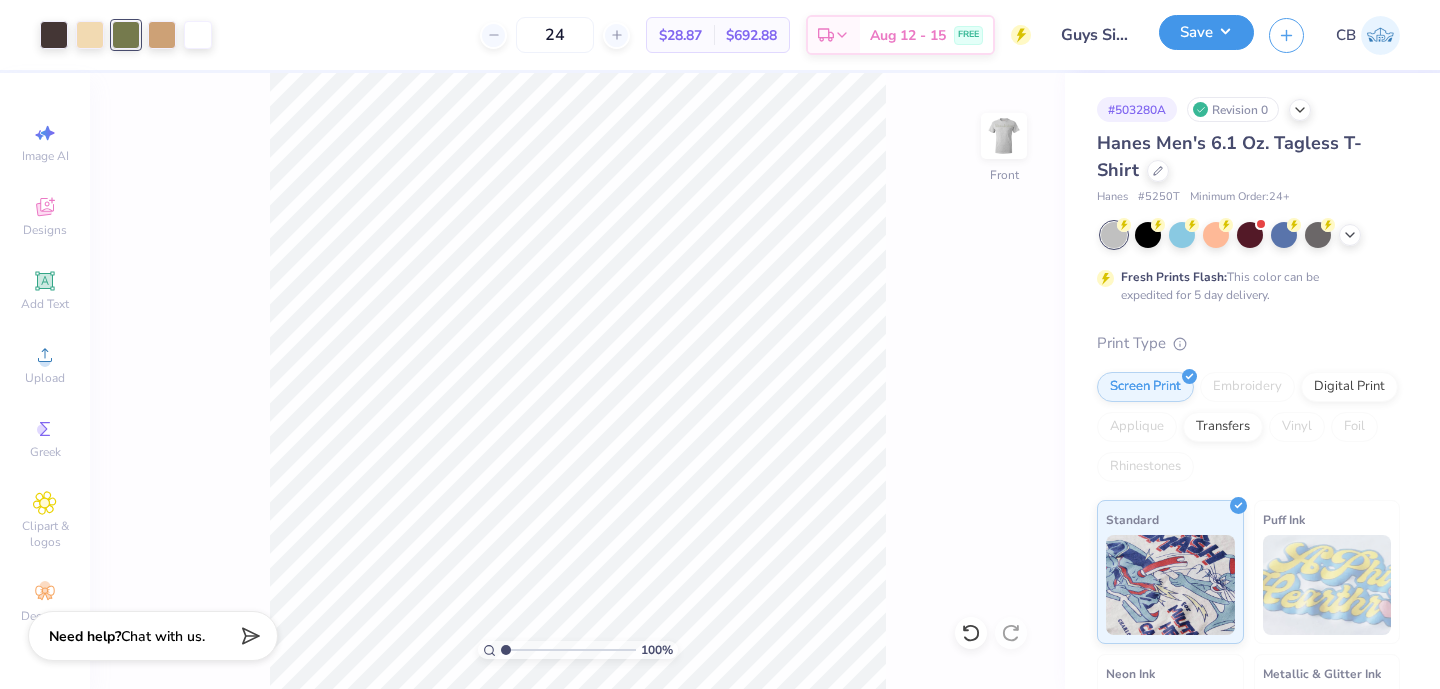click on "Save" at bounding box center [1206, 32] 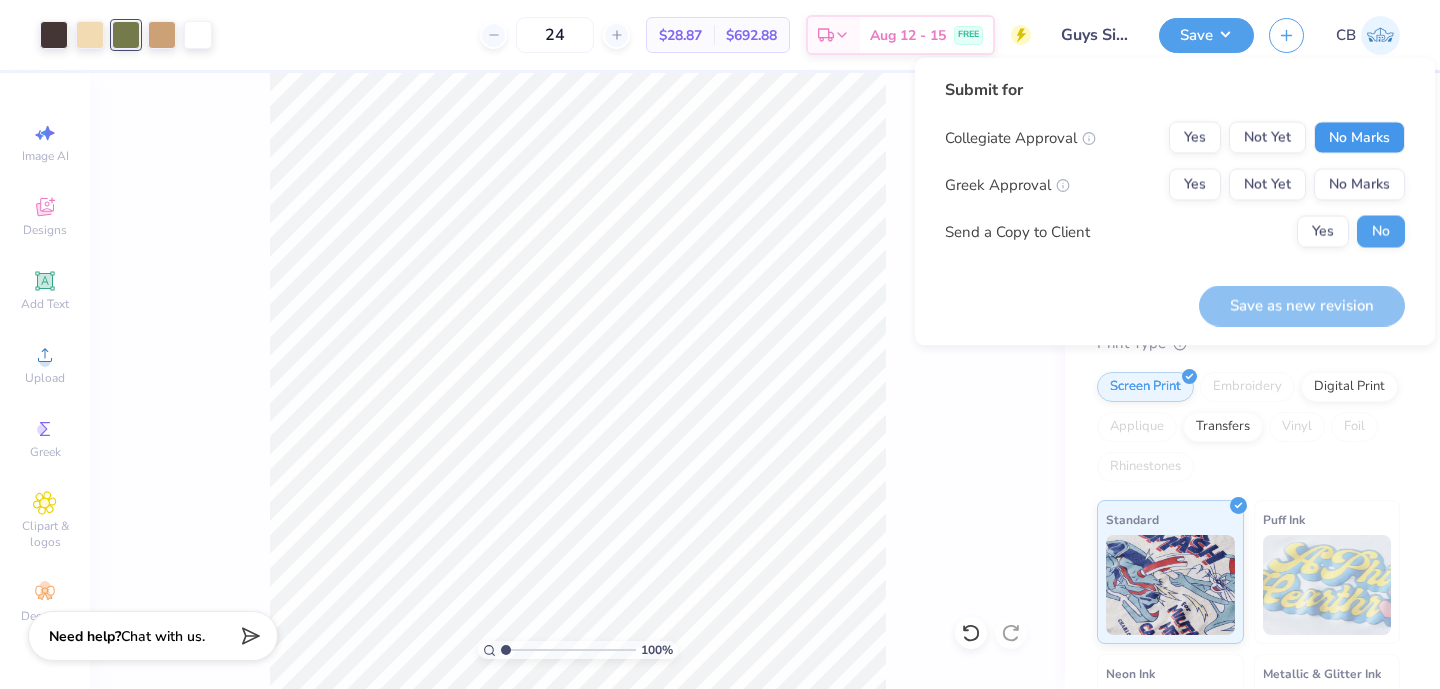 click on "No Marks" at bounding box center [1359, 138] 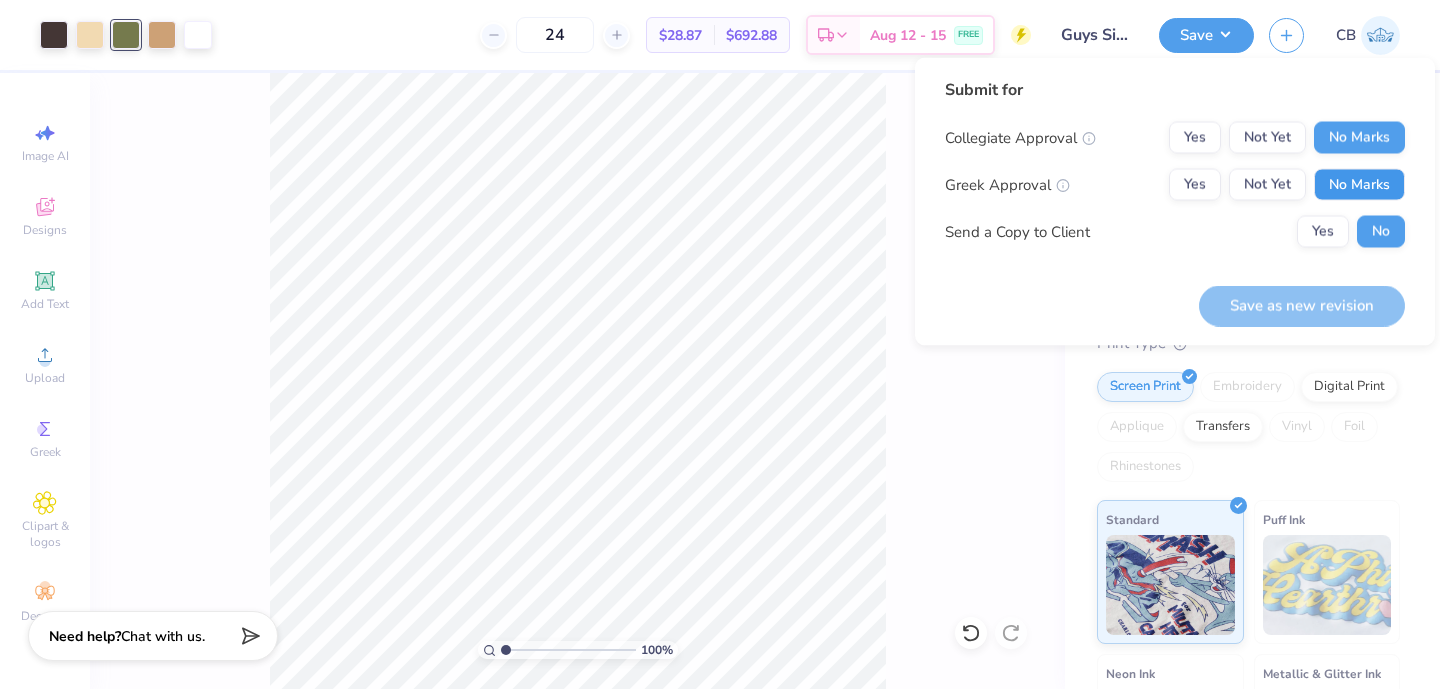 click on "No Marks" at bounding box center [1359, 185] 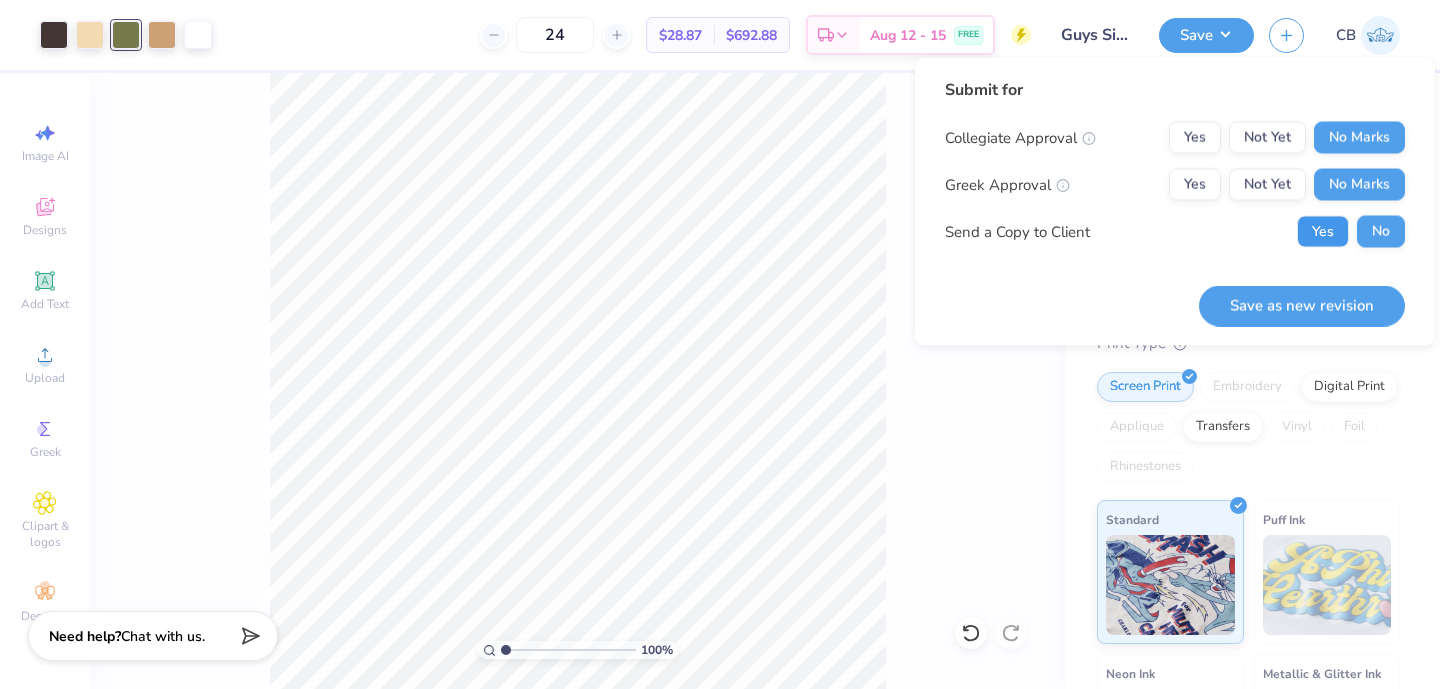 click on "Yes" at bounding box center [1323, 232] 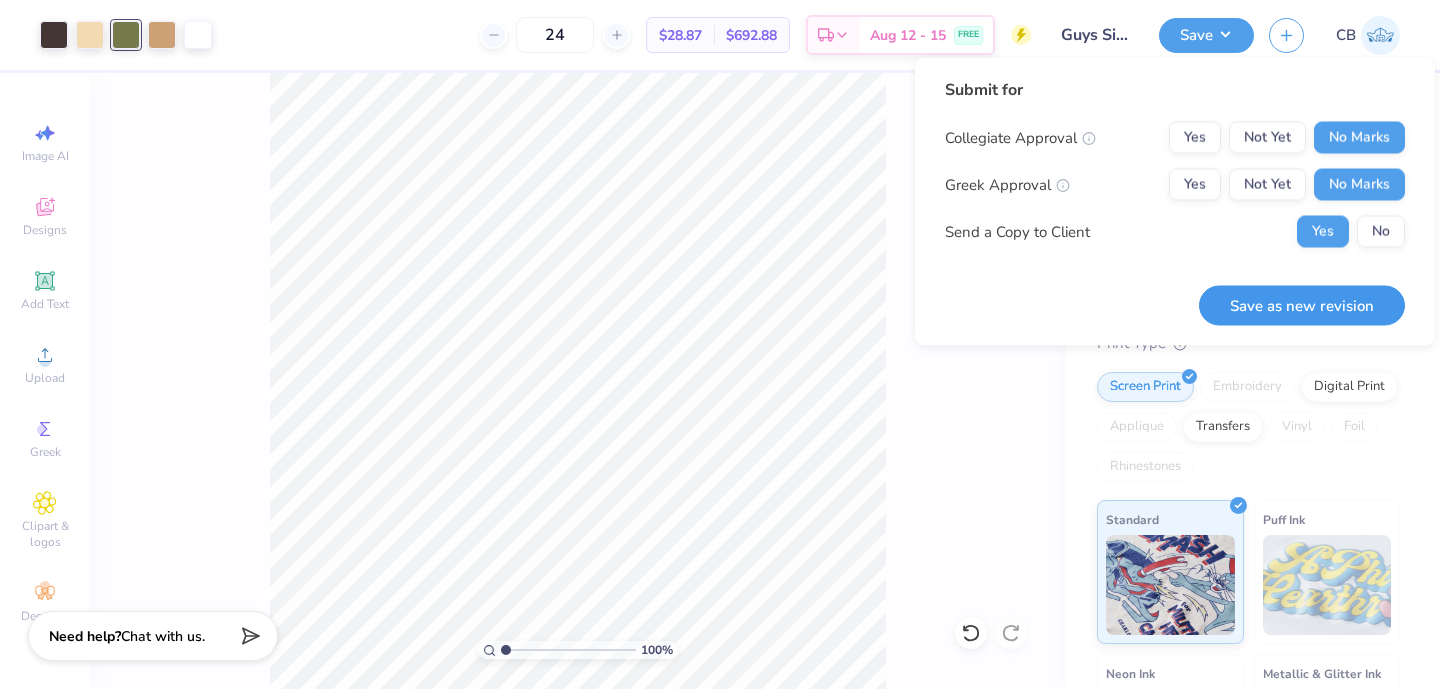 click on "Save as new revision" at bounding box center (1302, 305) 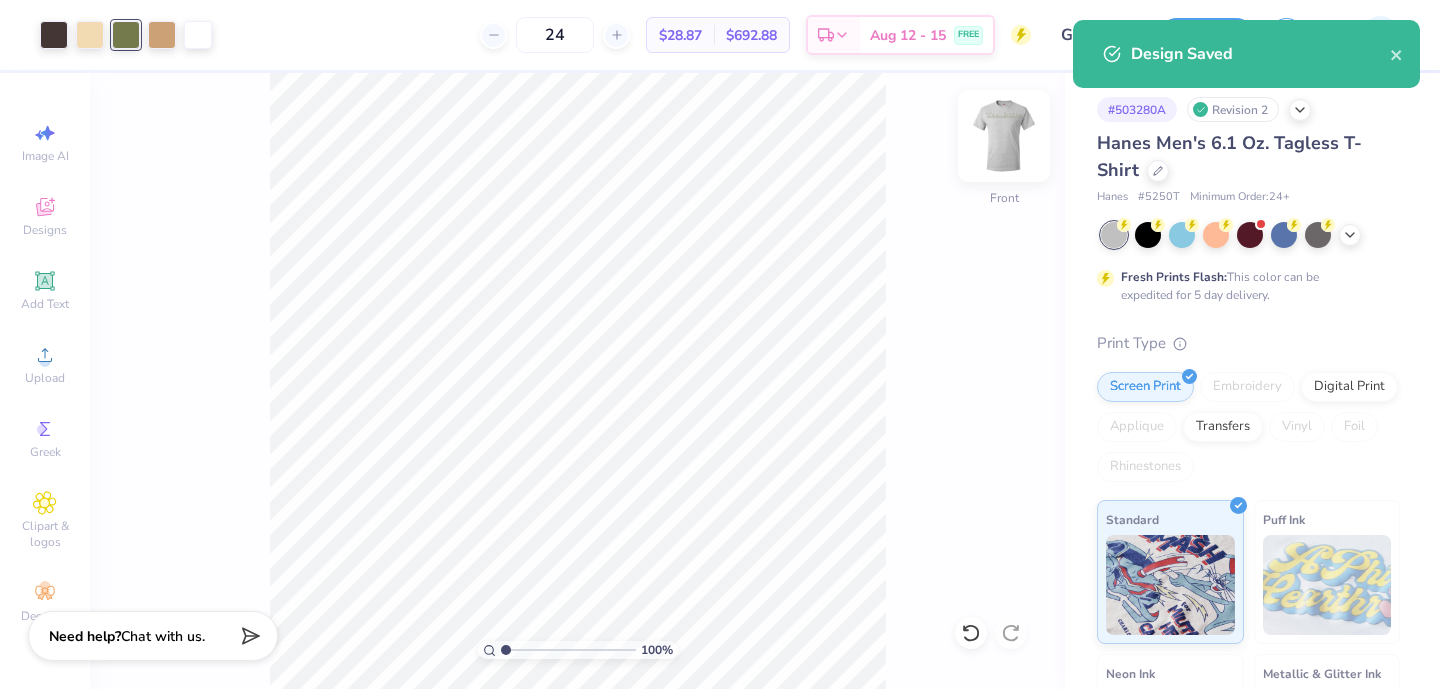 click at bounding box center (1004, 136) 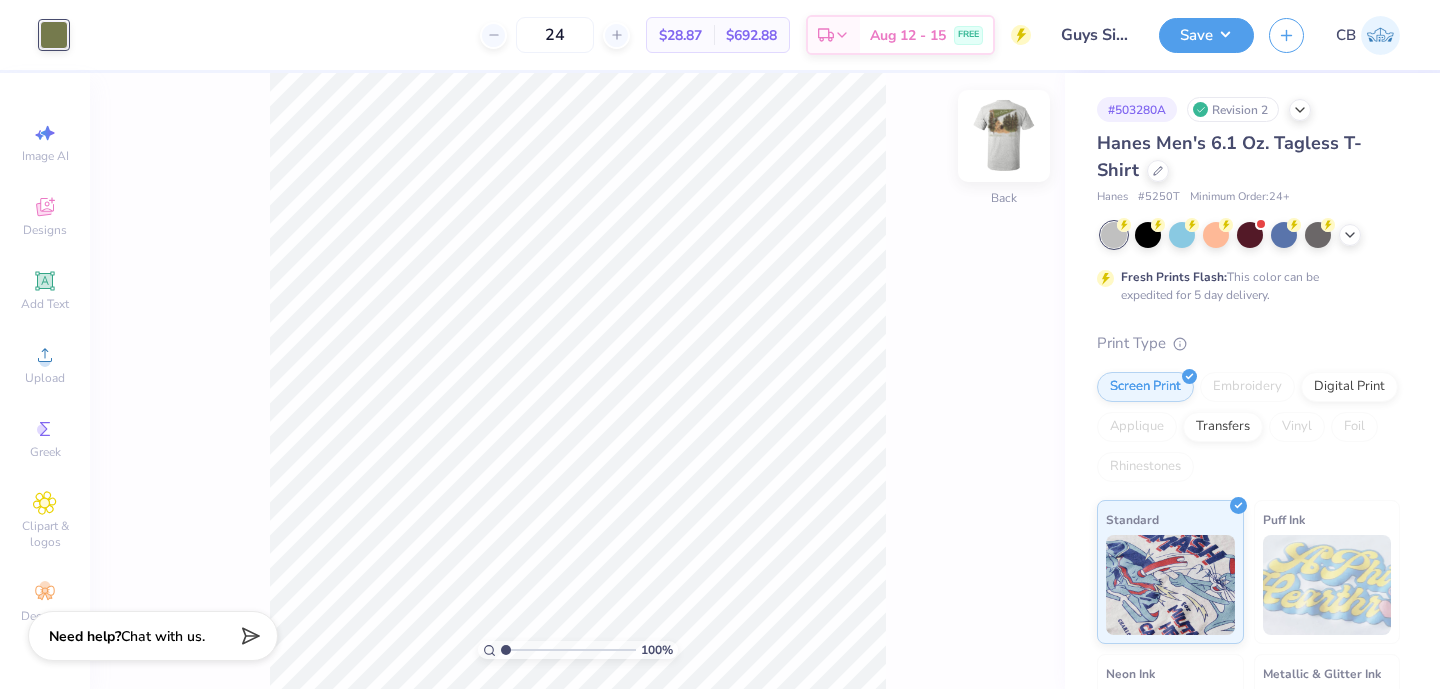 click at bounding box center (1004, 136) 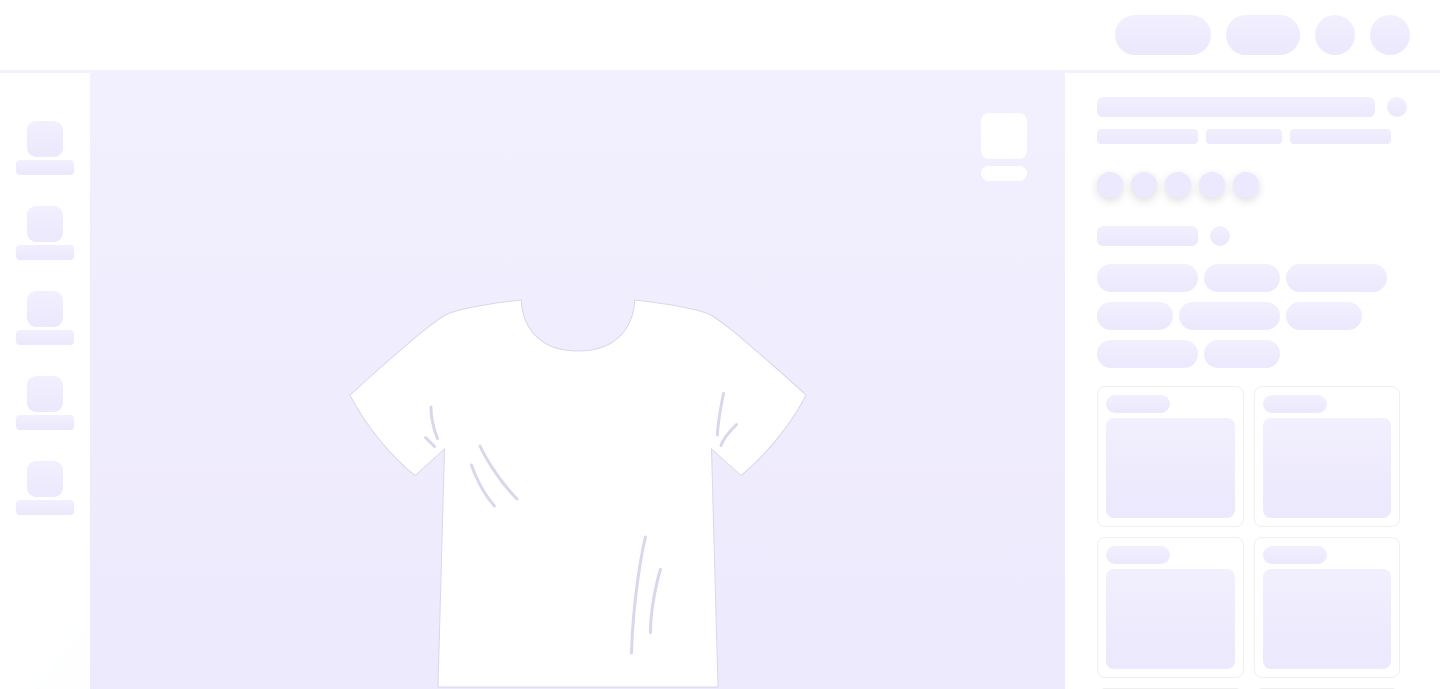 scroll, scrollTop: 0, scrollLeft: 0, axis: both 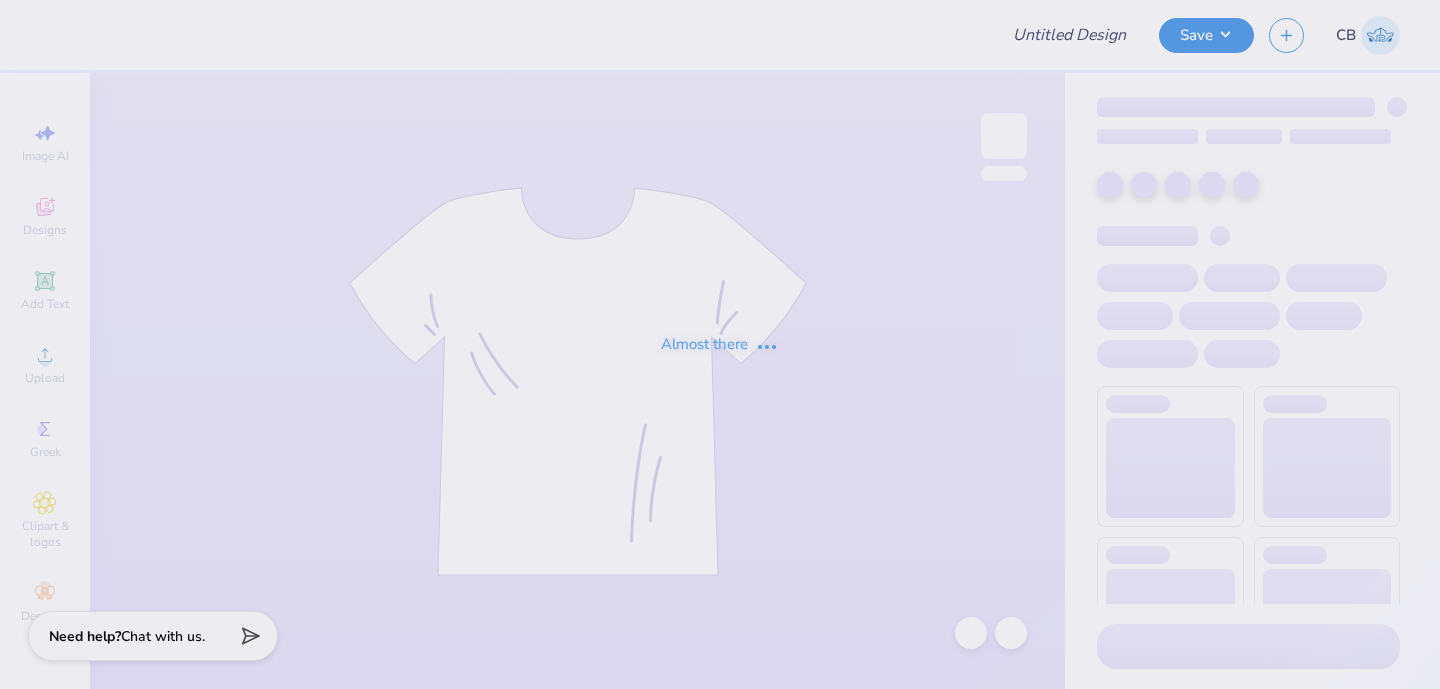 type on "Guys Side Shirt 2025" 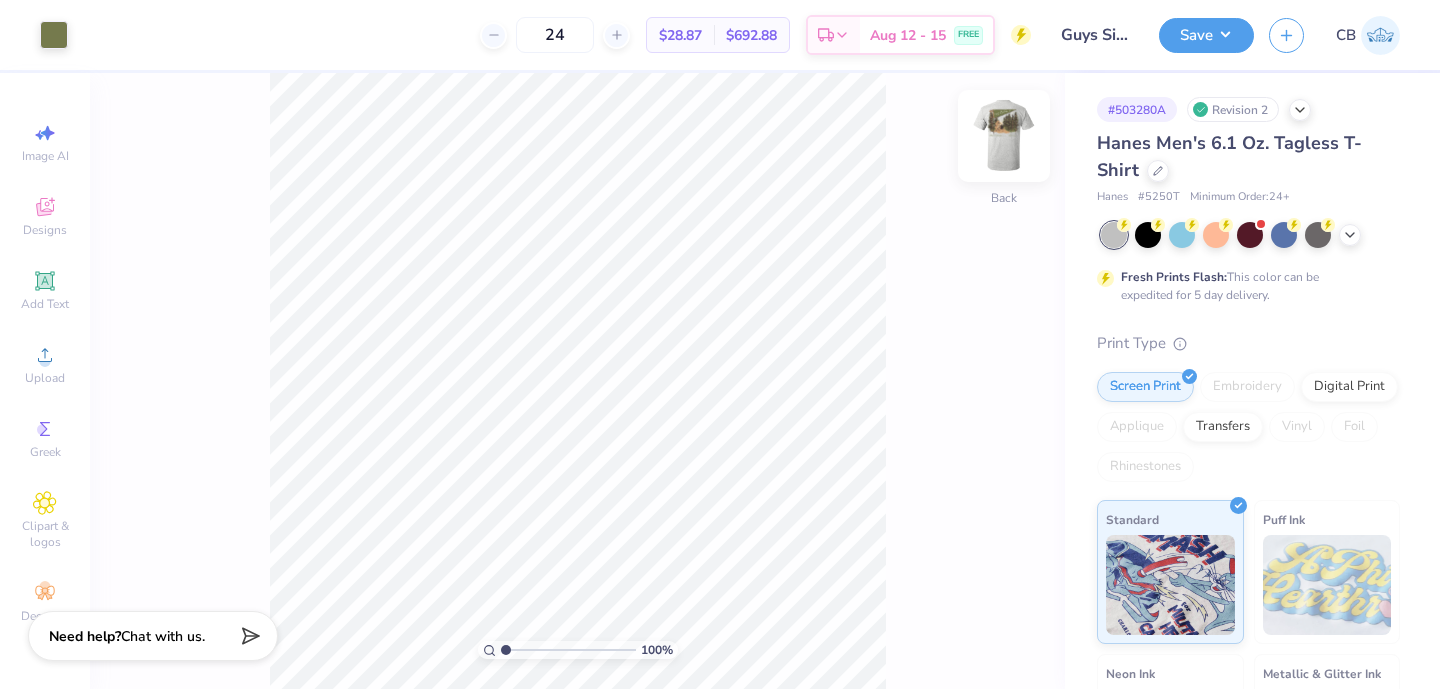 click at bounding box center [1004, 136] 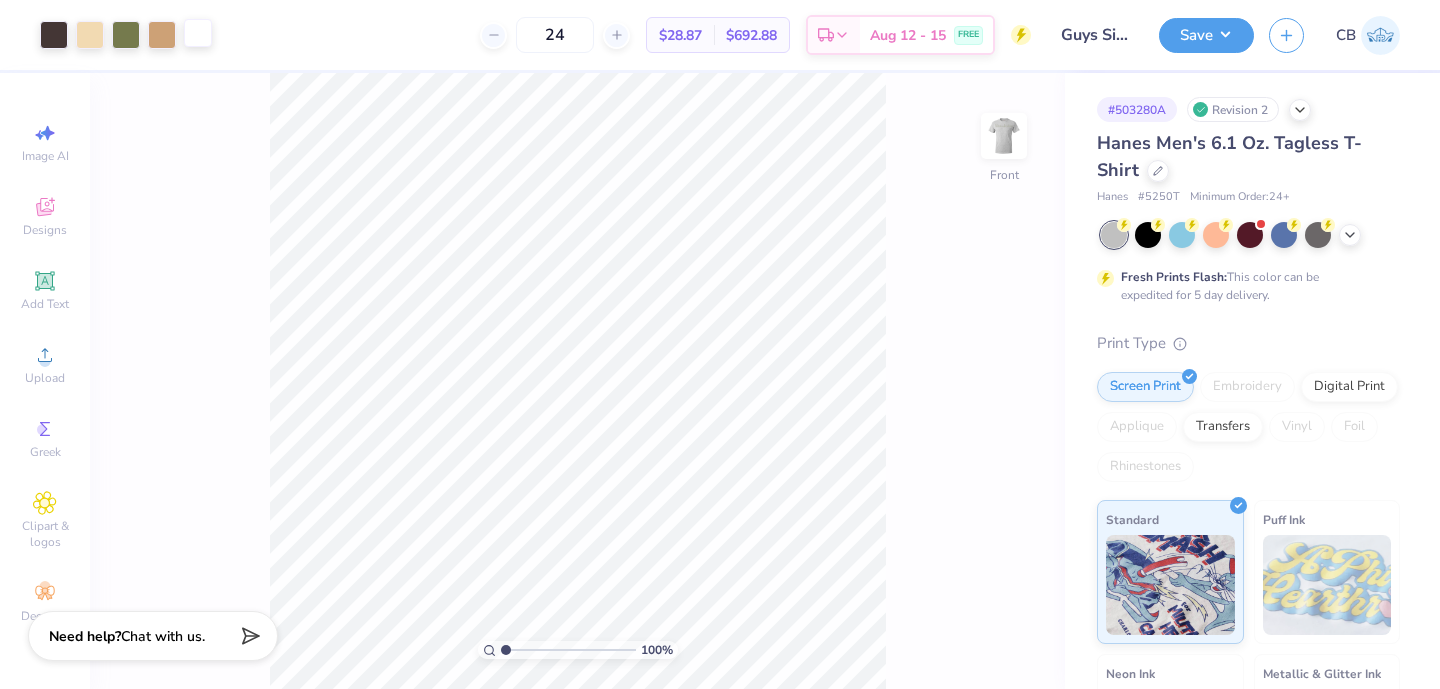 click at bounding box center (198, 33) 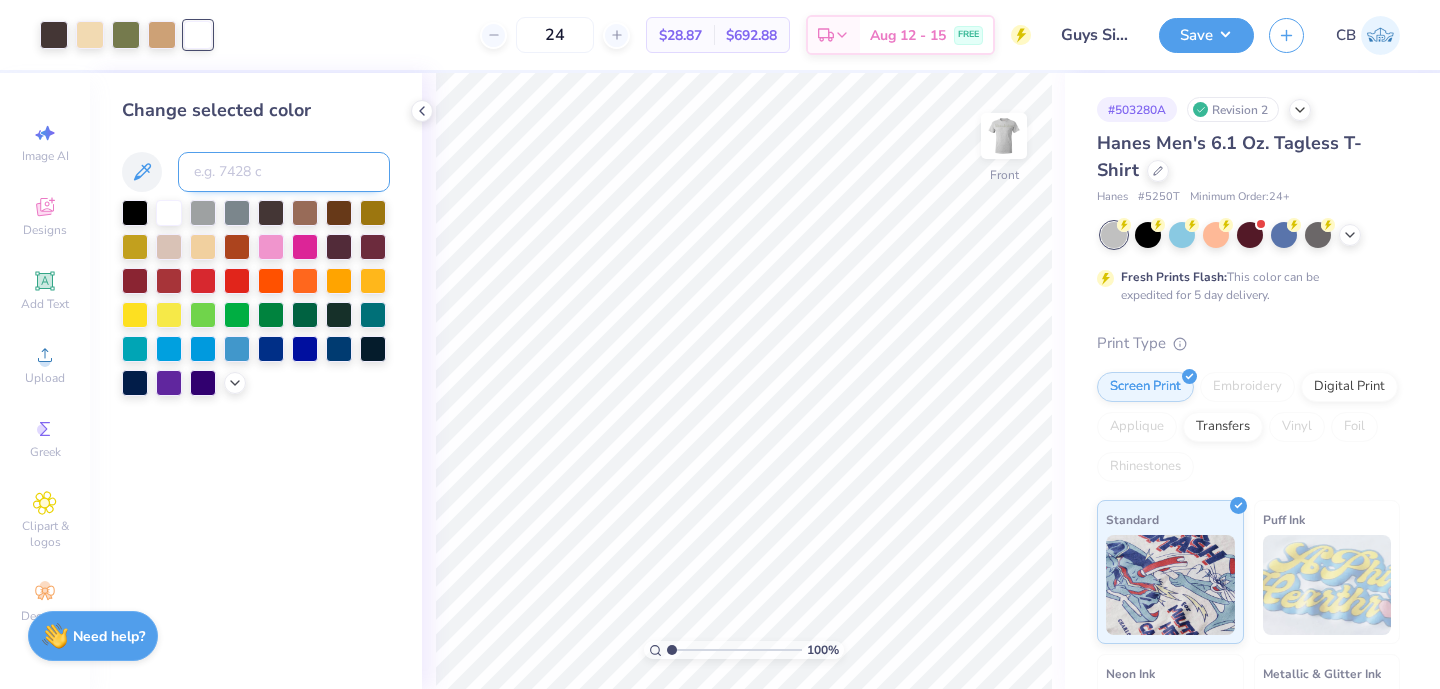 click at bounding box center [284, 172] 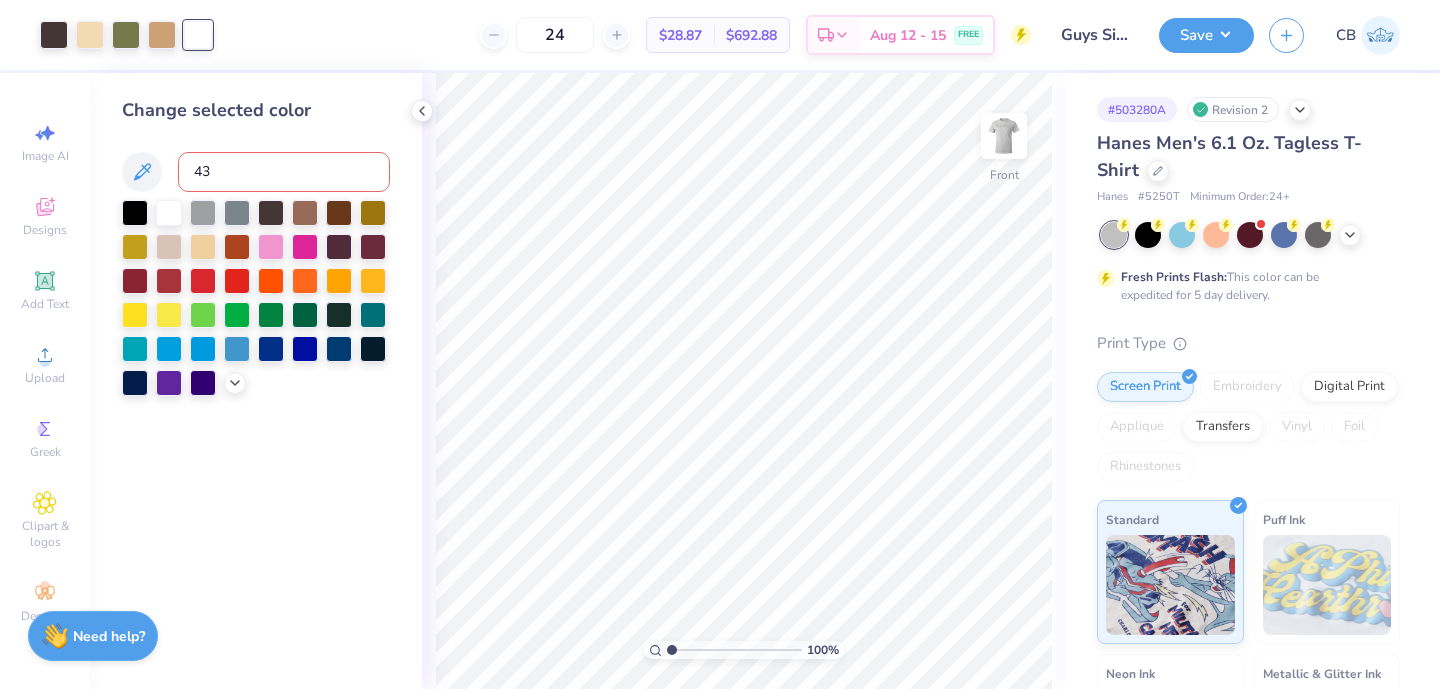 type on "439" 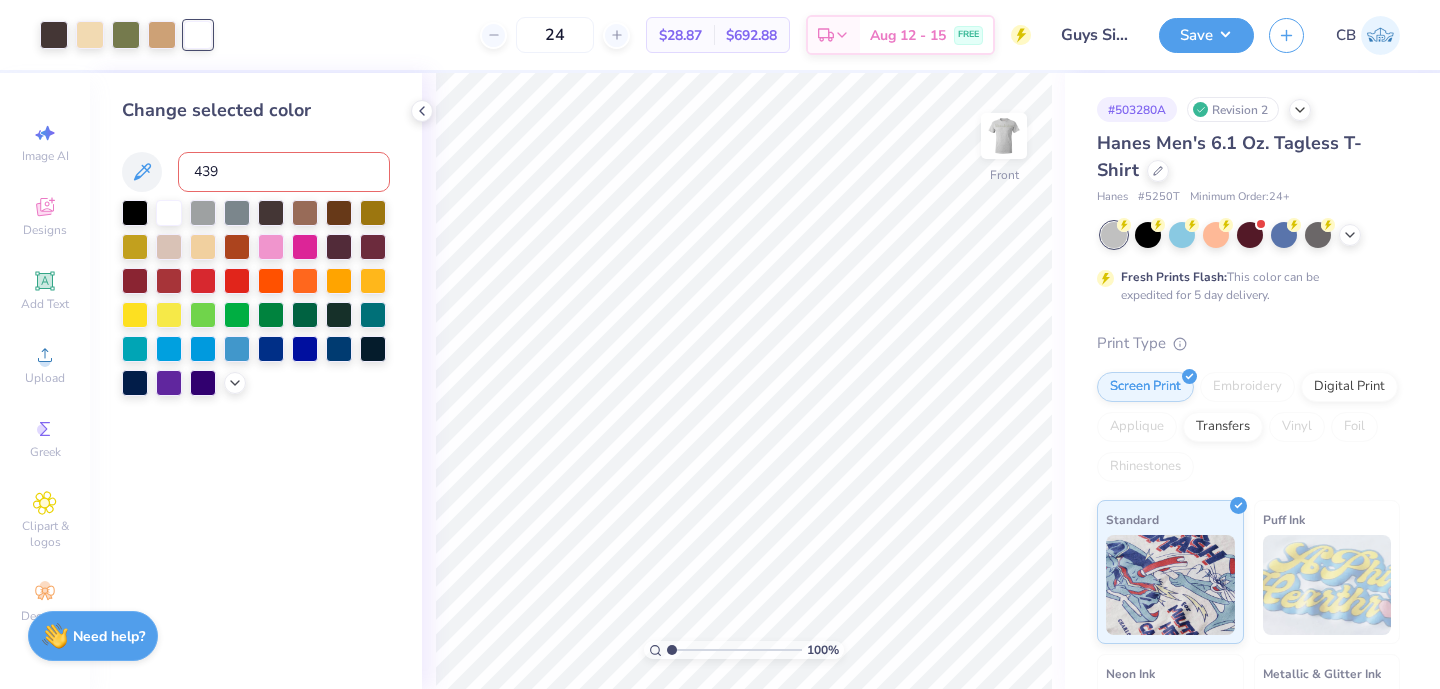 type 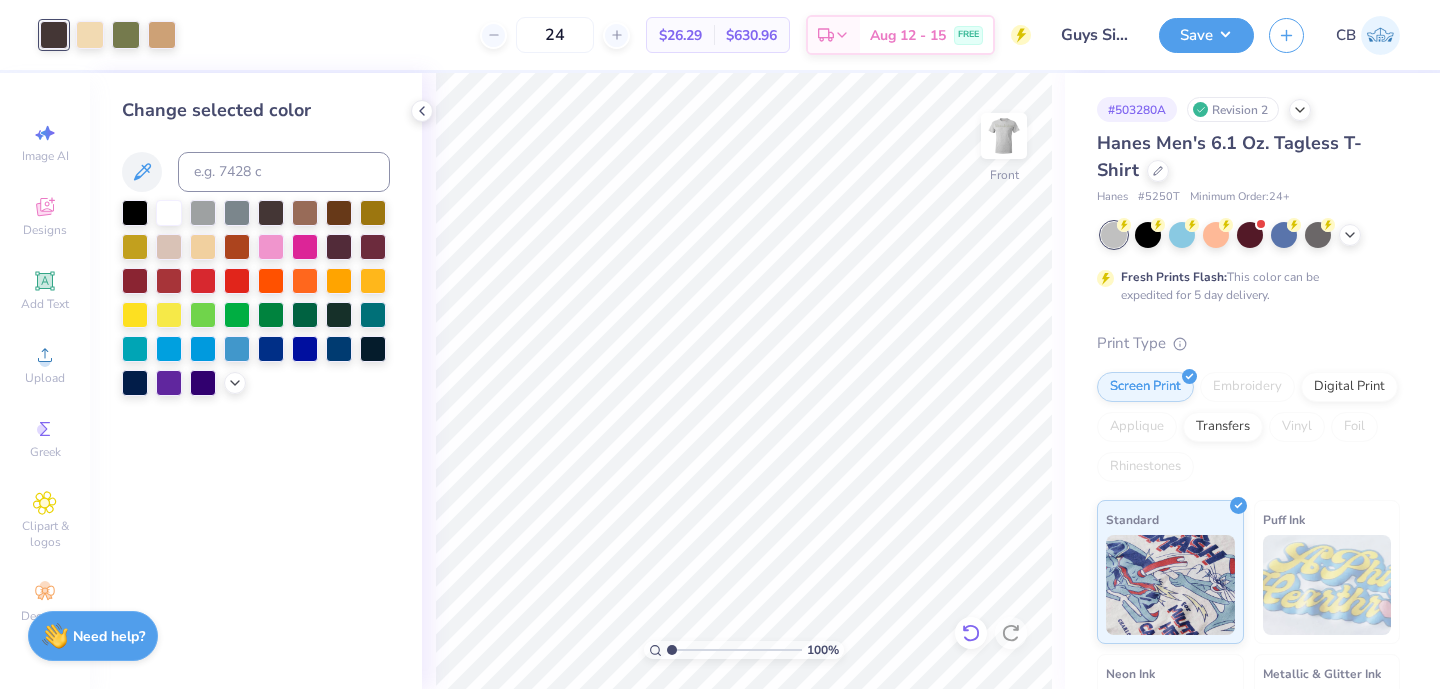 click 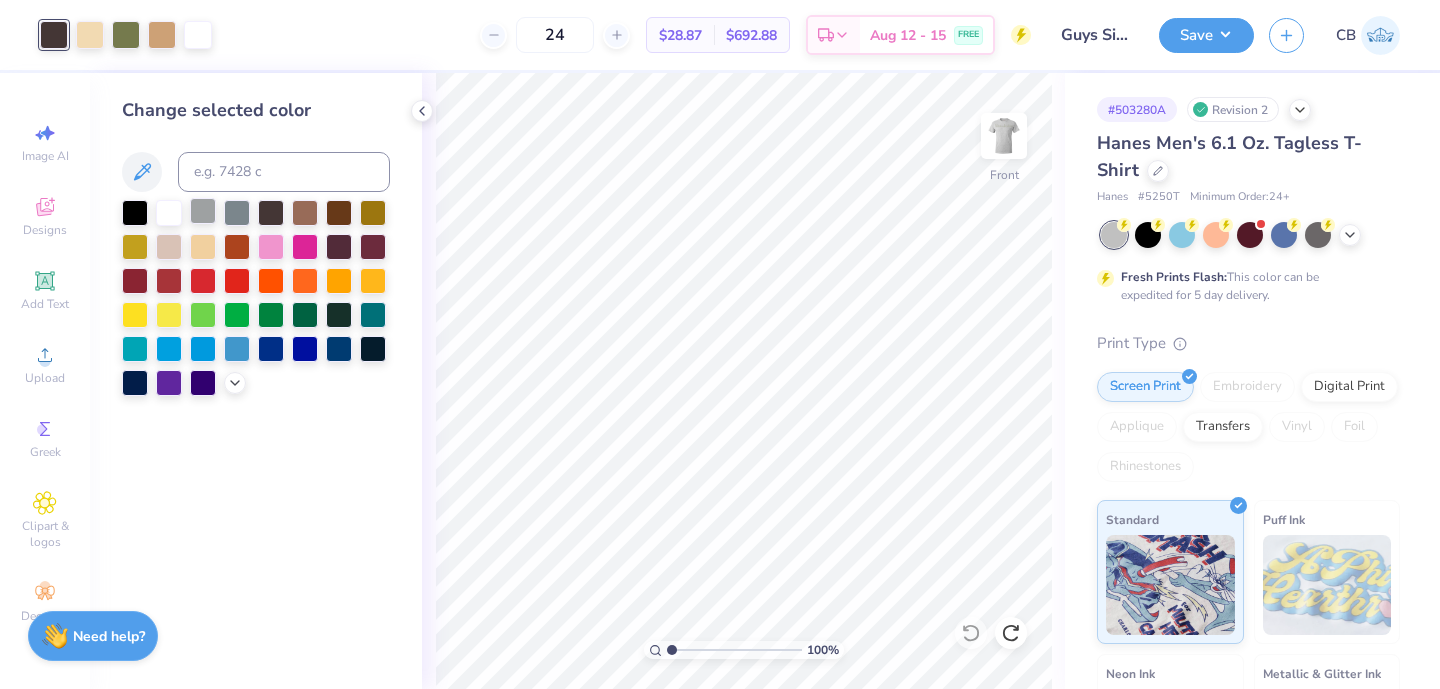 click at bounding box center [203, 211] 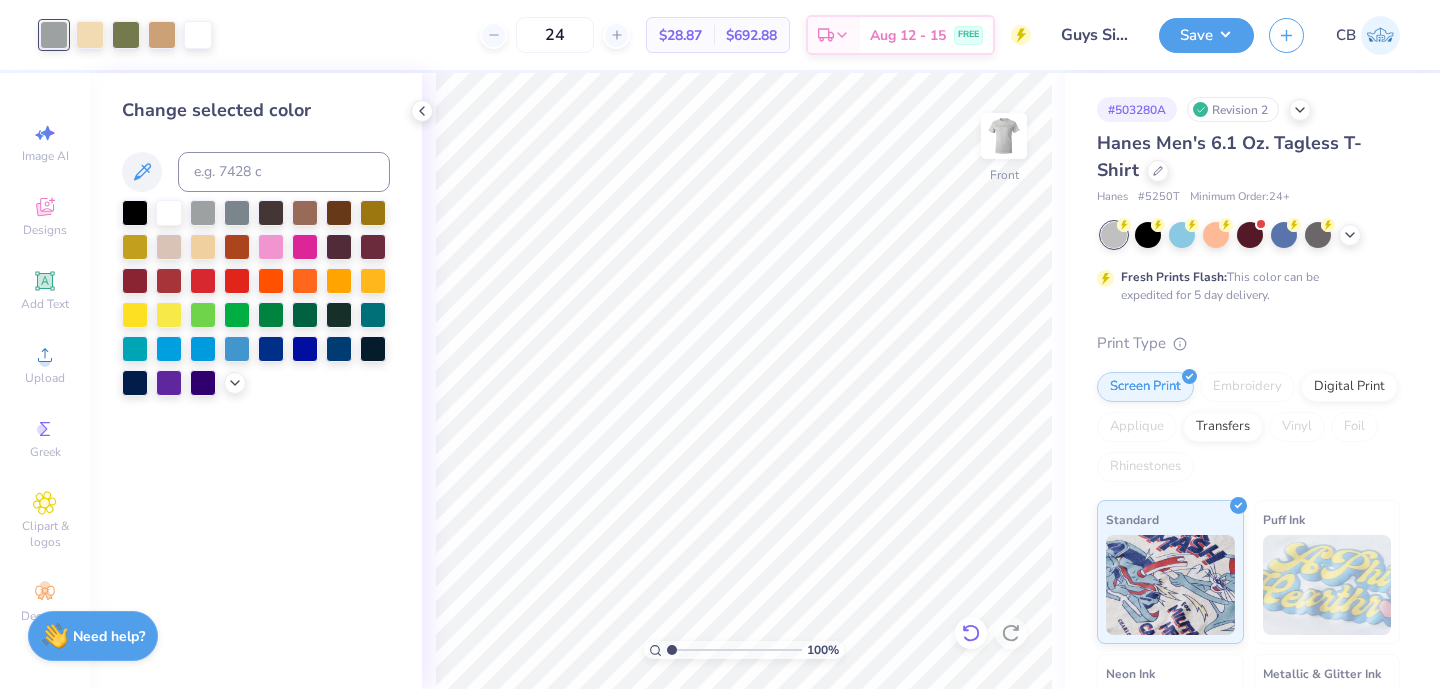 click 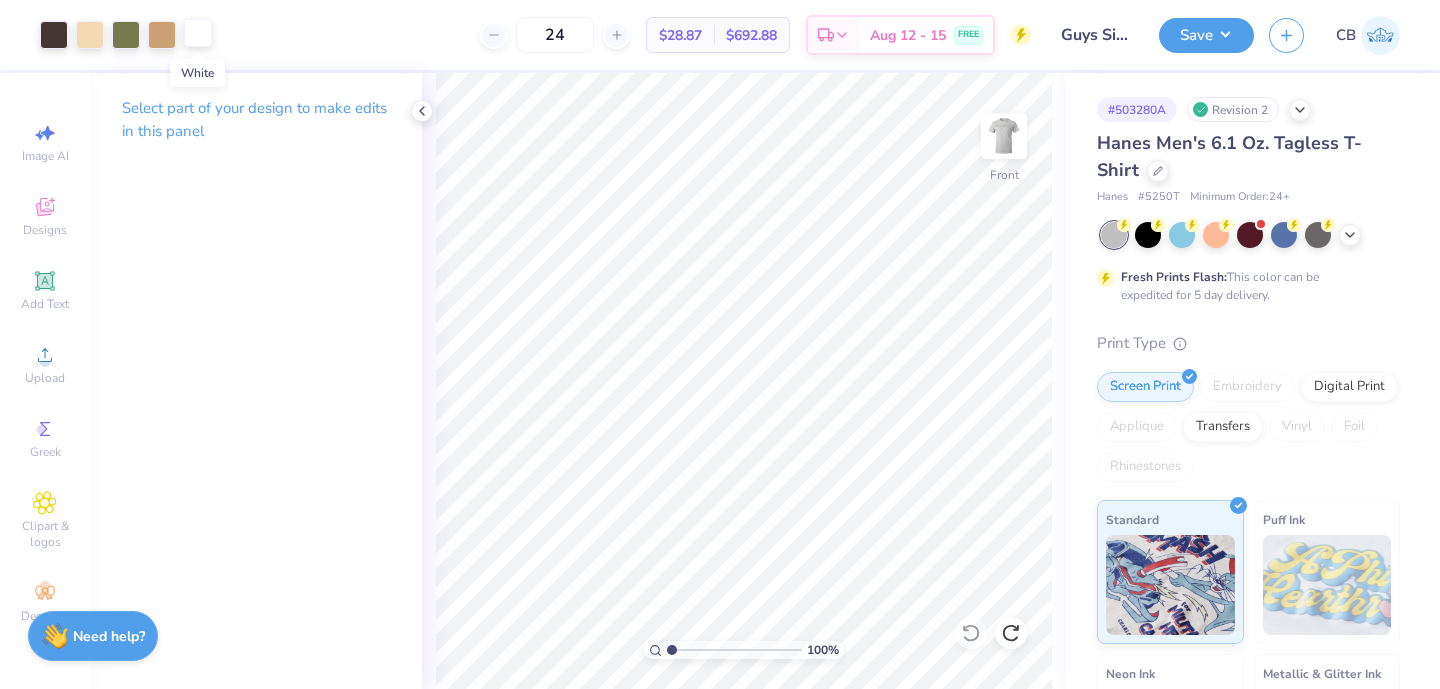 click at bounding box center (198, 33) 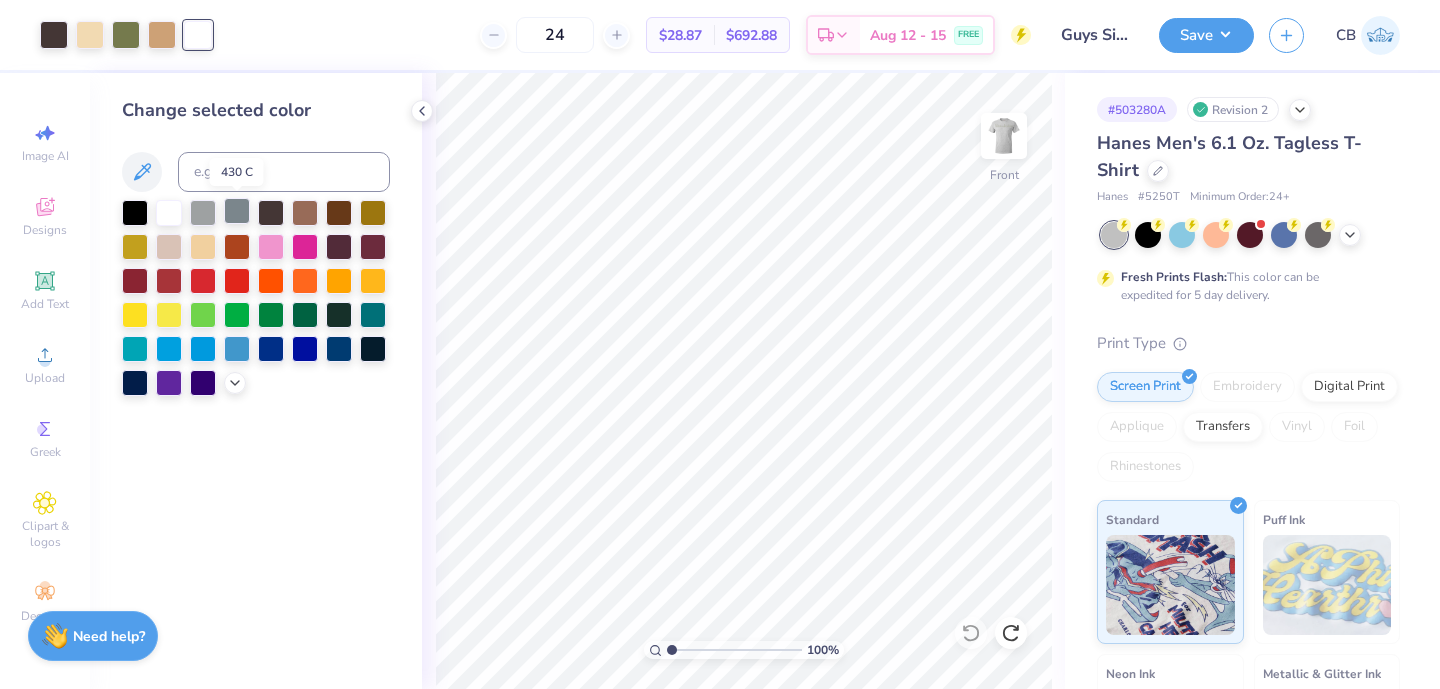 click at bounding box center (237, 211) 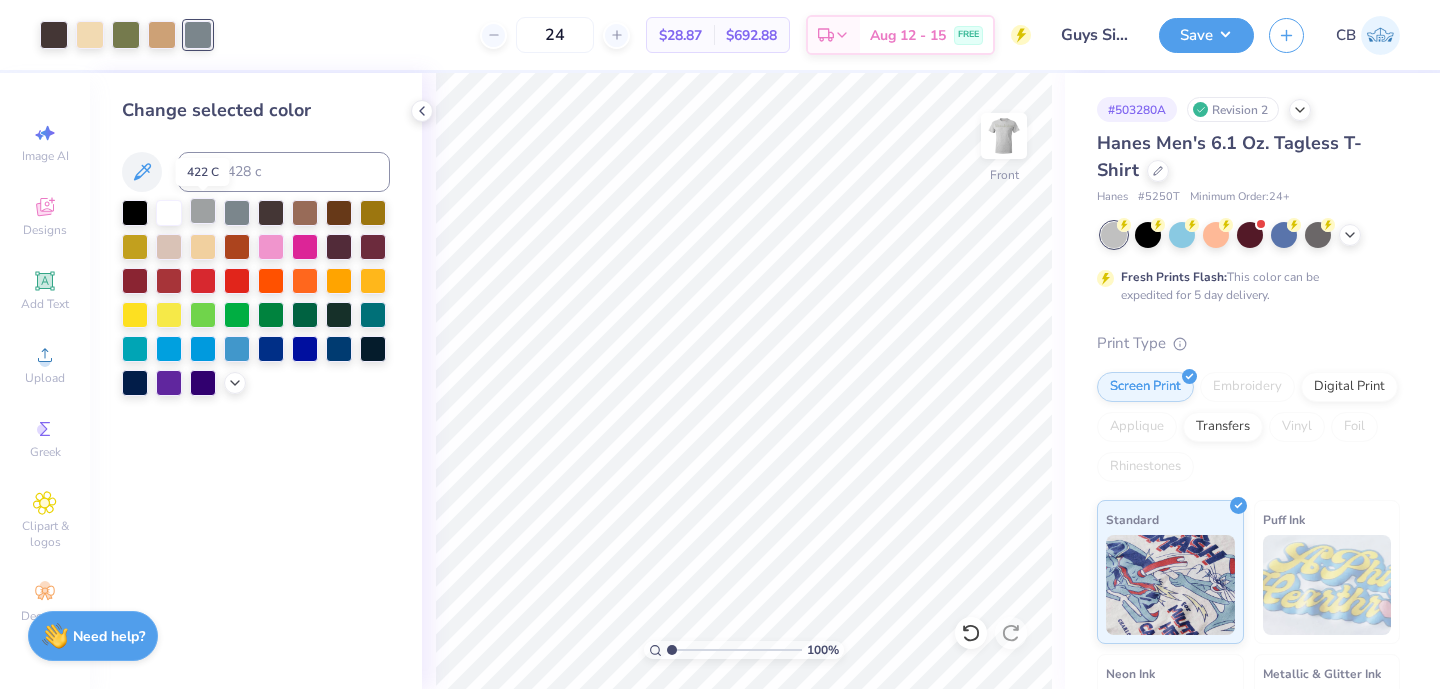 click at bounding box center [203, 211] 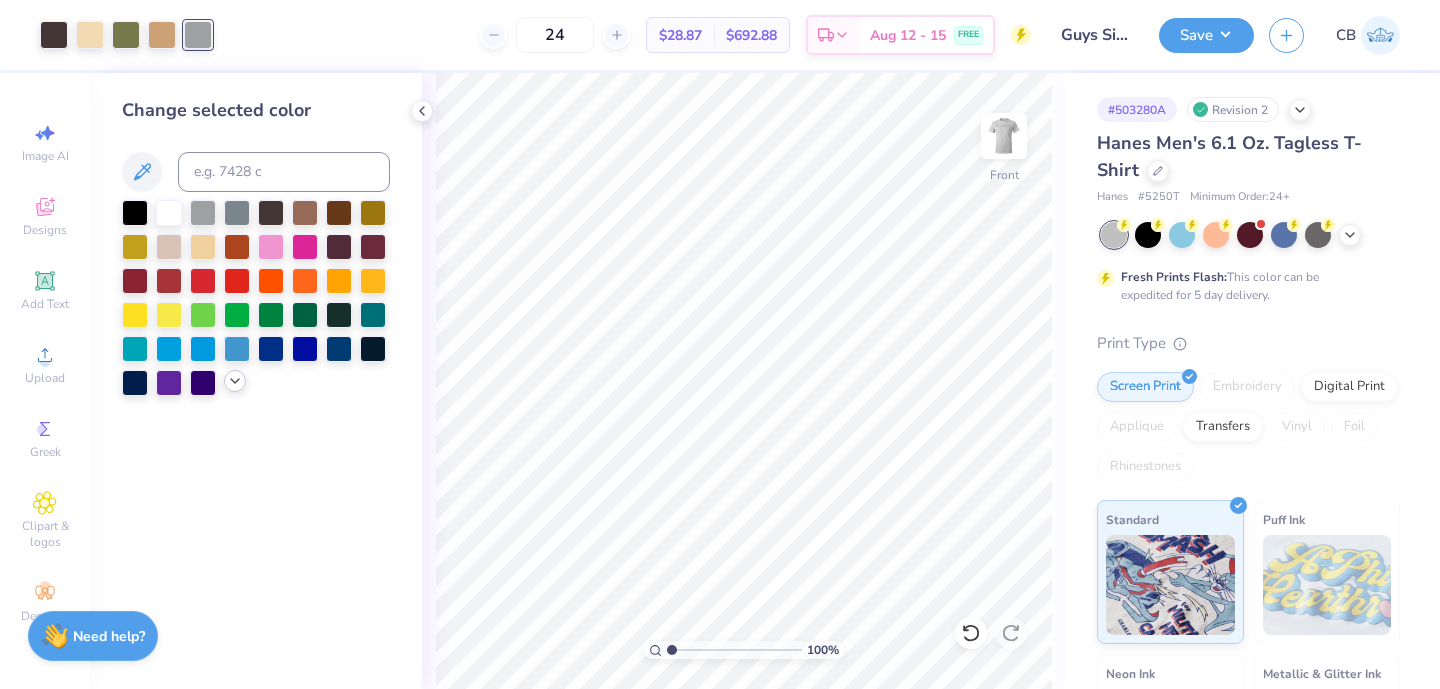 click 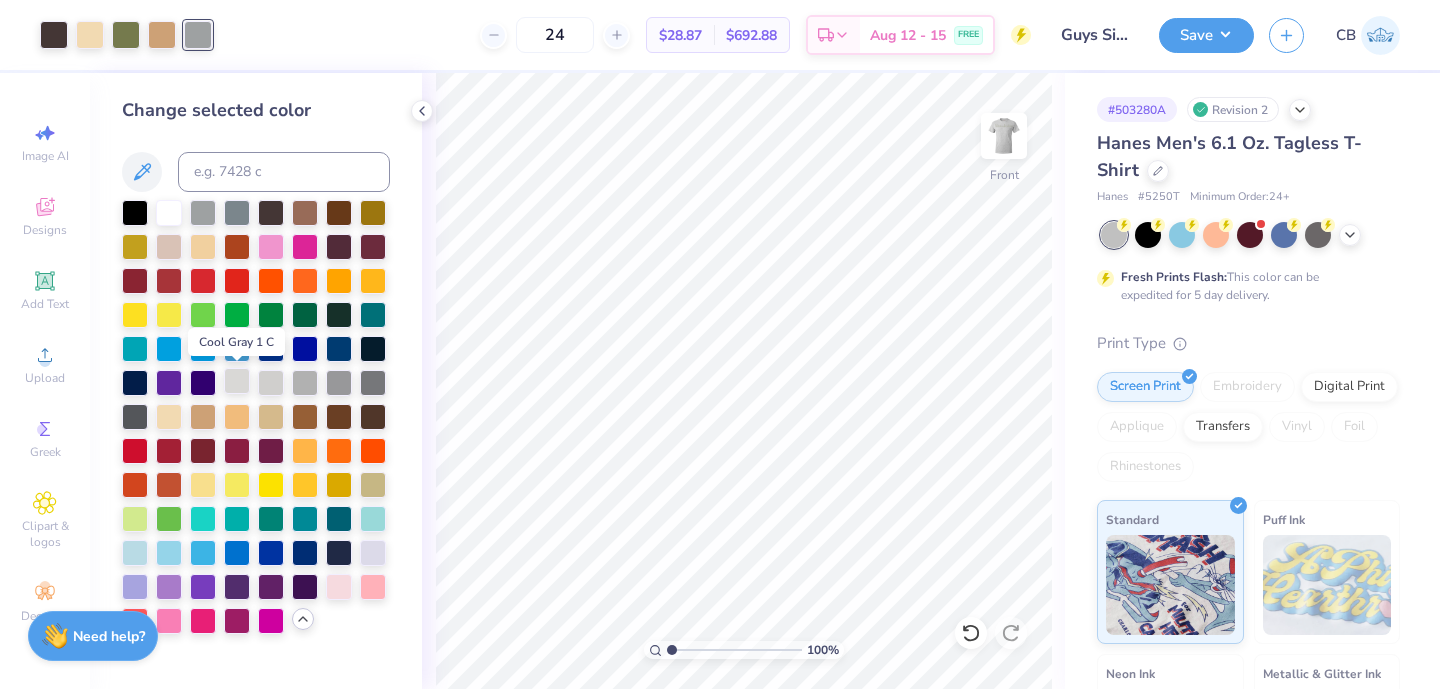 click at bounding box center [237, 381] 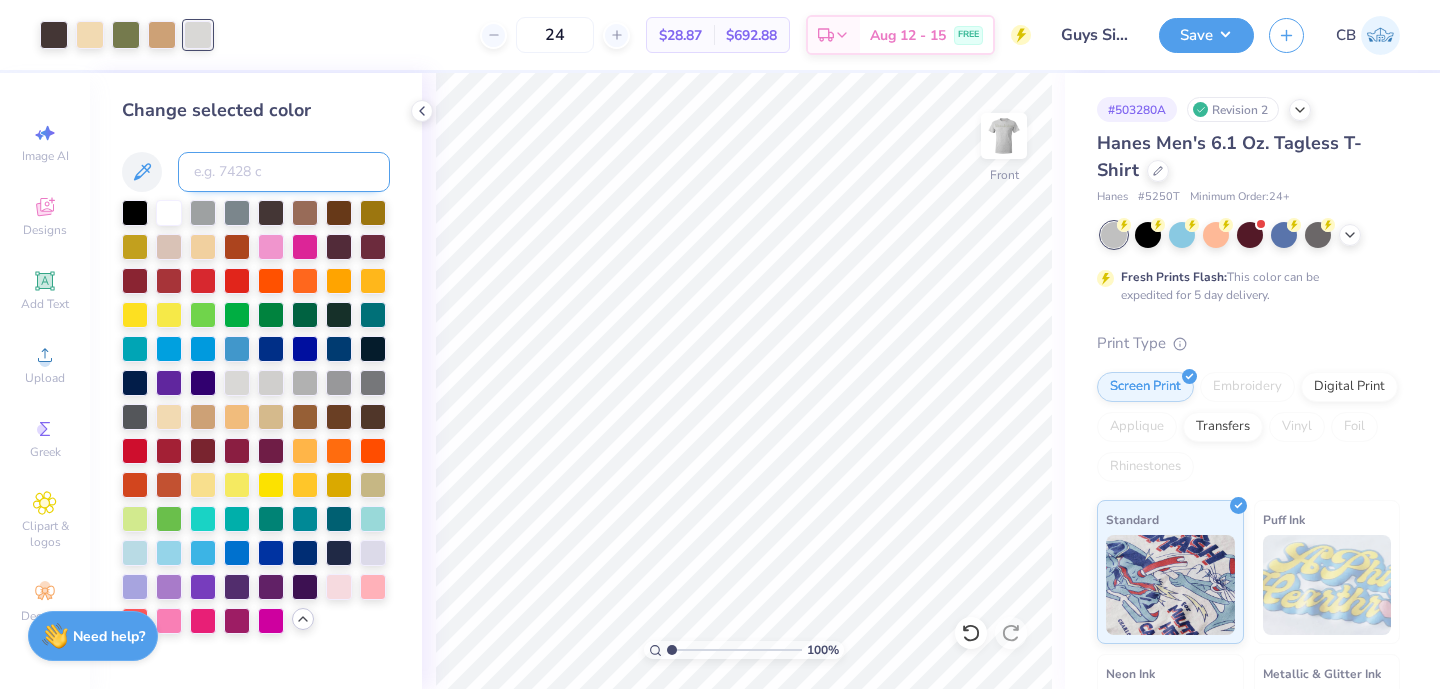 click at bounding box center [284, 172] 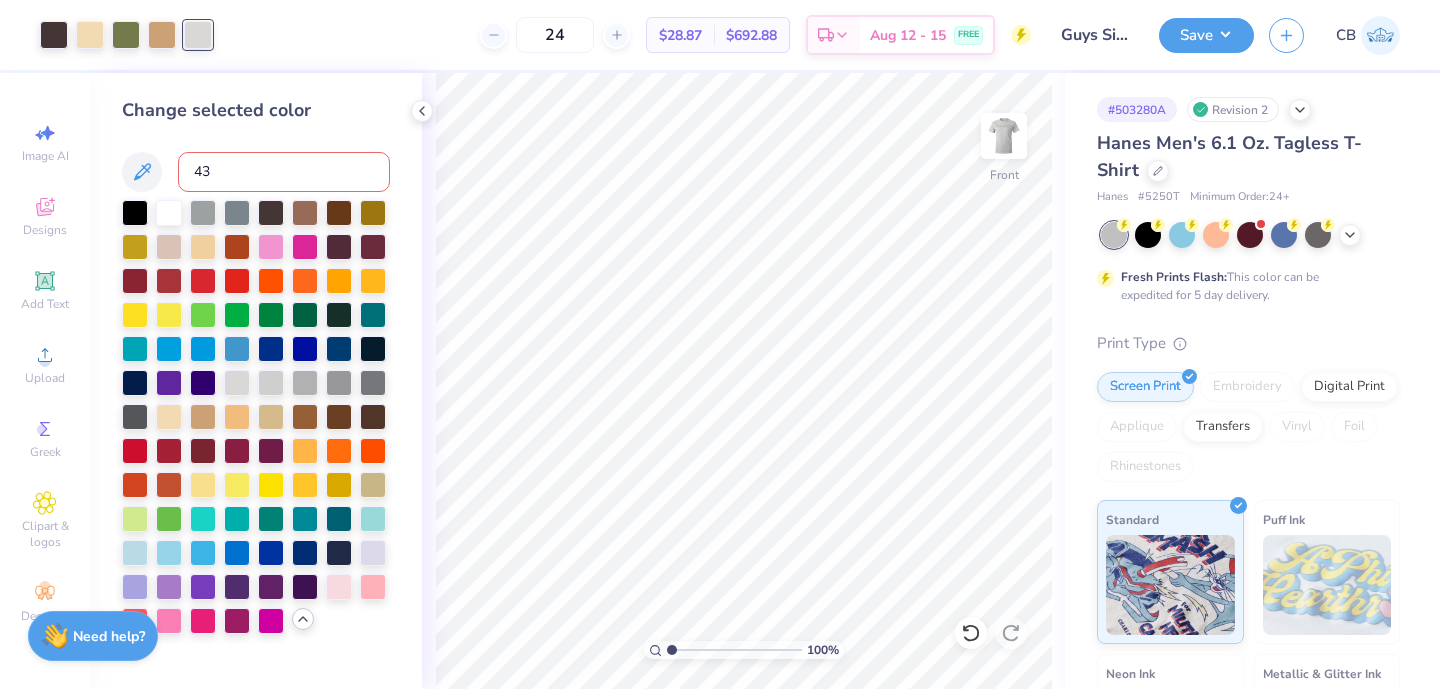 type on "439" 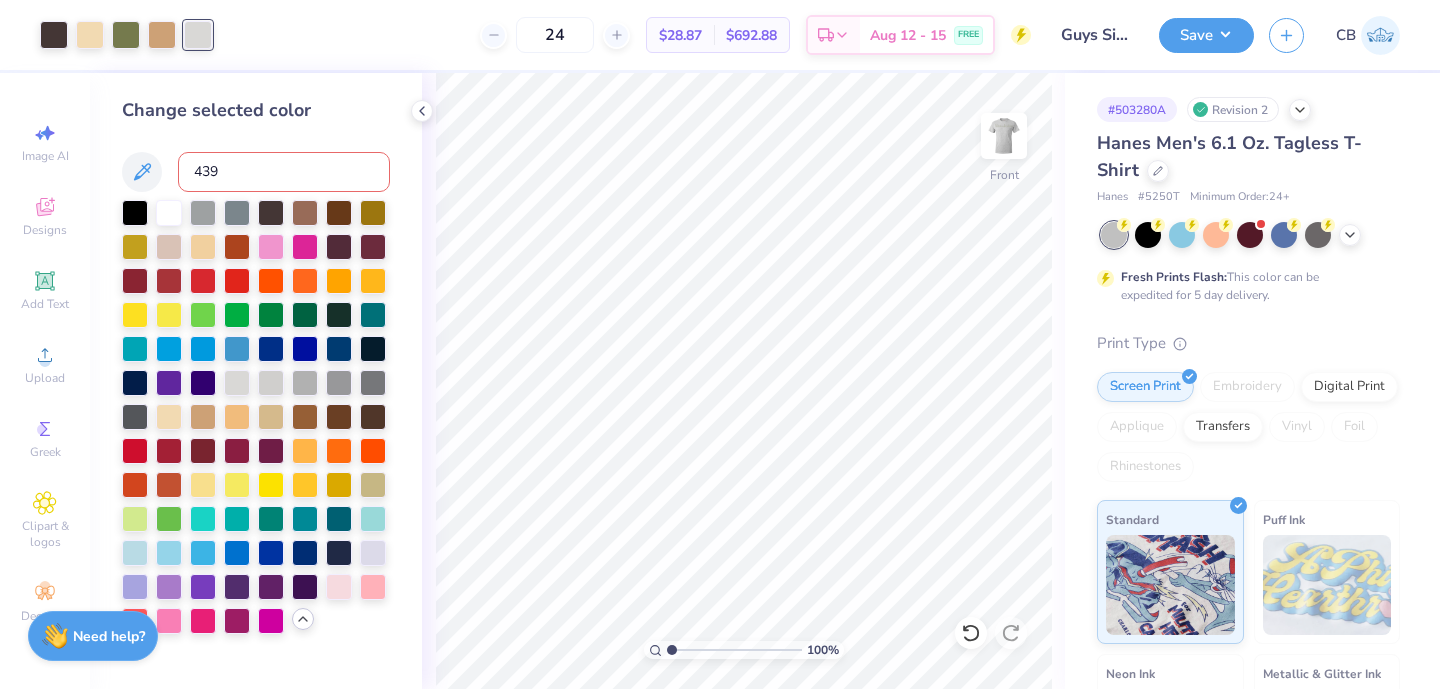 type 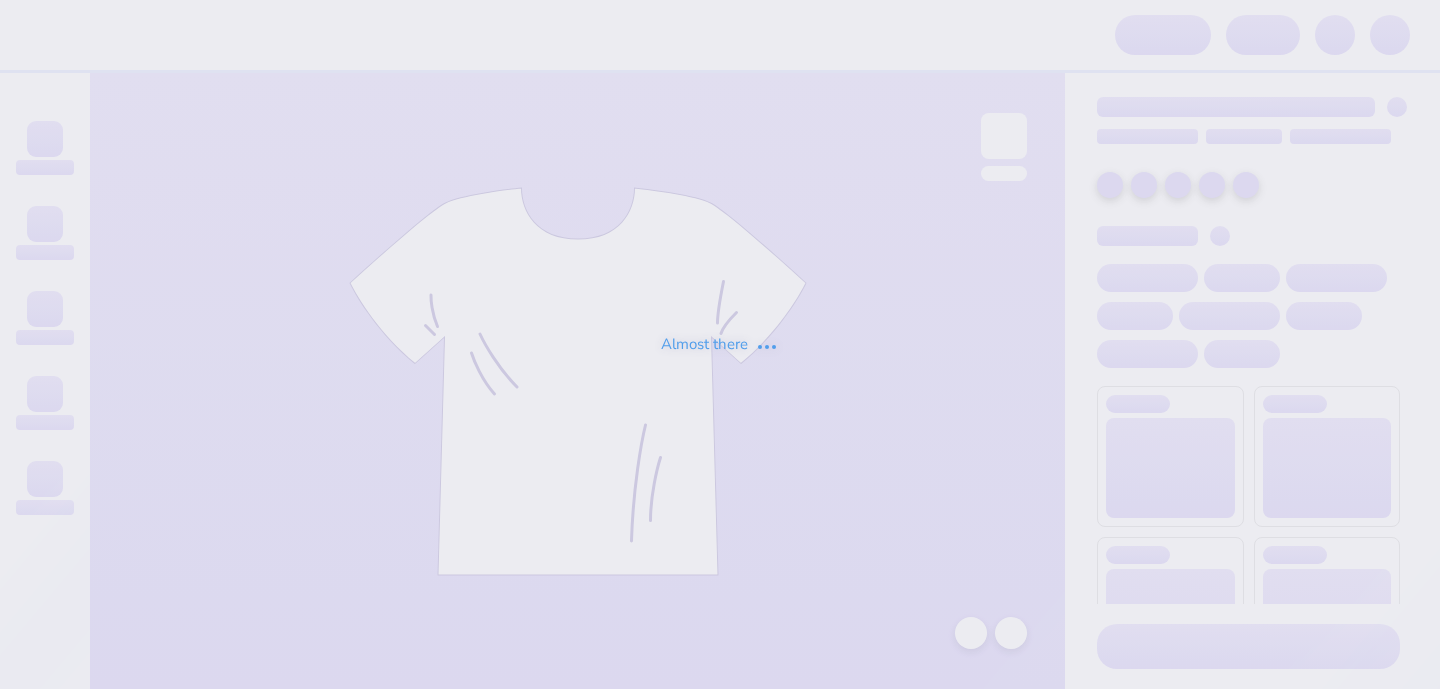 scroll, scrollTop: 0, scrollLeft: 0, axis: both 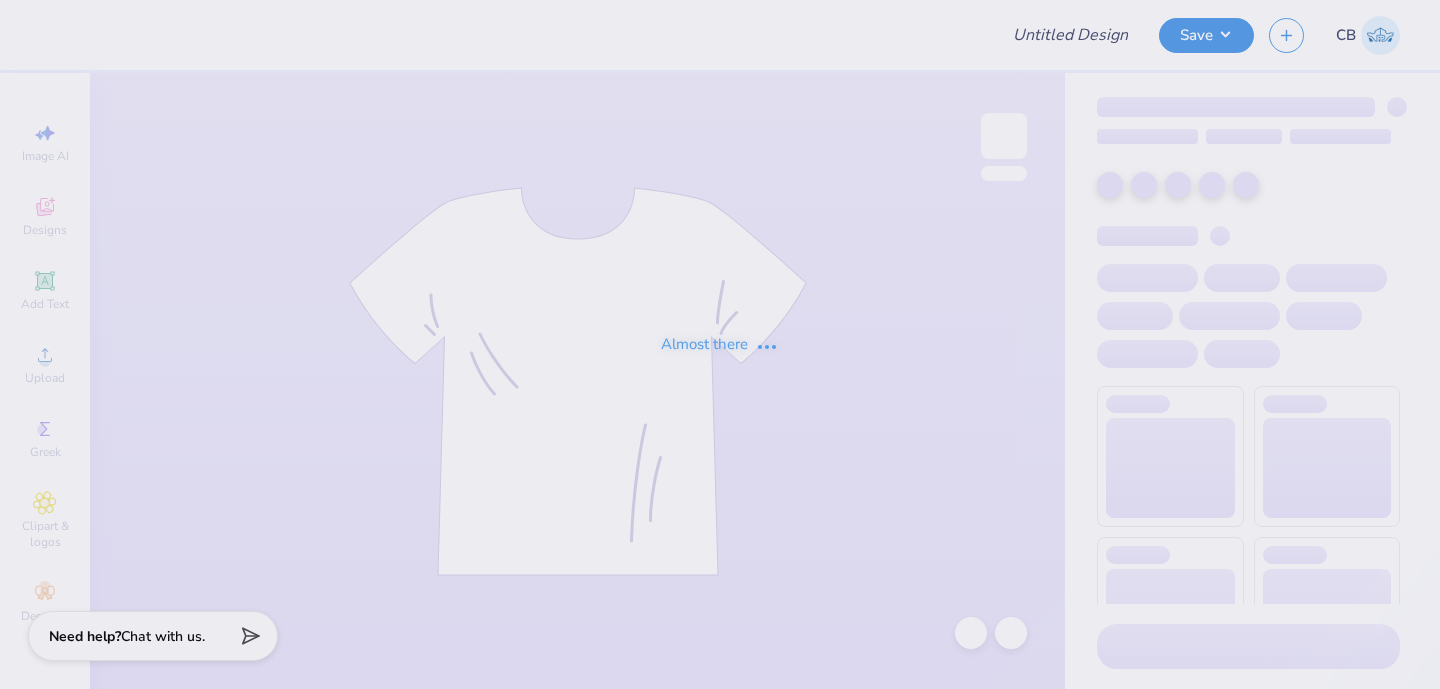 type on "Guys Side Shirt 2025" 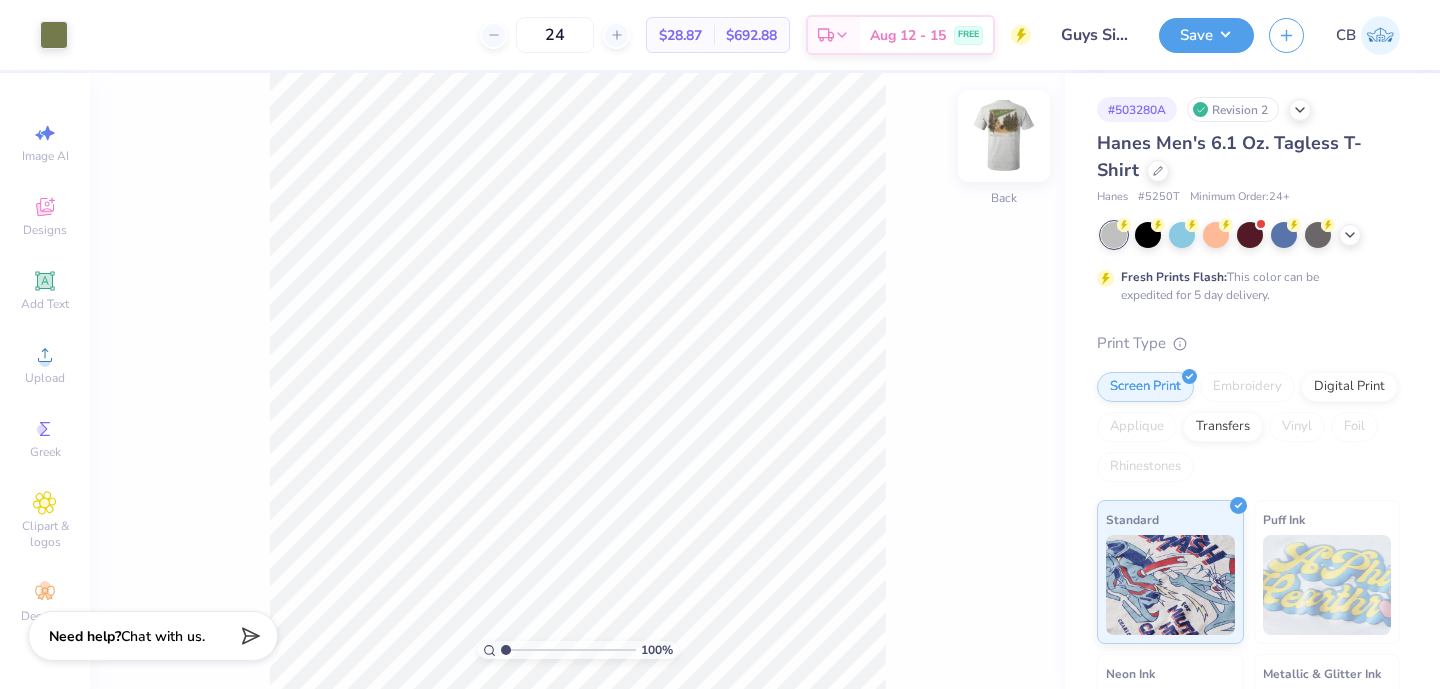 click at bounding box center (1004, 136) 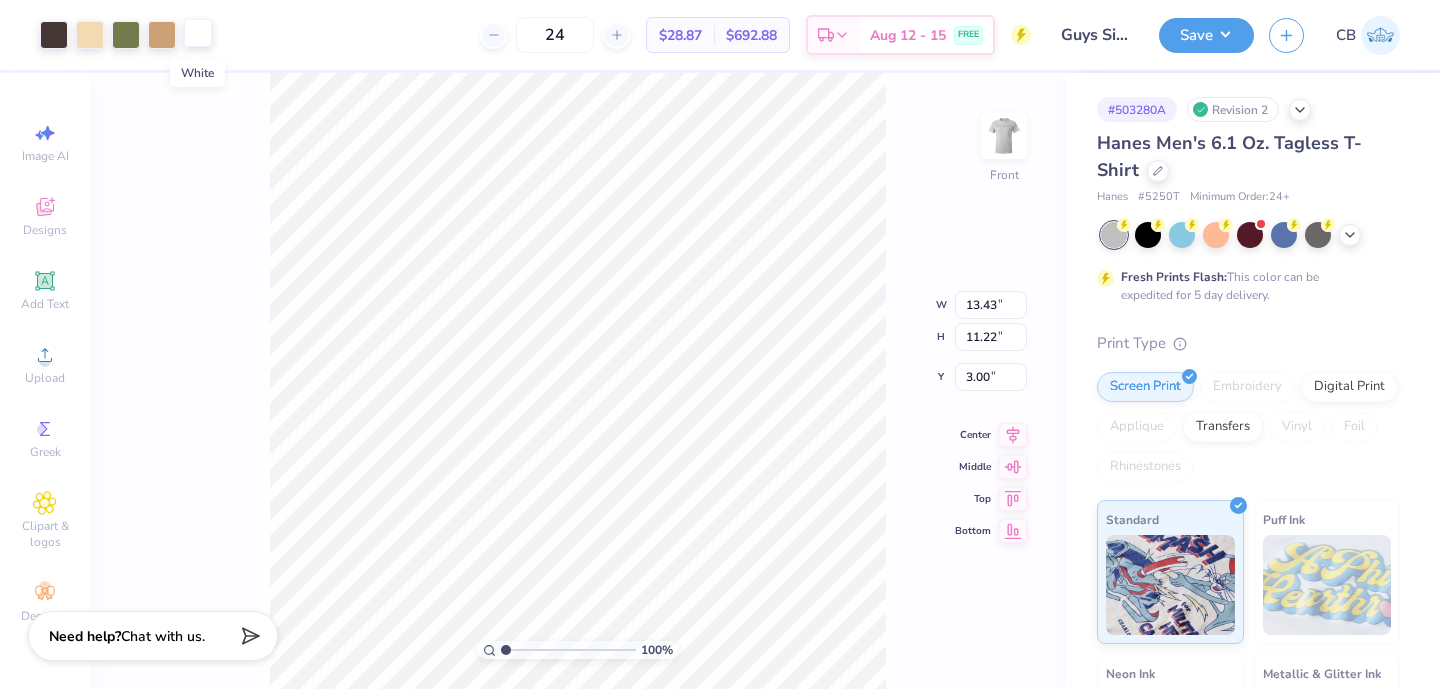 click at bounding box center [198, 33] 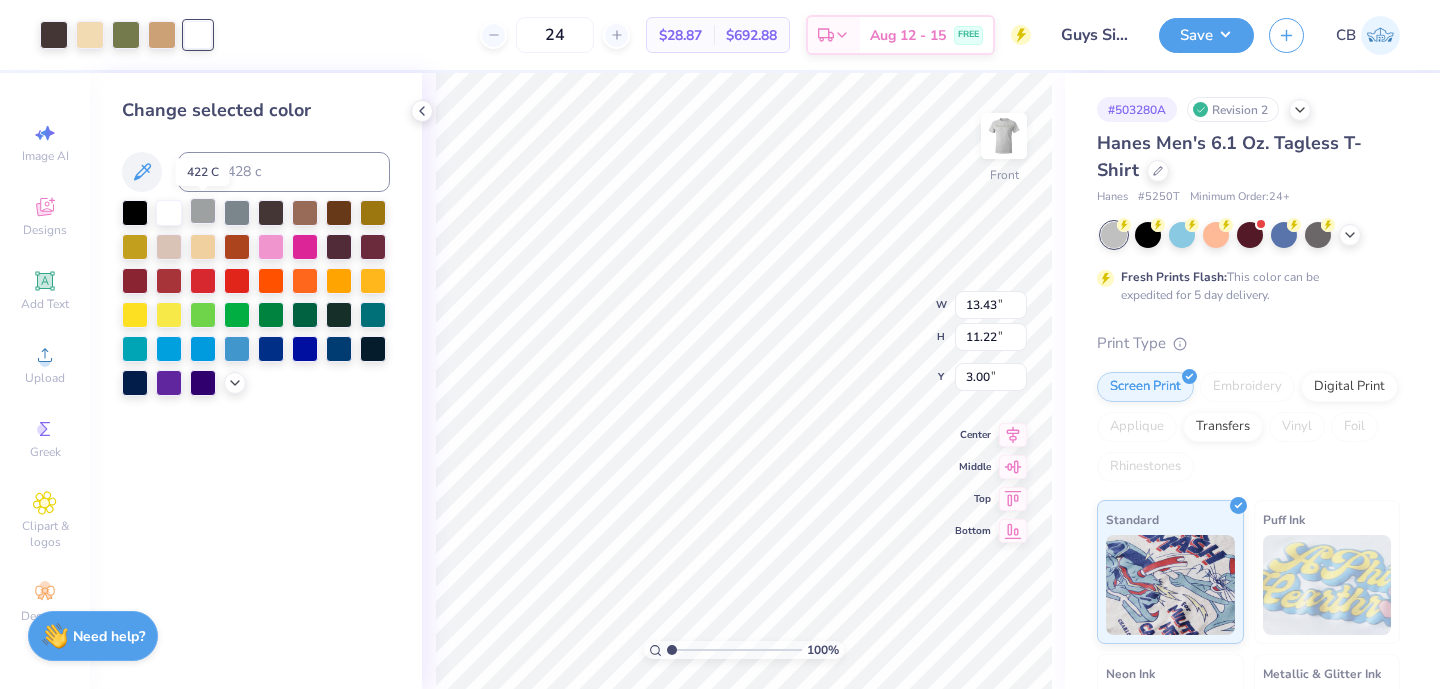 click at bounding box center (203, 211) 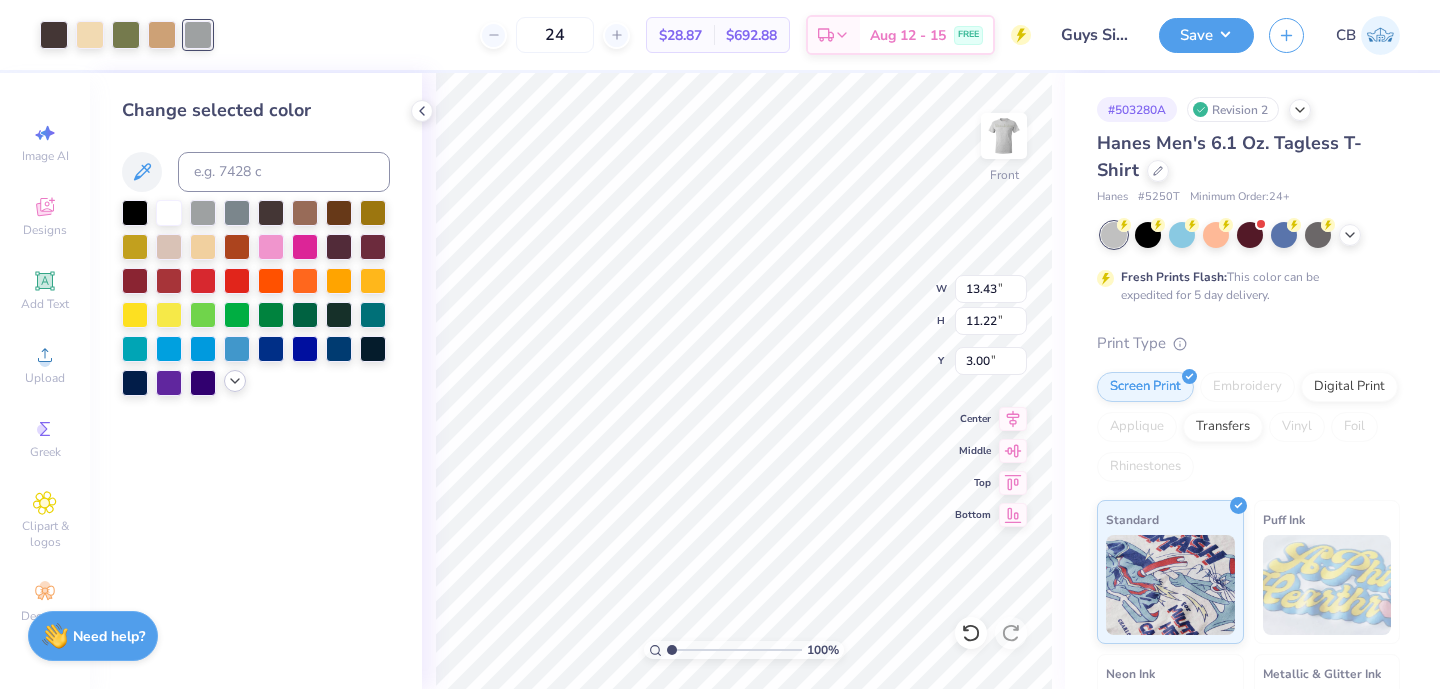 click 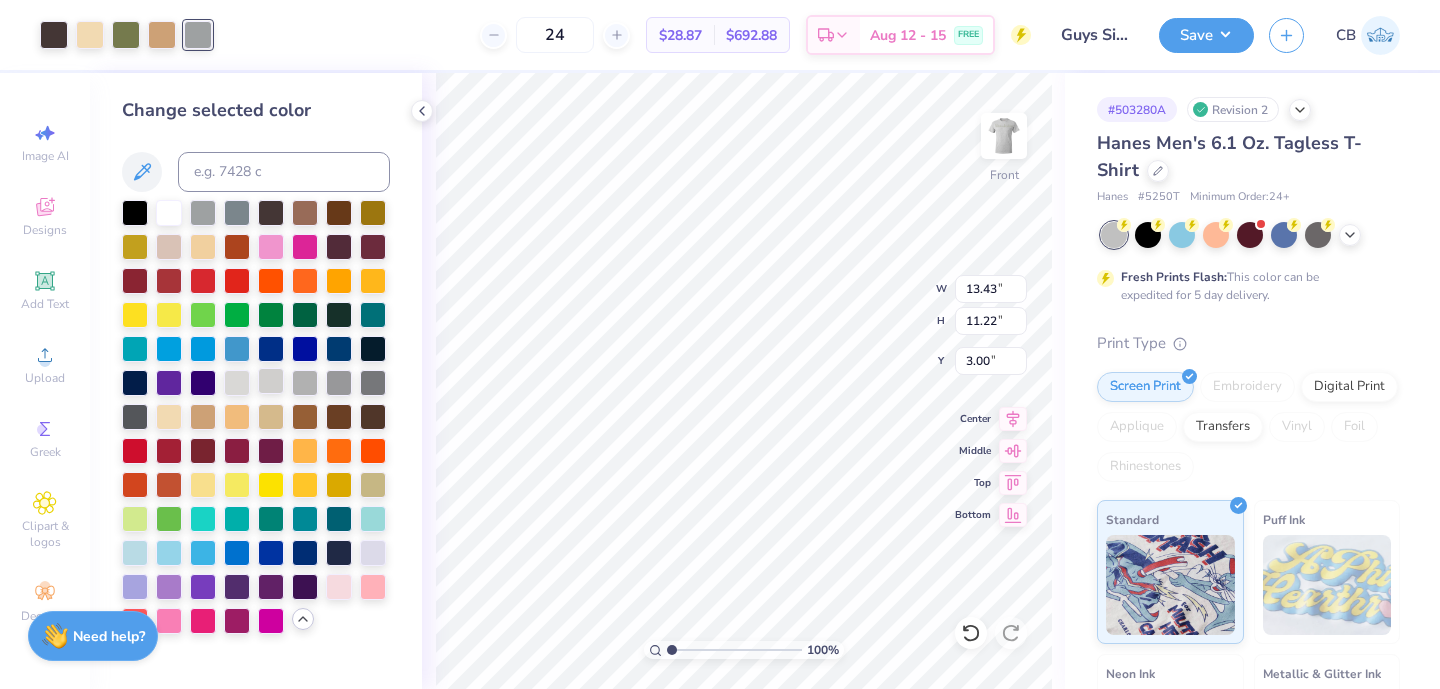 click at bounding box center [271, 381] 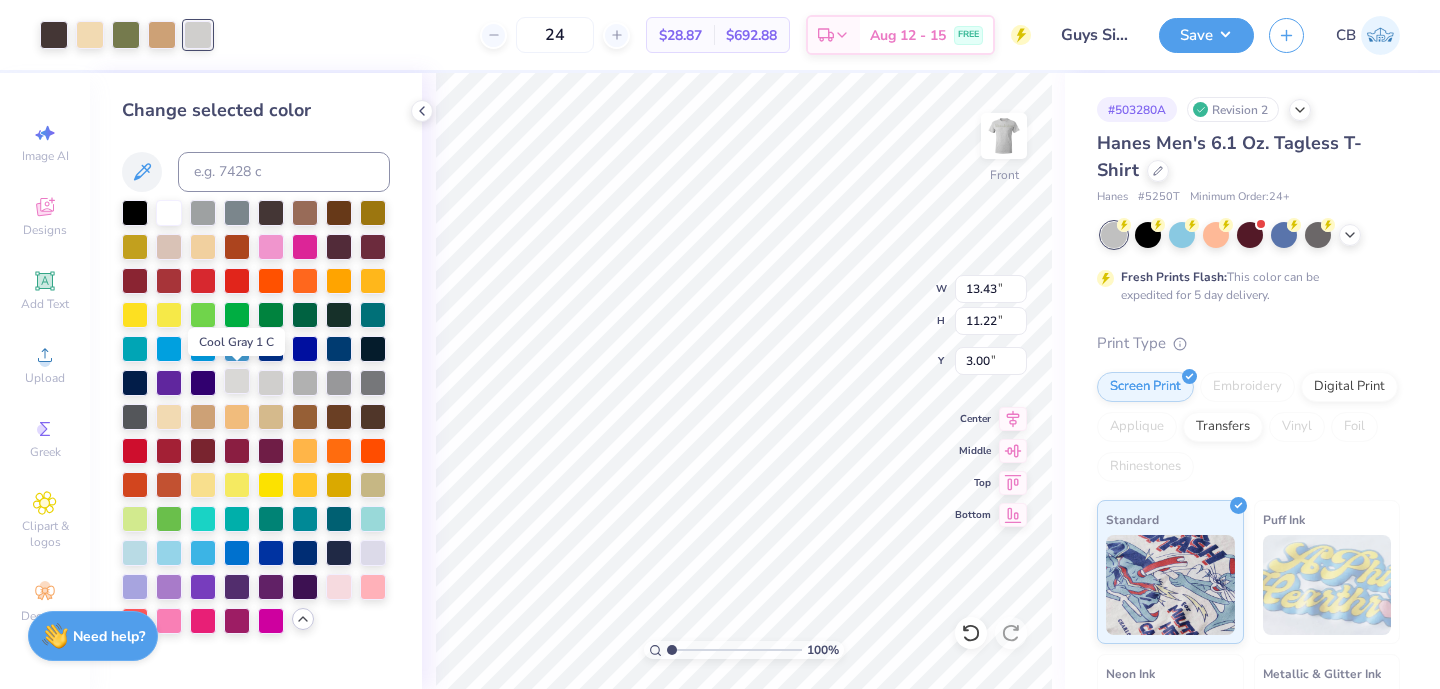 click at bounding box center (237, 381) 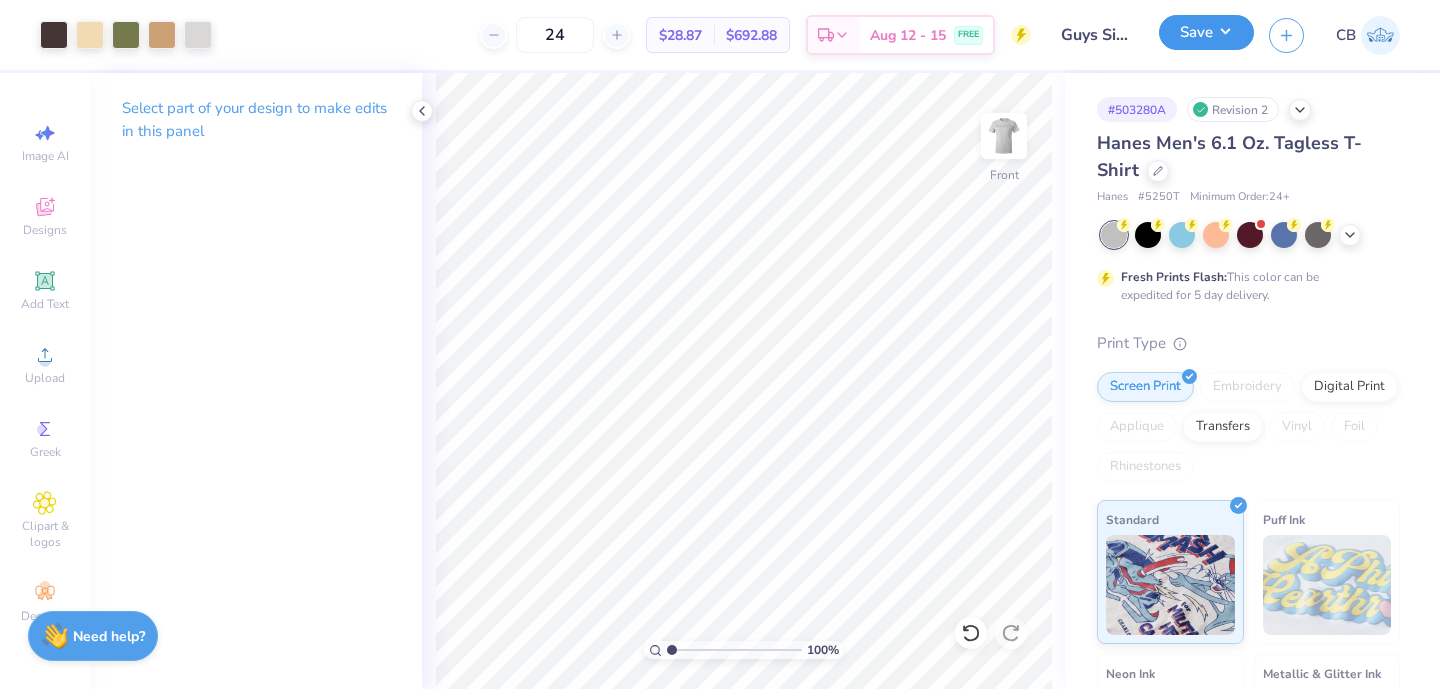click on "Save" at bounding box center (1206, 32) 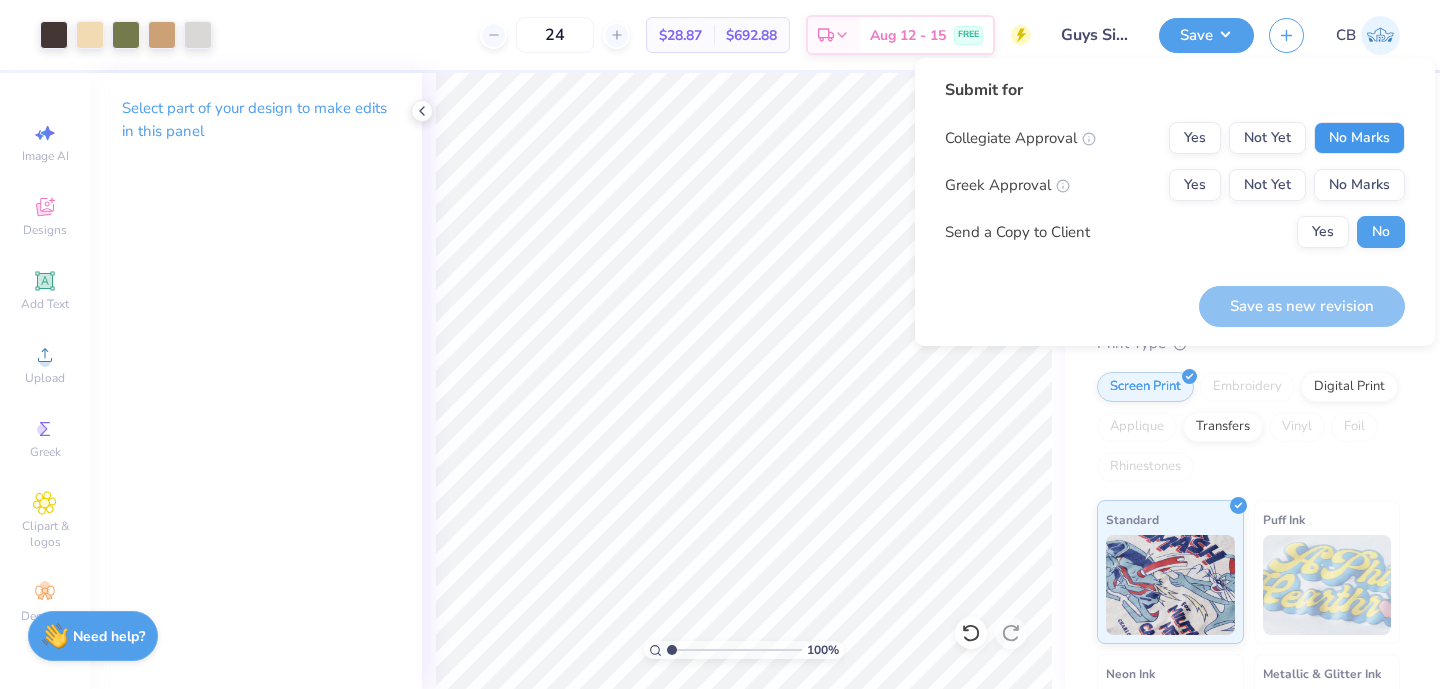 click on "No Marks" at bounding box center [1359, 138] 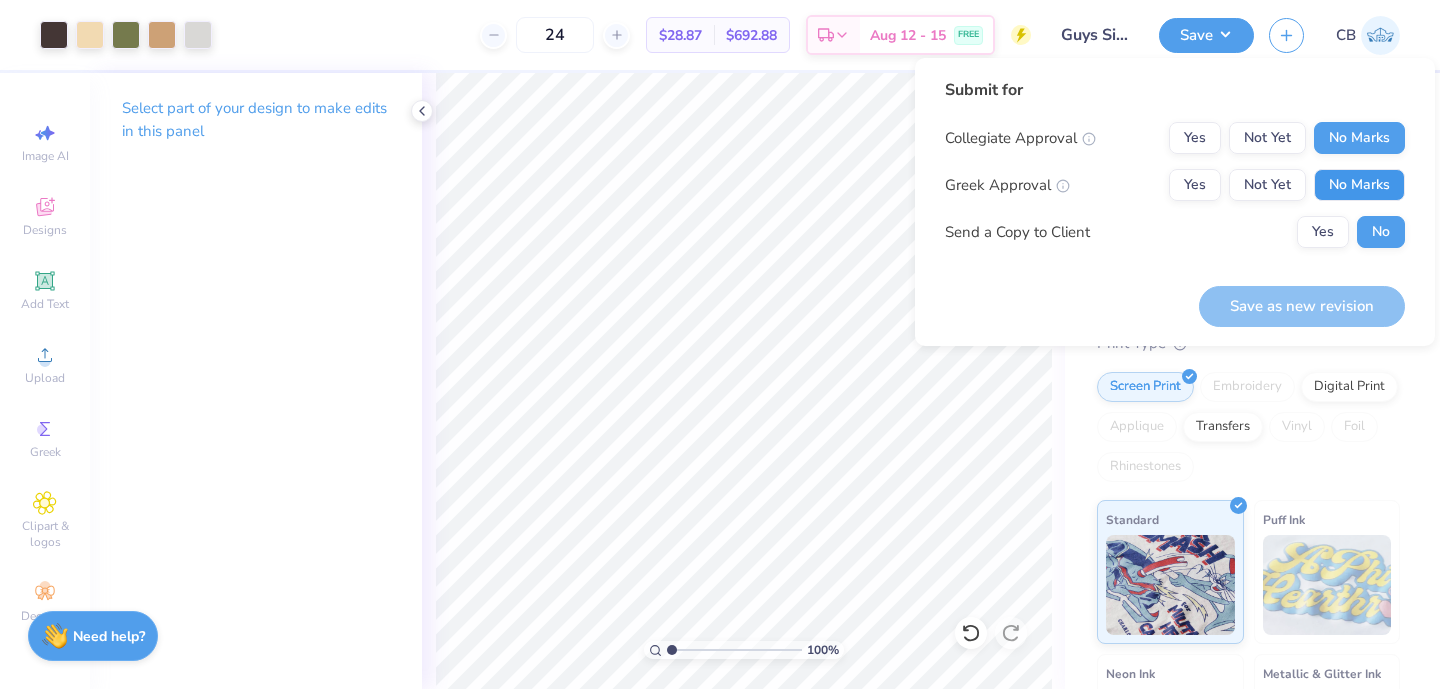 click on "No Marks" at bounding box center [1359, 185] 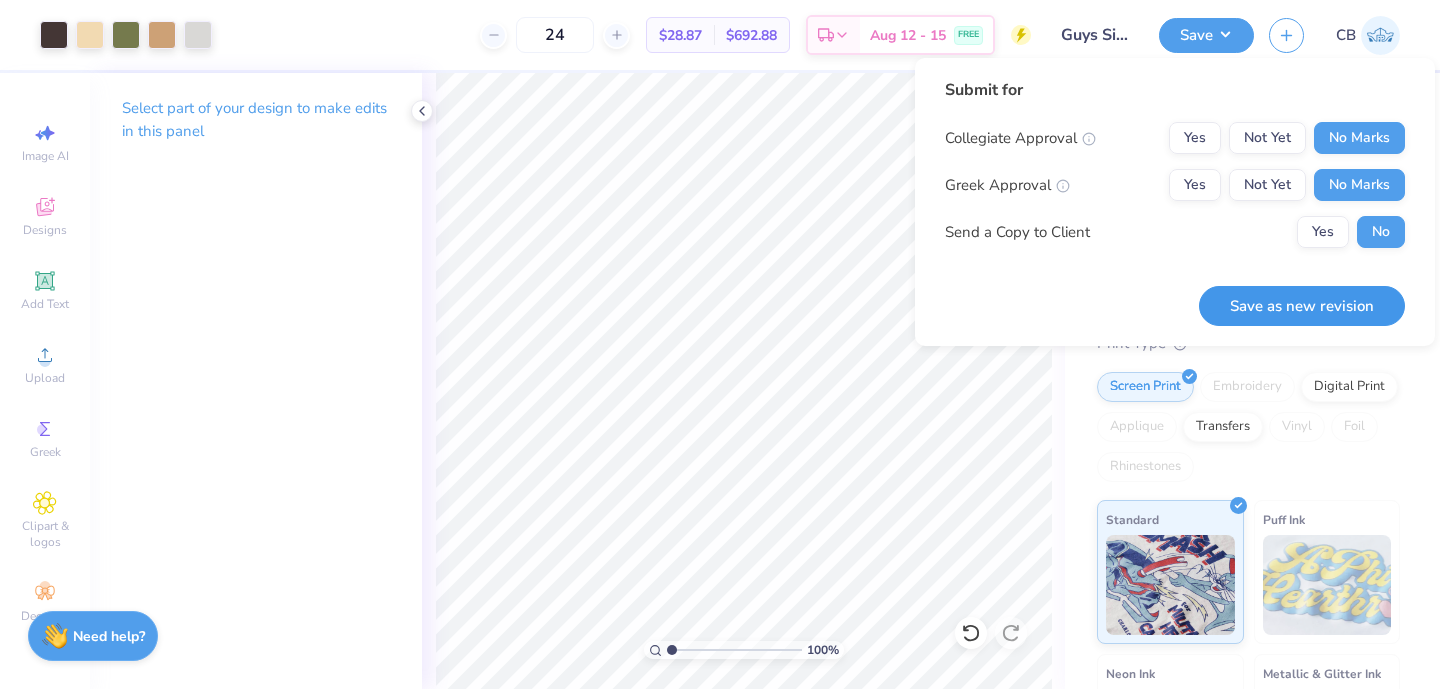 click on "Save as new revision" at bounding box center (1302, 306) 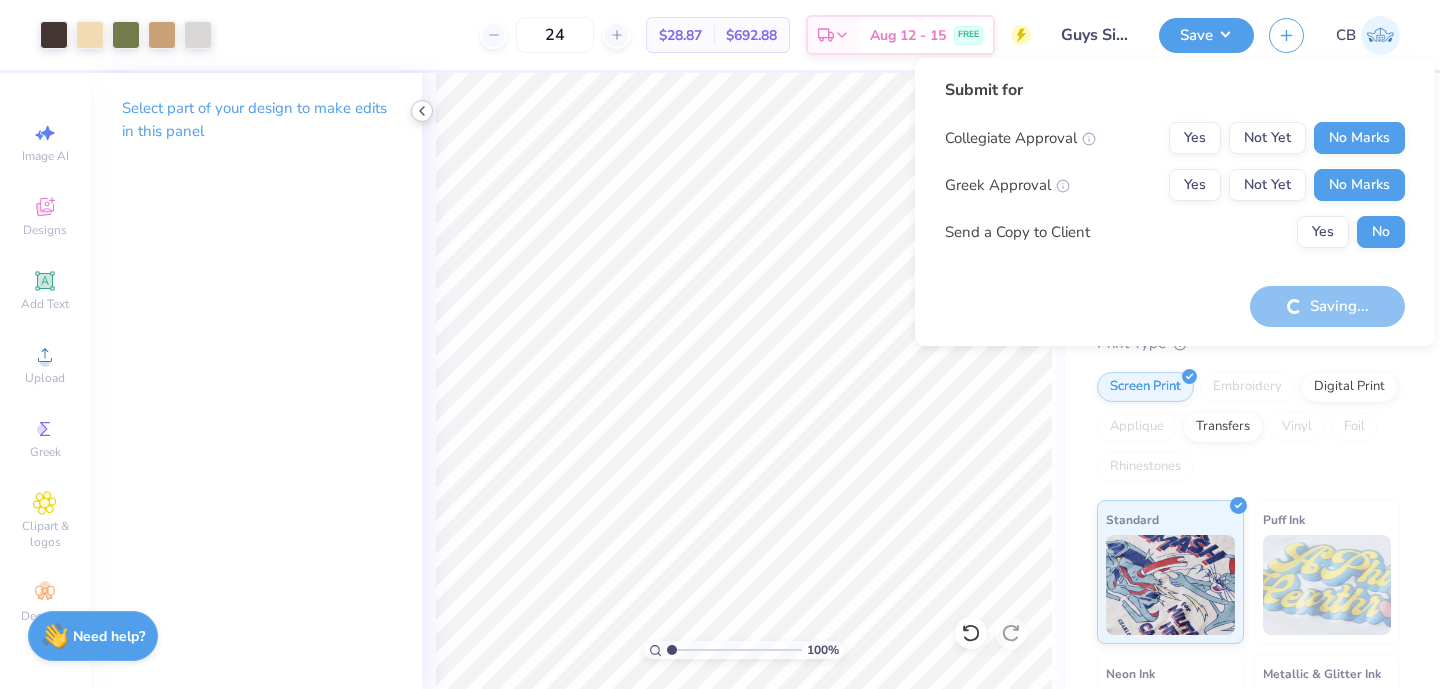 click 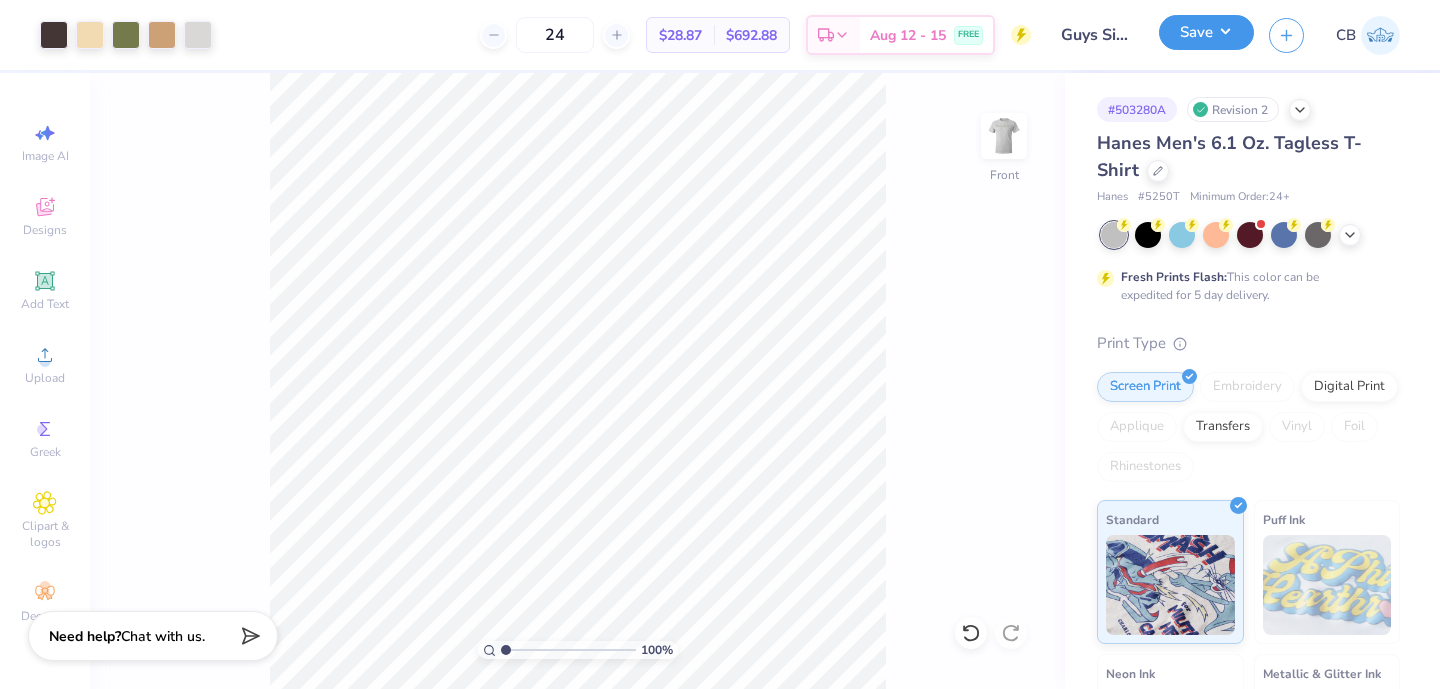click on "Save" at bounding box center (1206, 32) 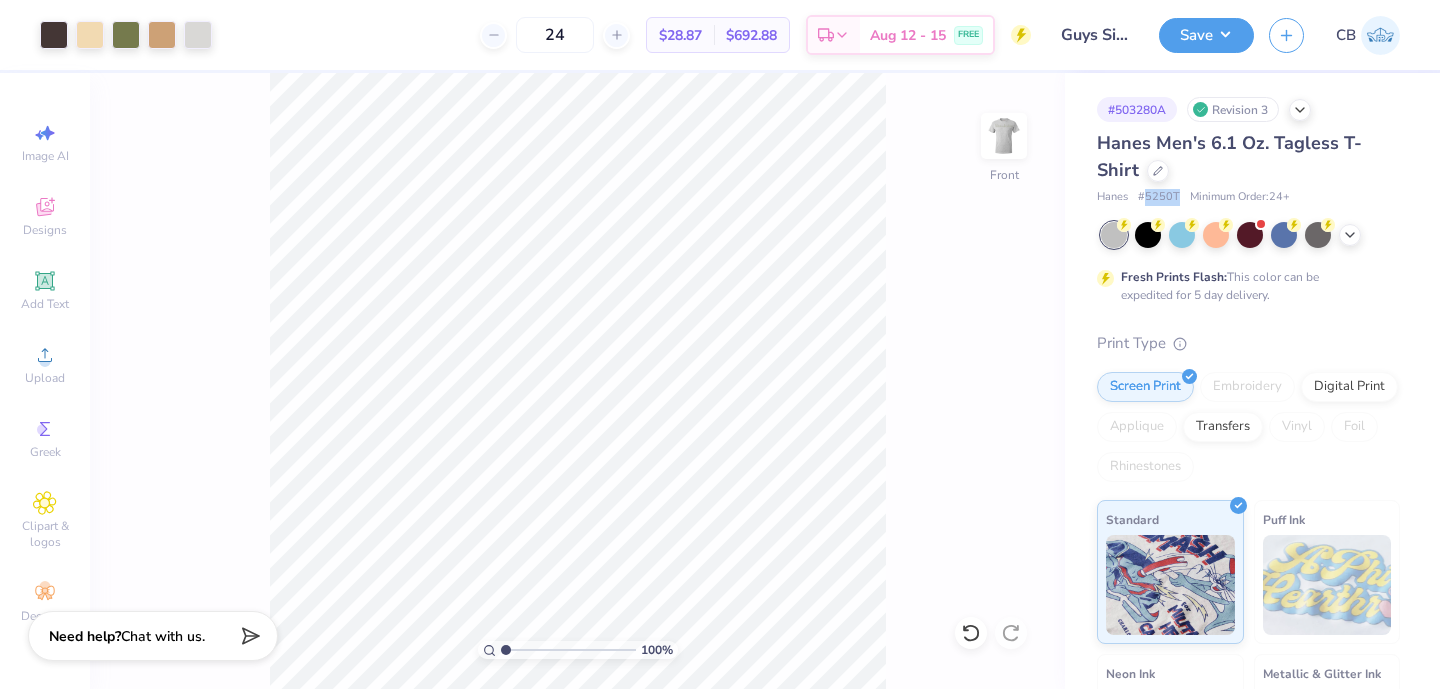 drag, startPoint x: 1144, startPoint y: 196, endPoint x: 1179, endPoint y: 196, distance: 35 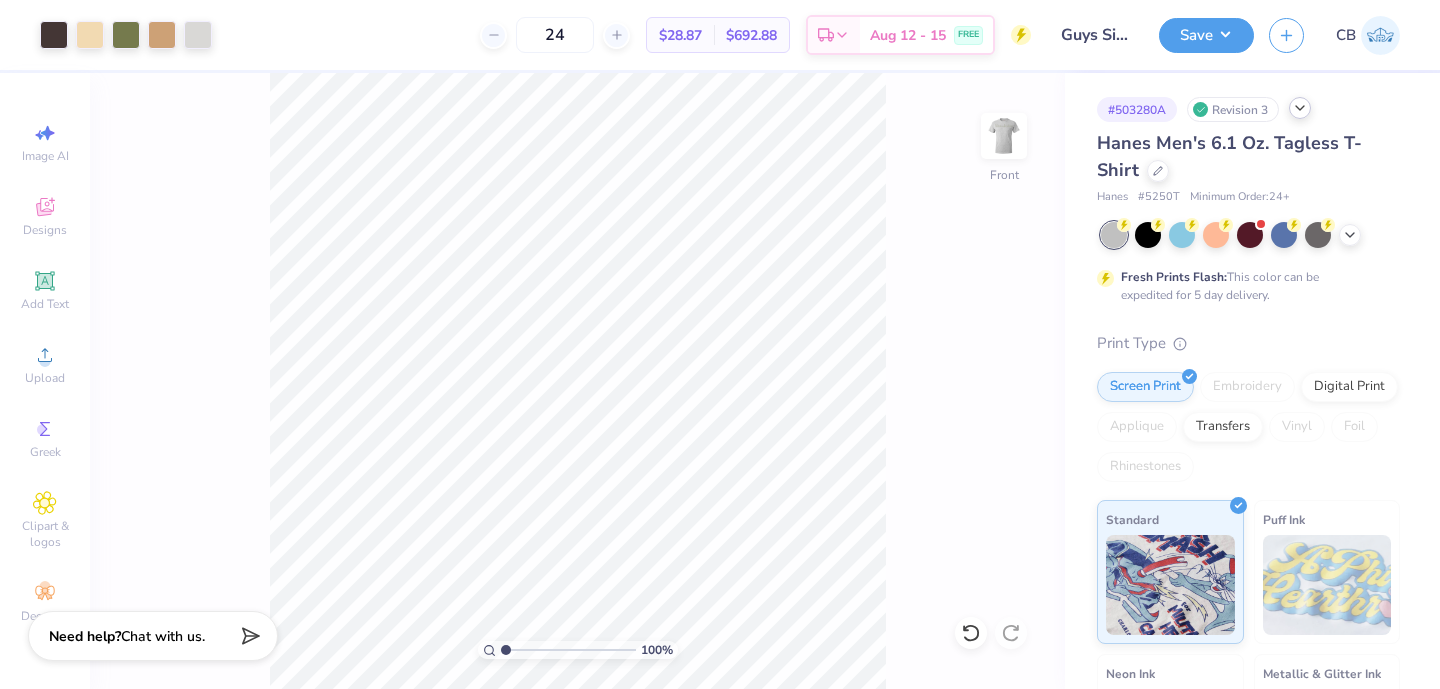 click at bounding box center [1300, 108] 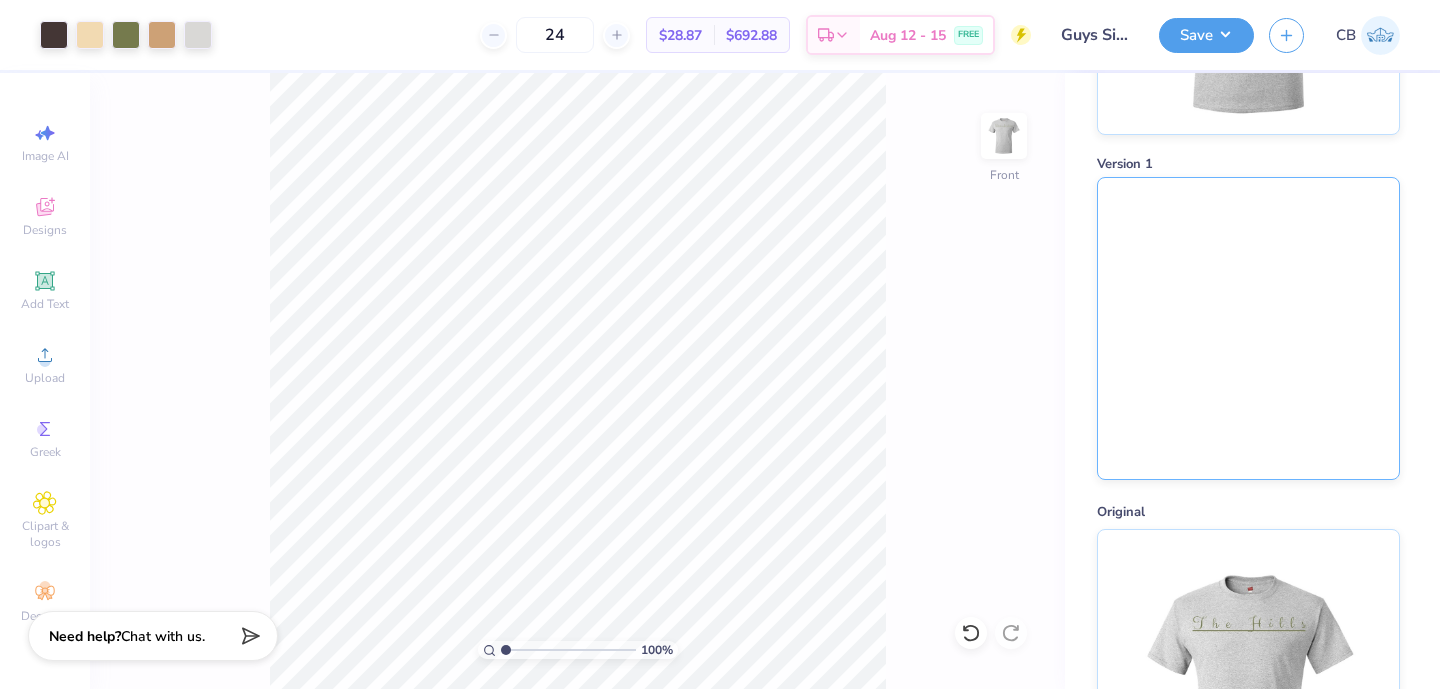 scroll, scrollTop: 0, scrollLeft: 0, axis: both 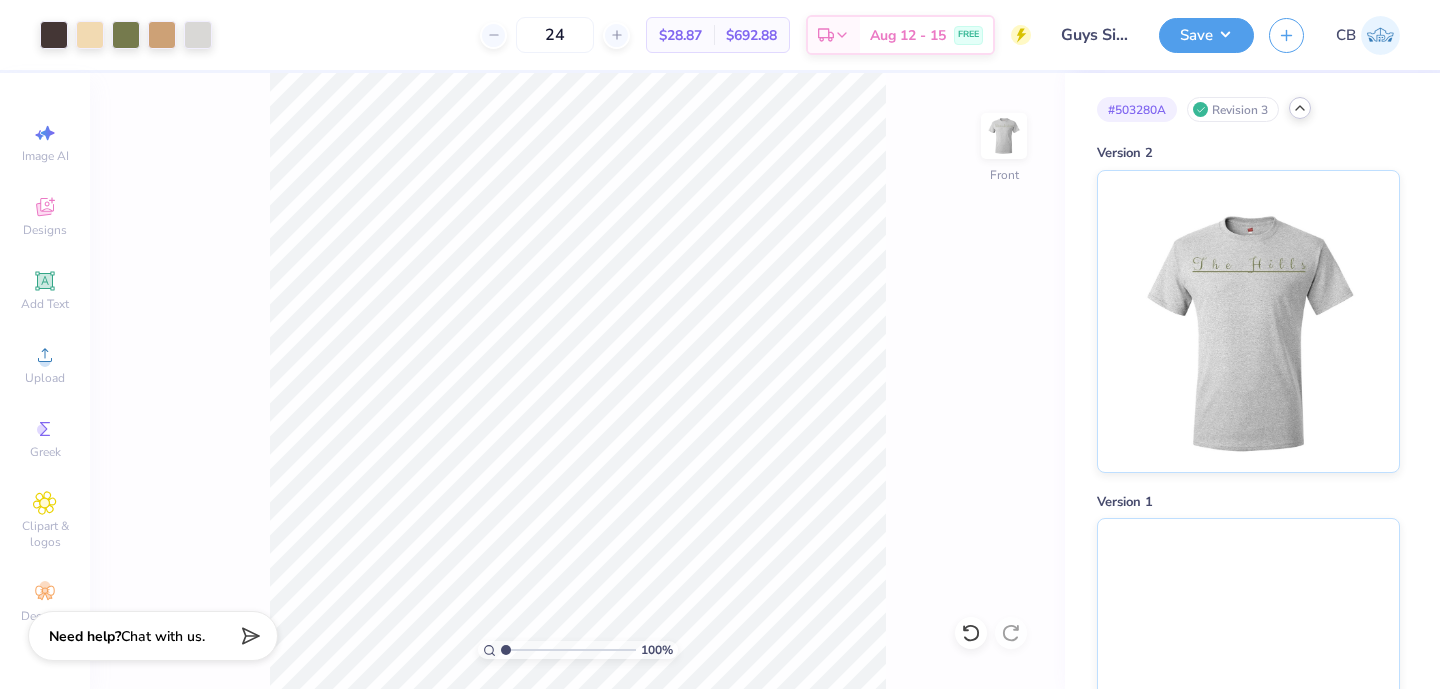 click at bounding box center (1300, 108) 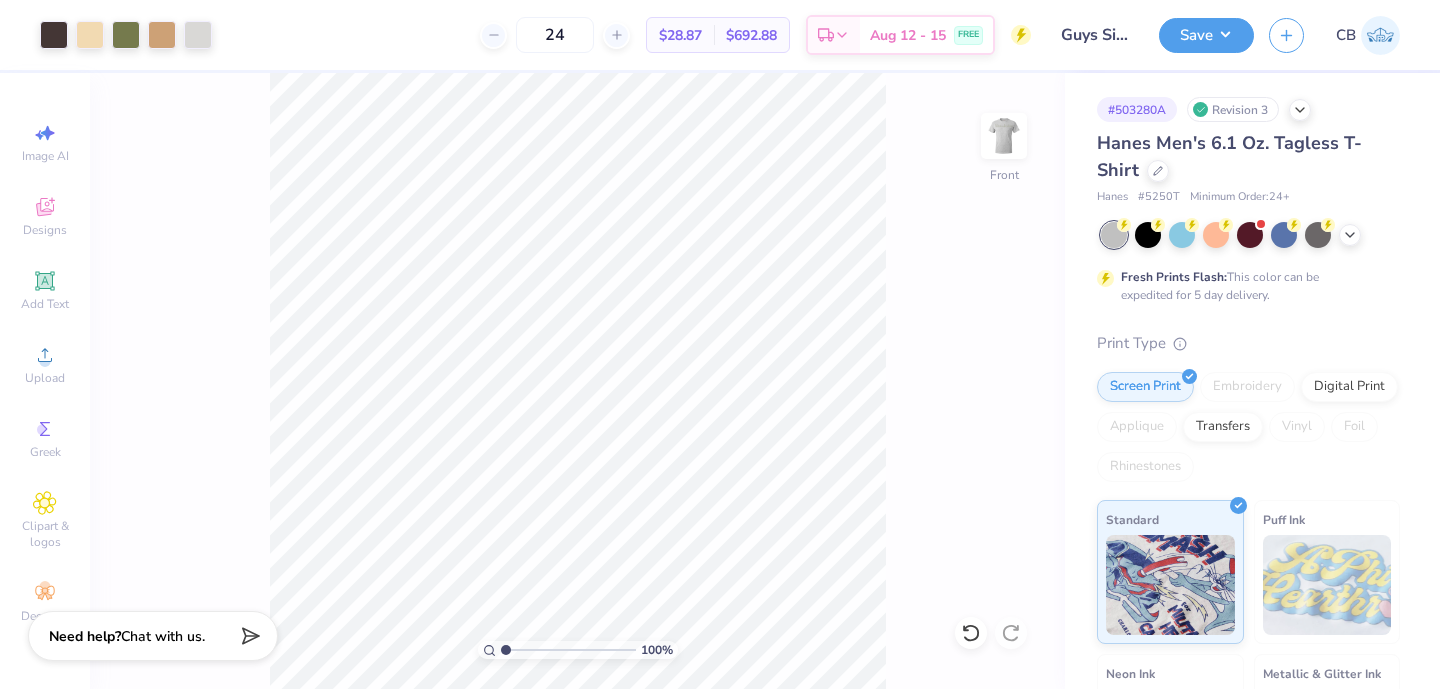 click on "# 5250T" at bounding box center (1159, 197) 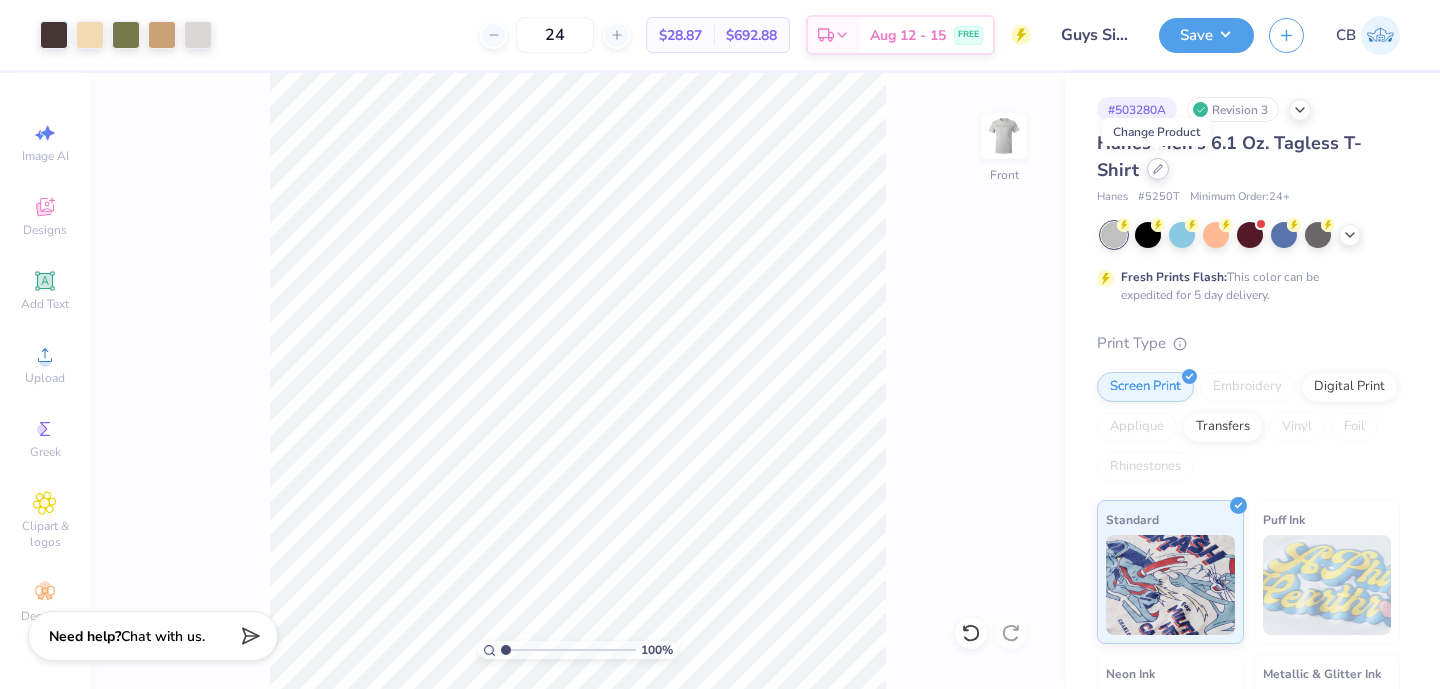 click at bounding box center [1158, 169] 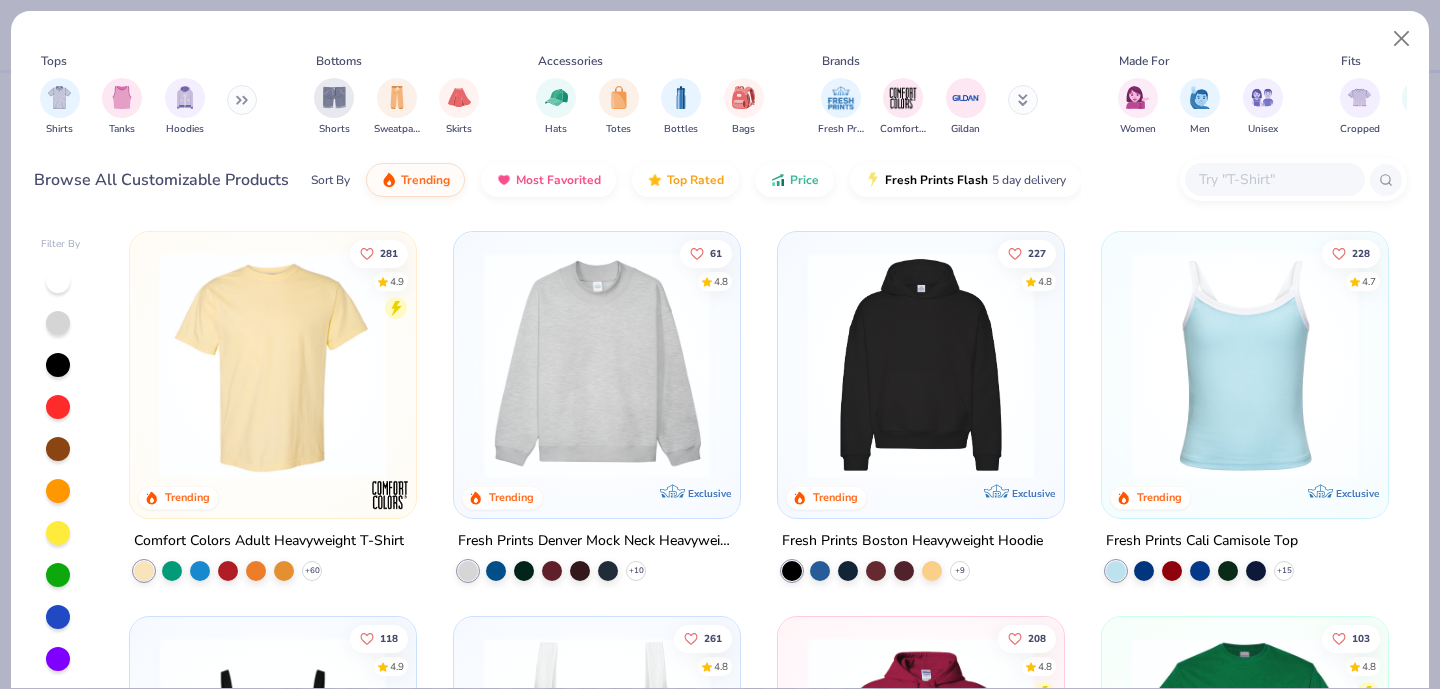 click at bounding box center [1274, 179] 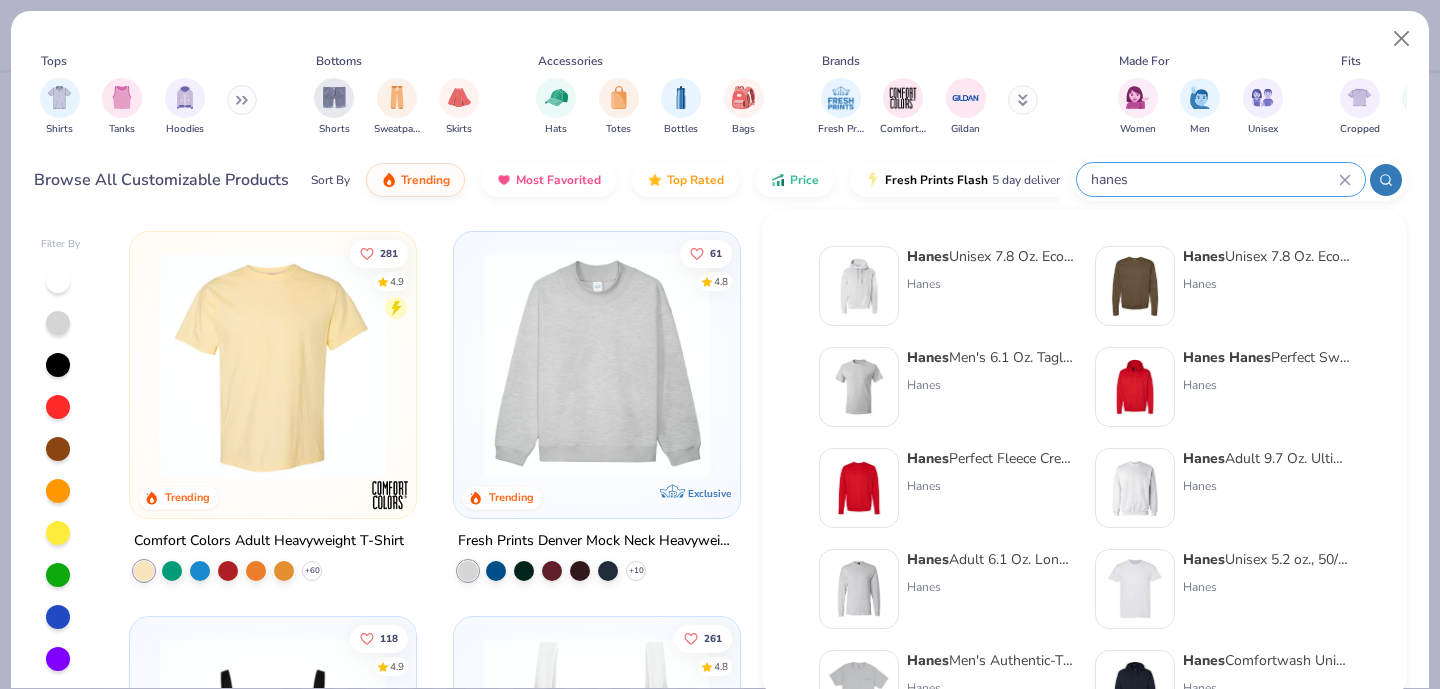 type on "hanes" 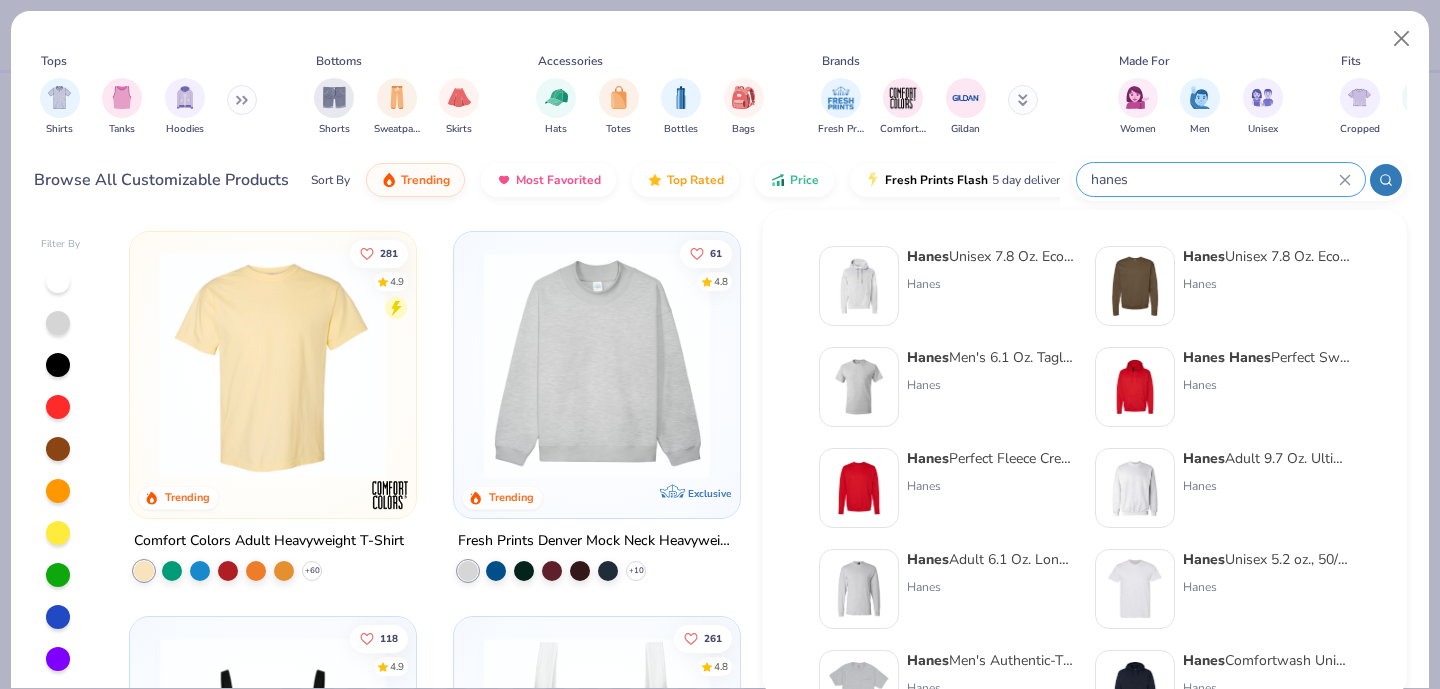 click on "Tops Shirts Tanks Hoodies Bottoms Shorts Sweatpants Skirts Accessories Hats Totes Bottles Bags Brands Fresh Prints Comfort Colors Gildan Made For Women Men Unisex Fits Cropped Slim Regular Oversized Styles Classic Sportswear Athleisure Minimums 12-17 18-23 24-35 Print Types Guide Embroidery Screen Print Digital Print" at bounding box center (720, 98) 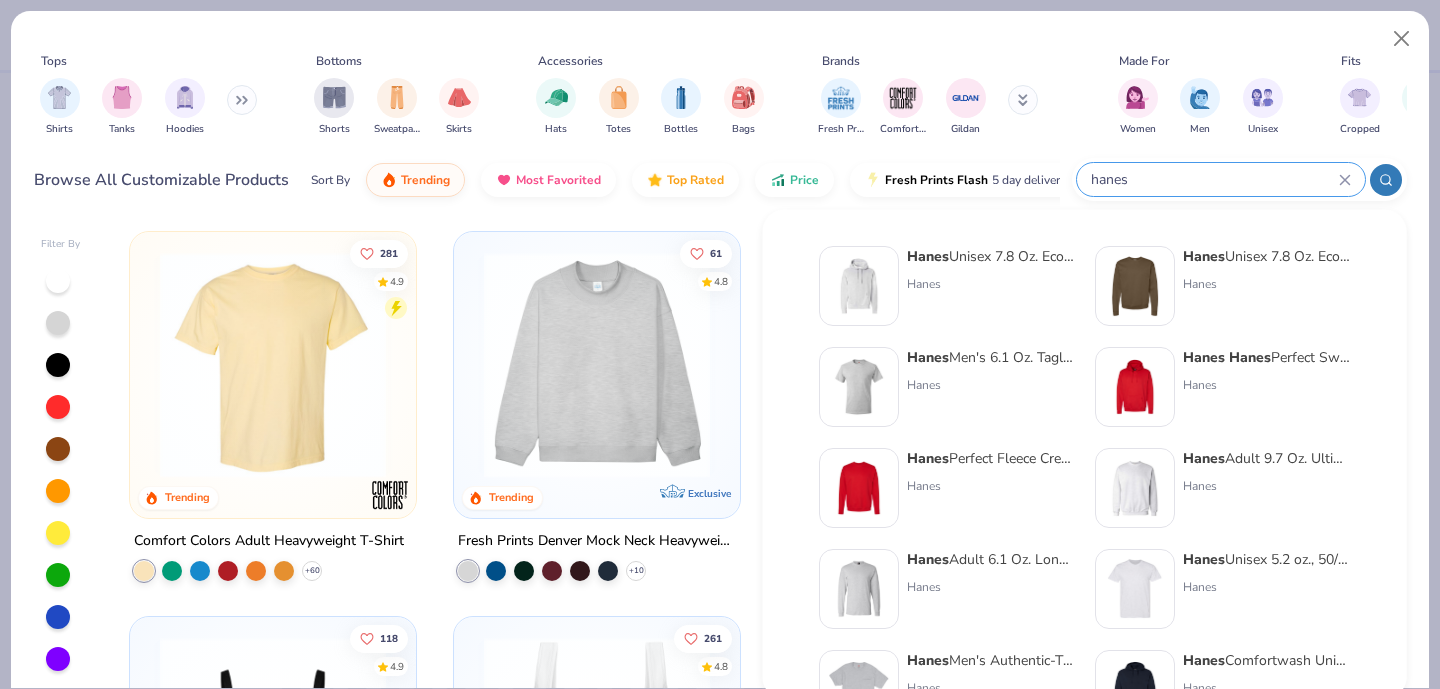 type 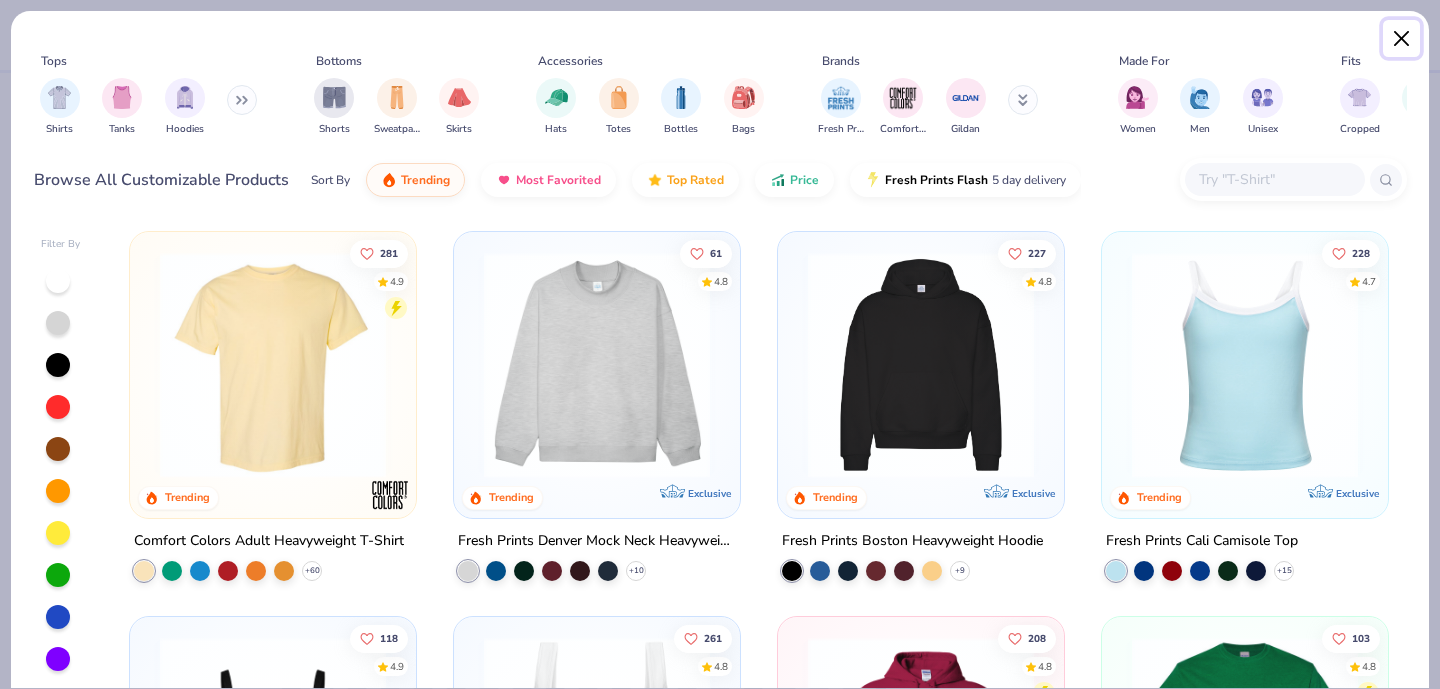 click at bounding box center [1402, 39] 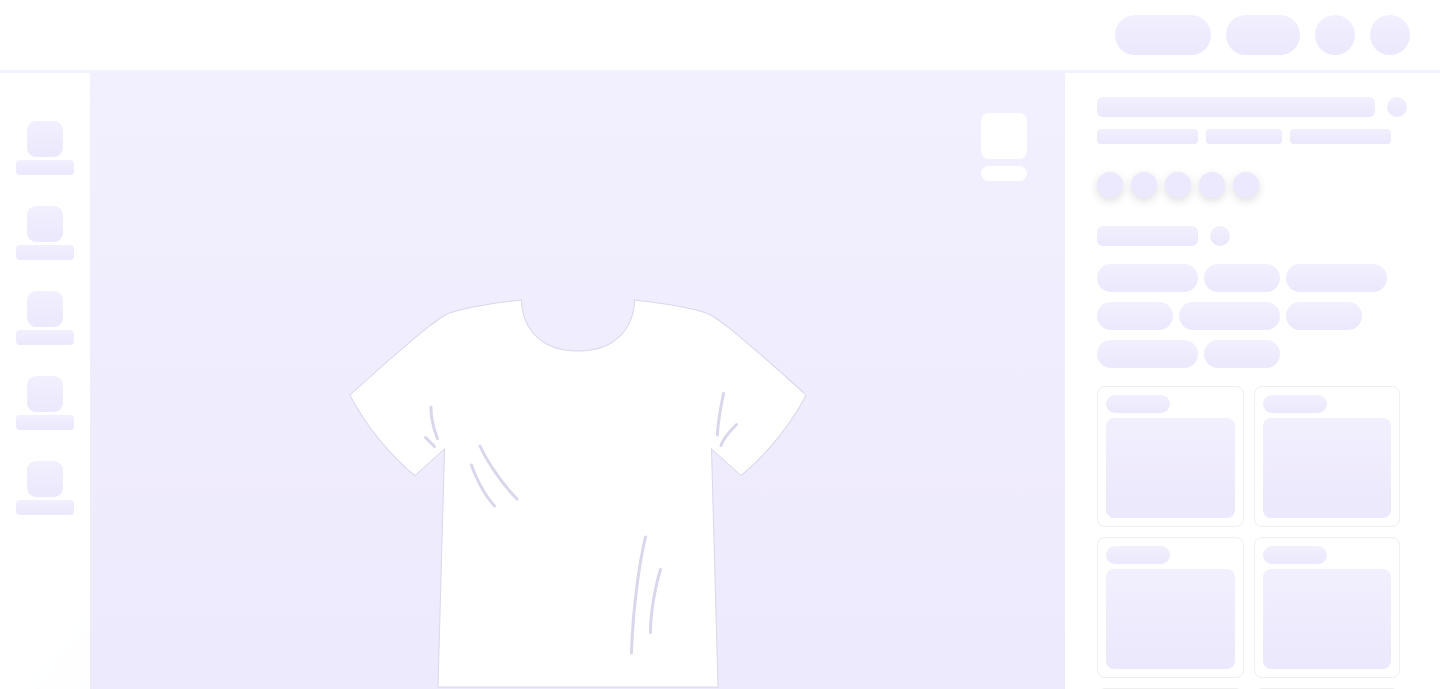 scroll, scrollTop: 0, scrollLeft: 0, axis: both 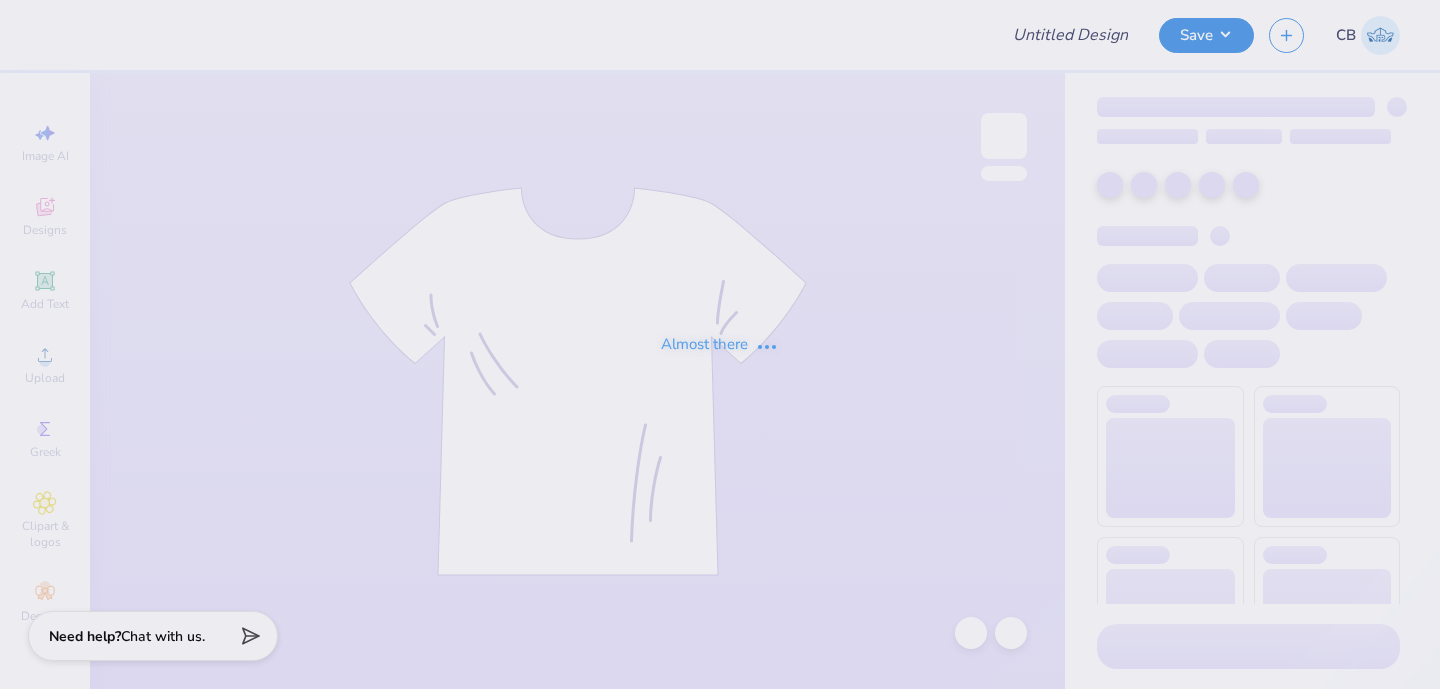 type on "Guys Side Shirt 2025" 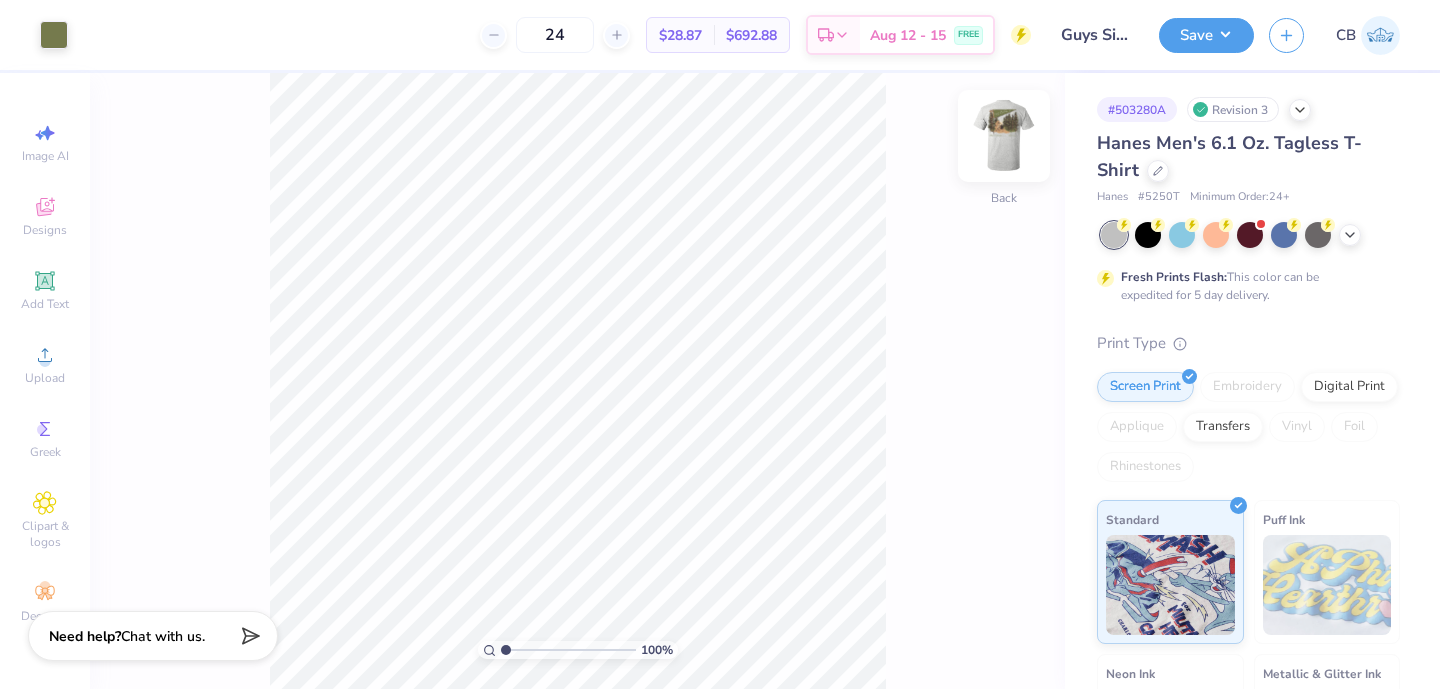 click at bounding box center (1004, 136) 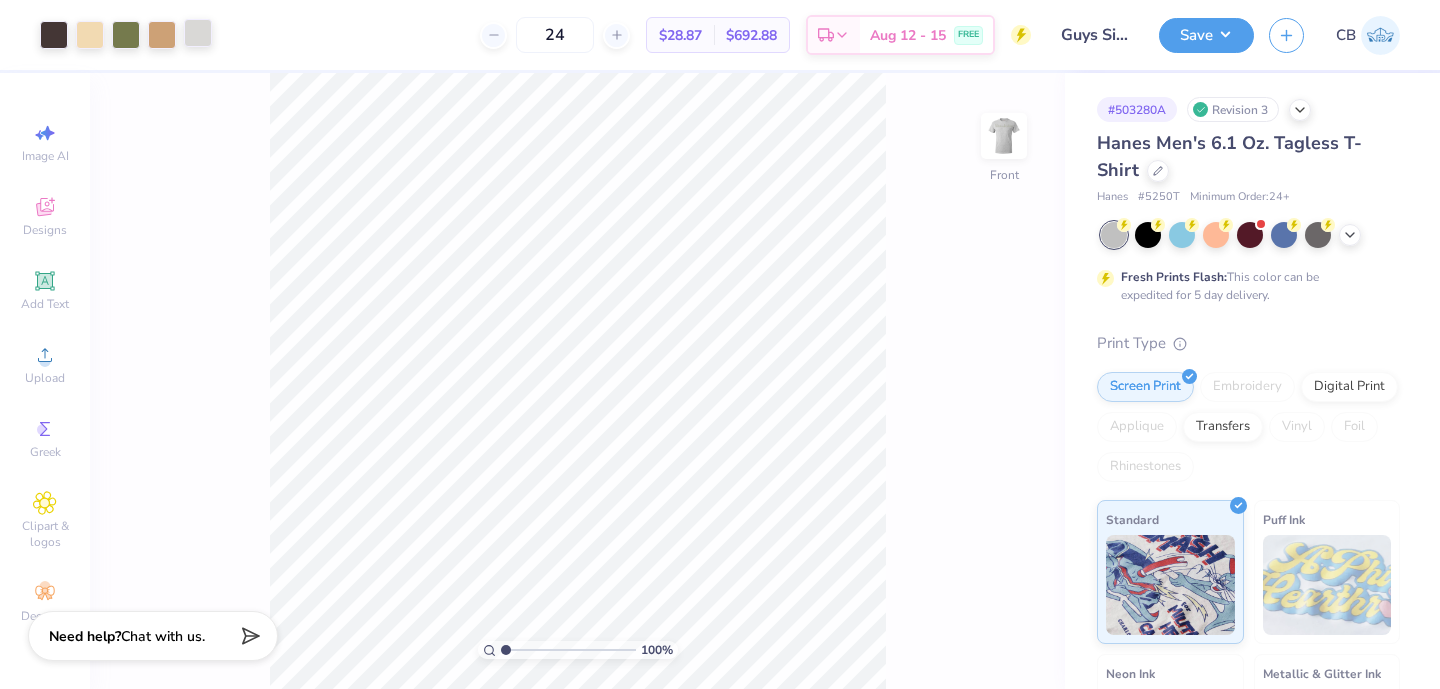 click at bounding box center (198, 33) 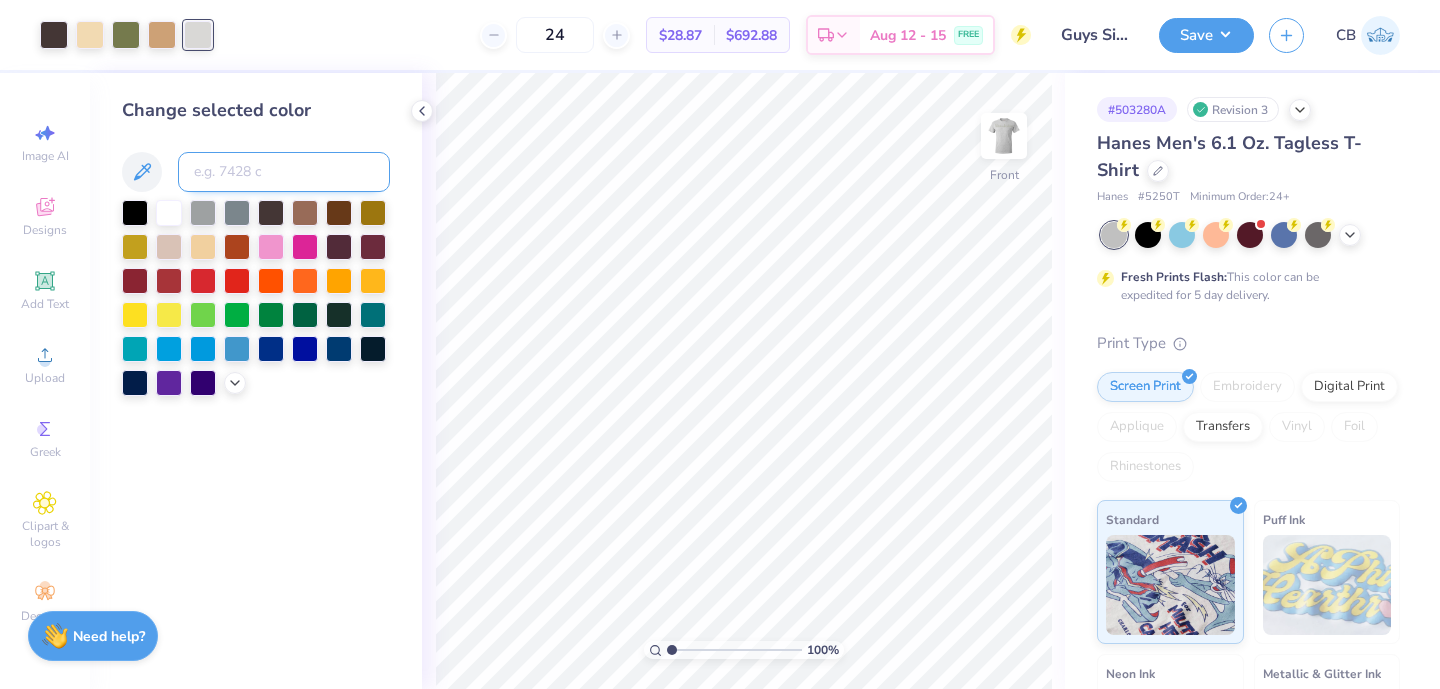 click at bounding box center [284, 172] 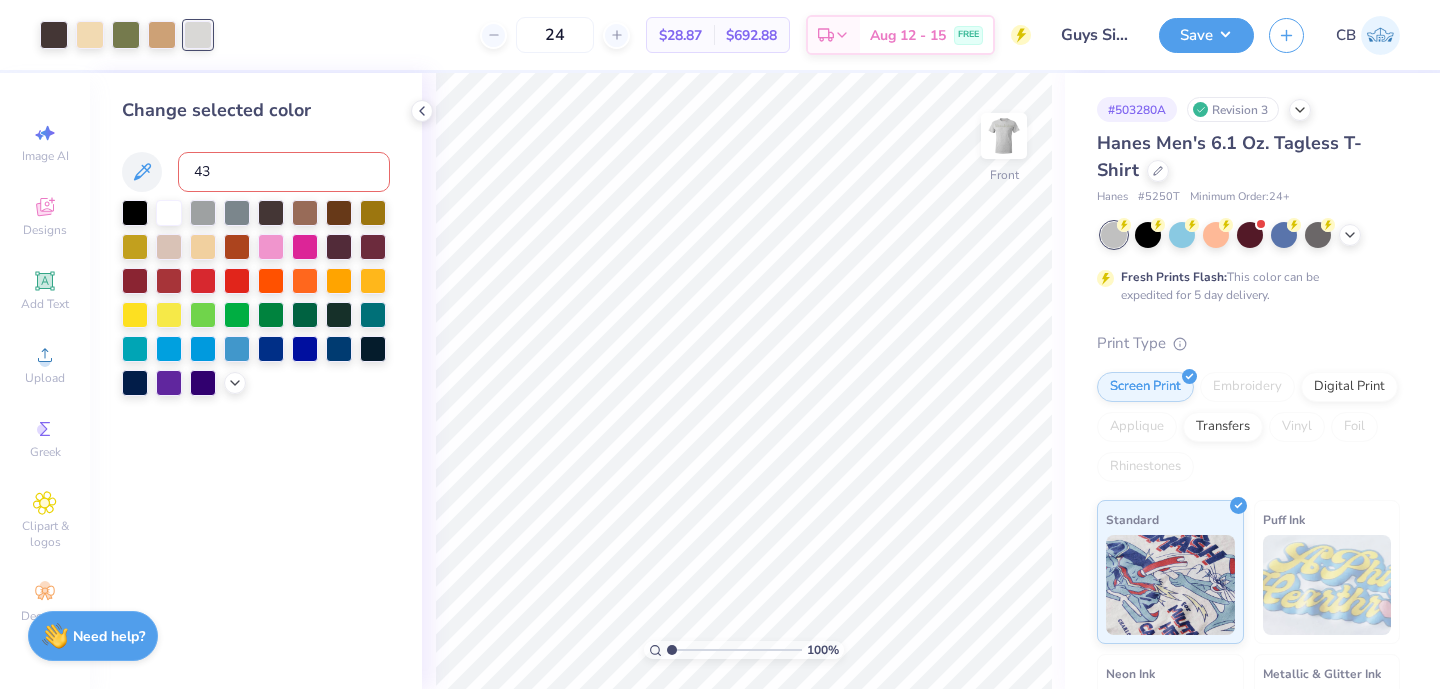 type on "439" 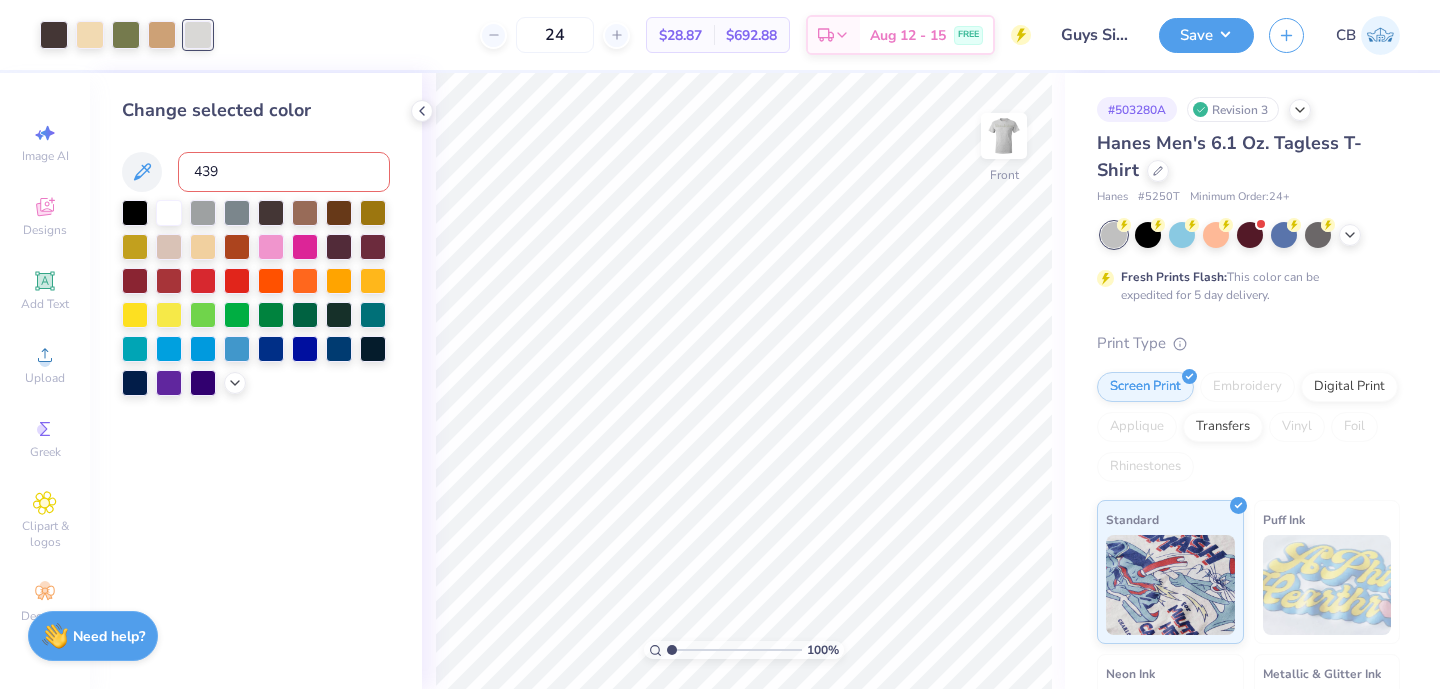 type 